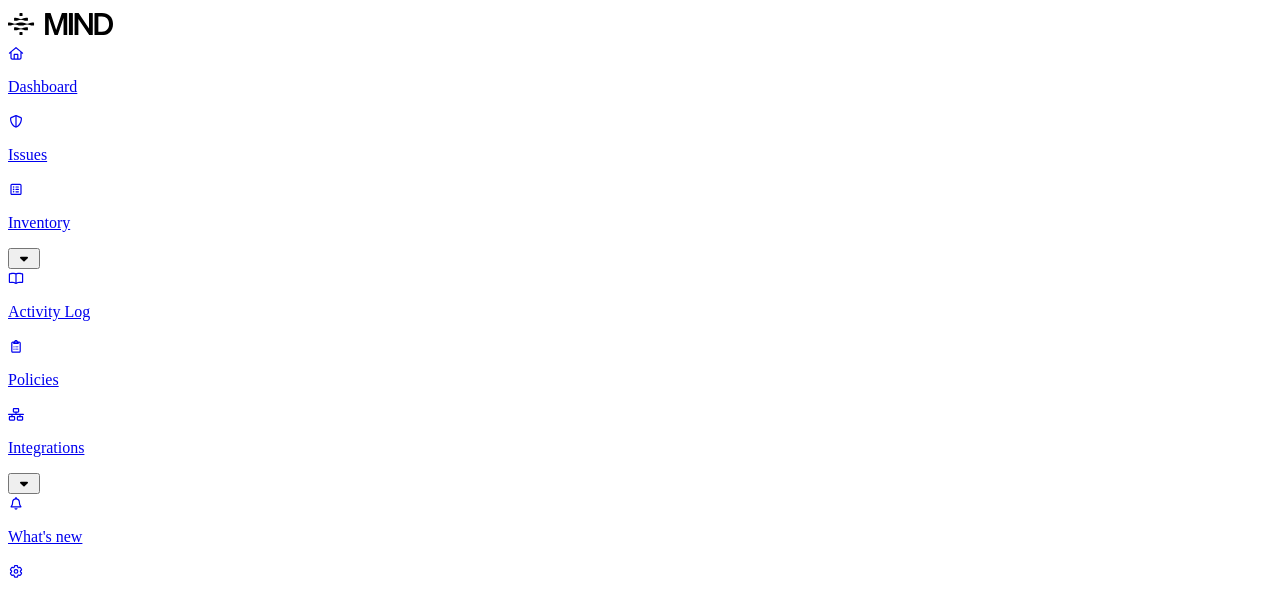 scroll, scrollTop: 0, scrollLeft: 0, axis: both 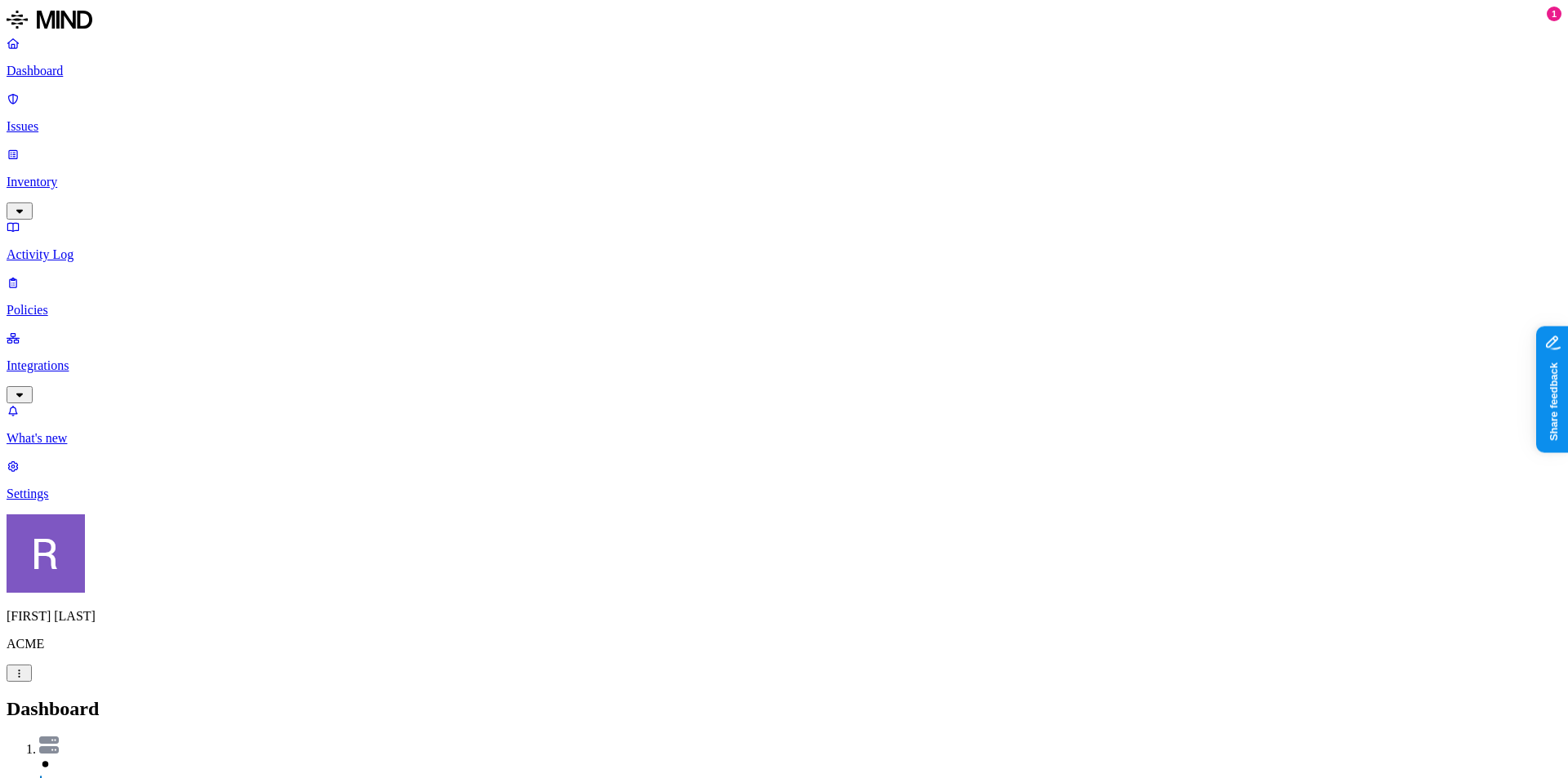 click on "Detection" at bounding box center (97, 2247) 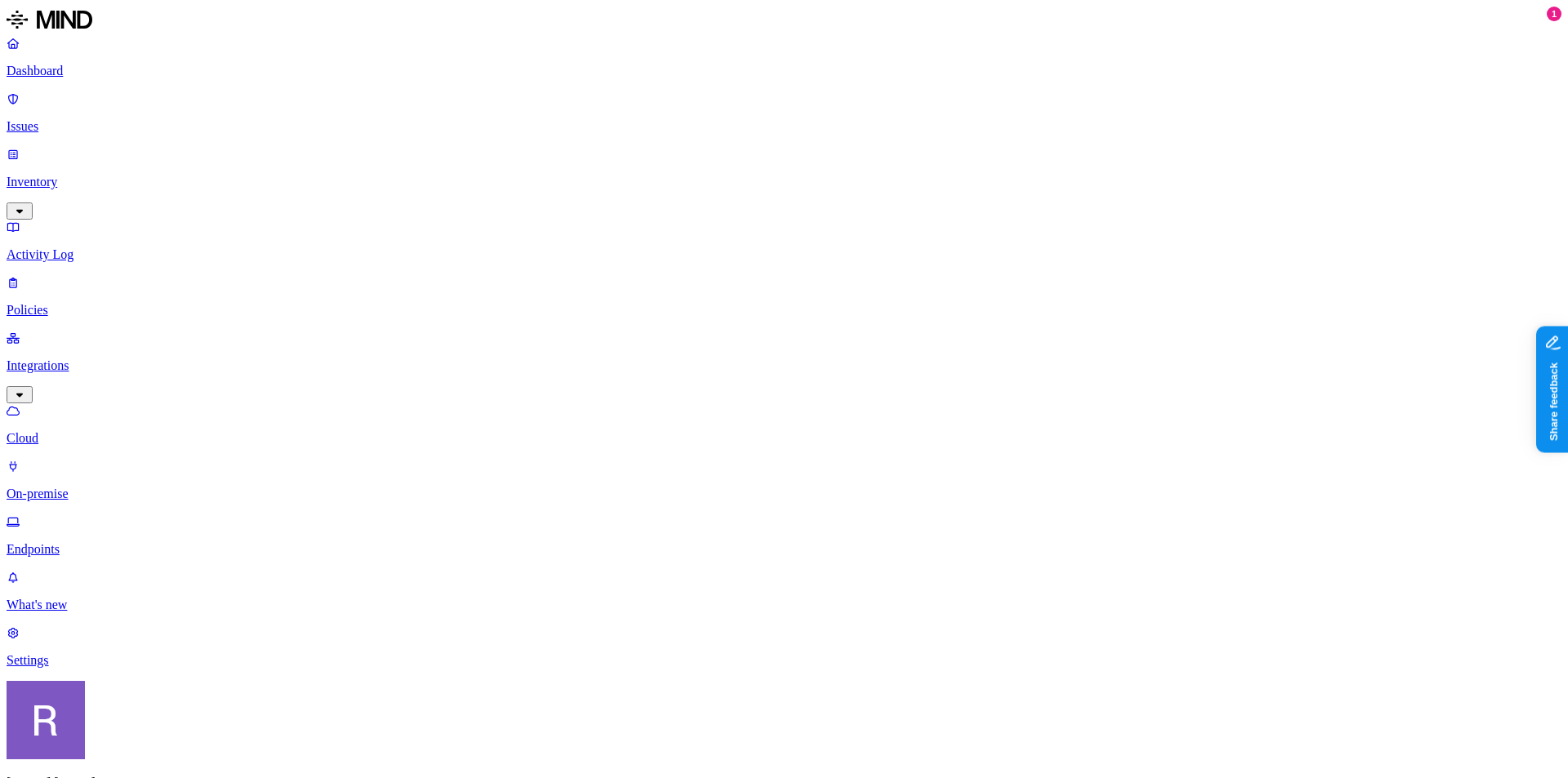 click on "Endpoints" at bounding box center [784, 549] 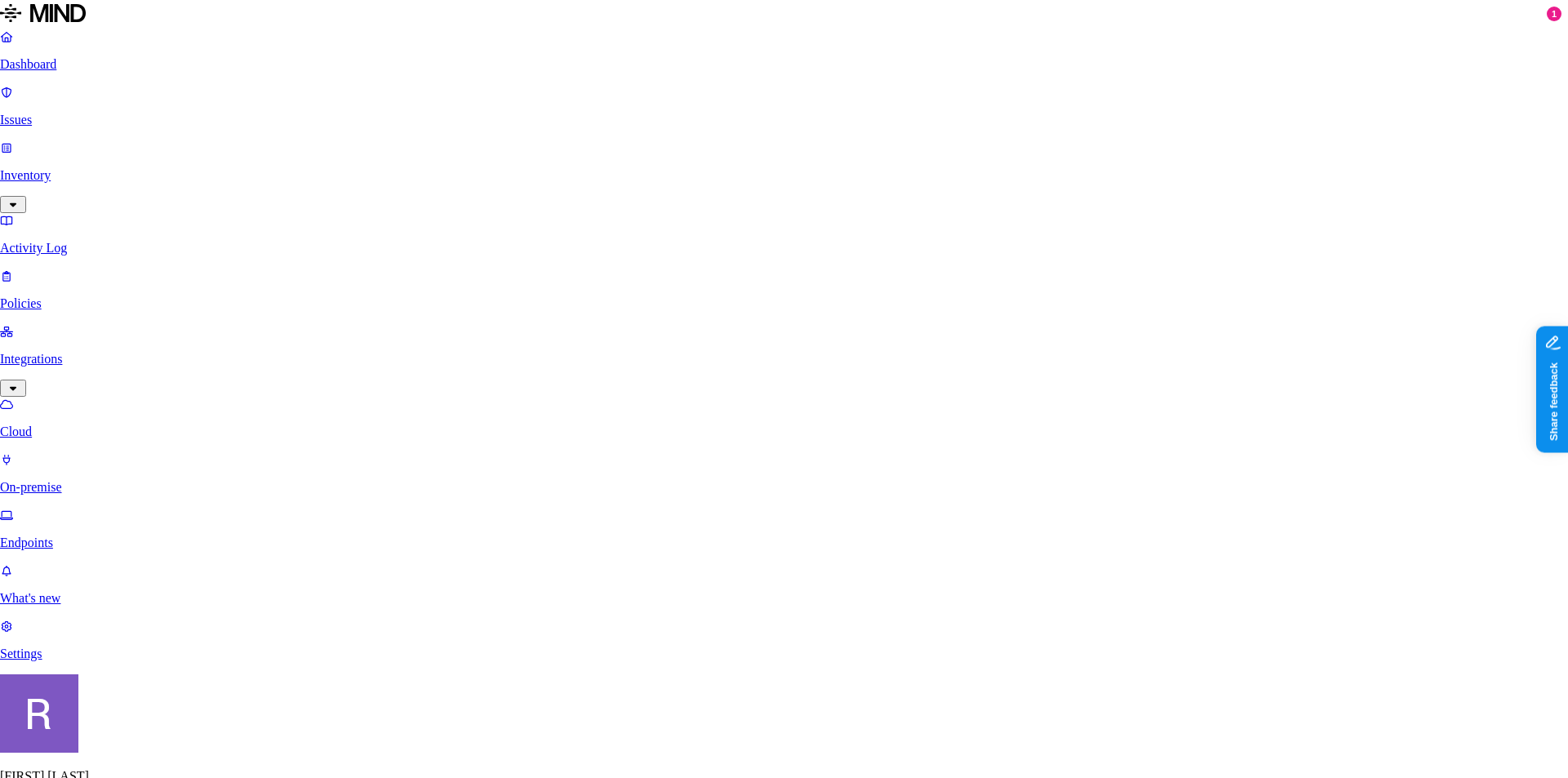 click on "Download  Windows  installer" at bounding box center (82, 2608) 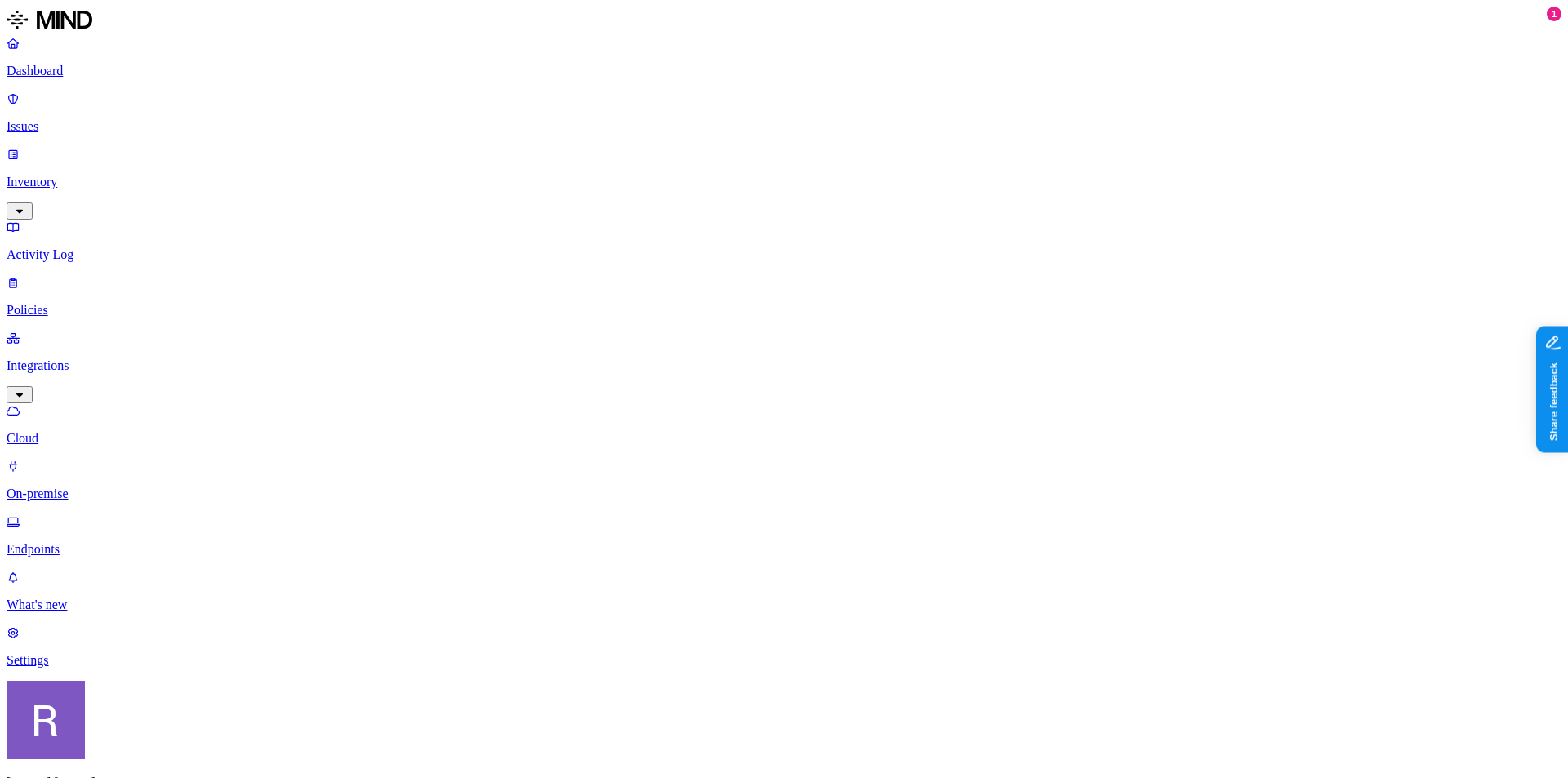 click on "Dashboard" at bounding box center [784, 71] 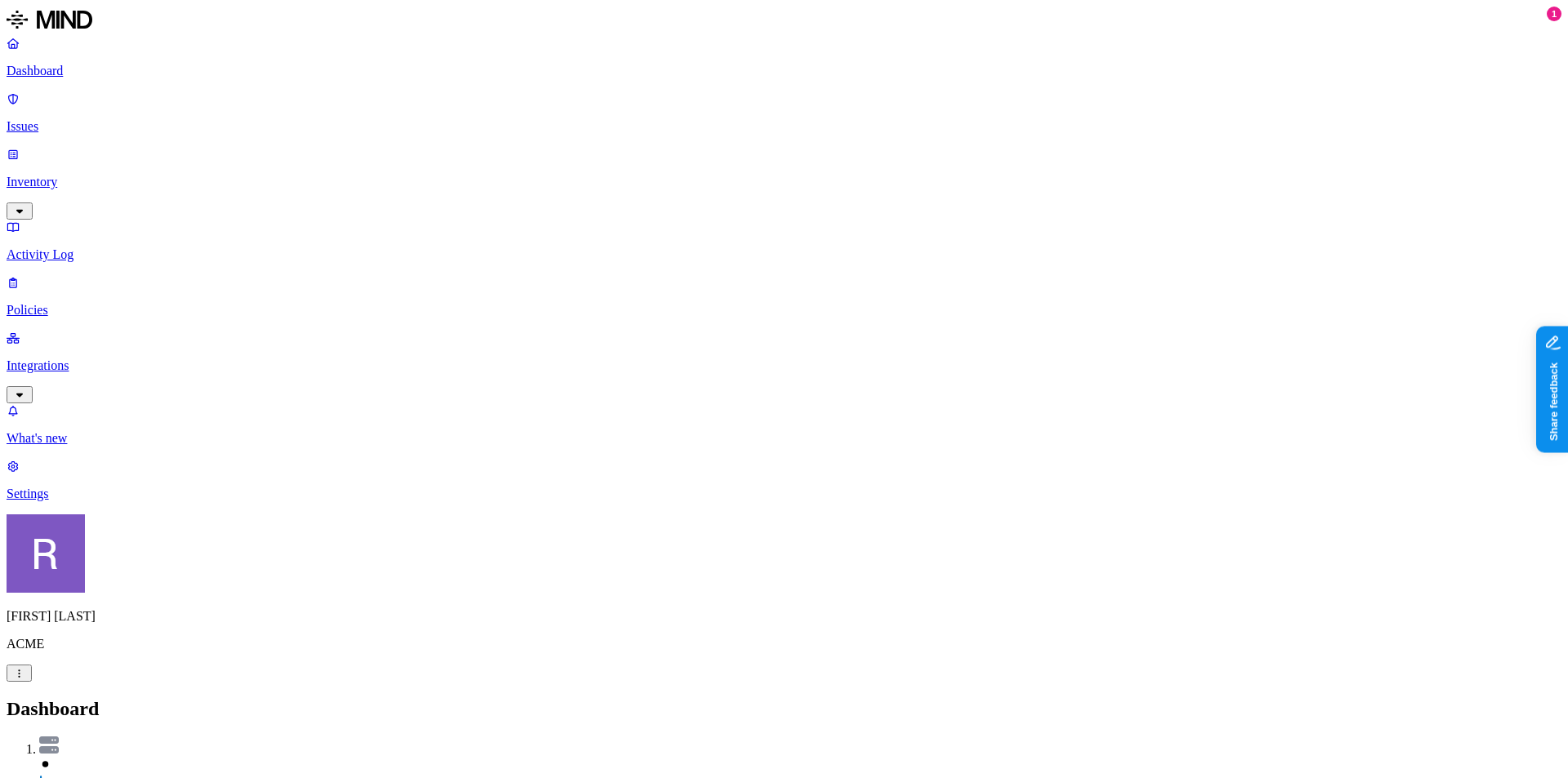 click on "Detection" at bounding box center [97, 2247] 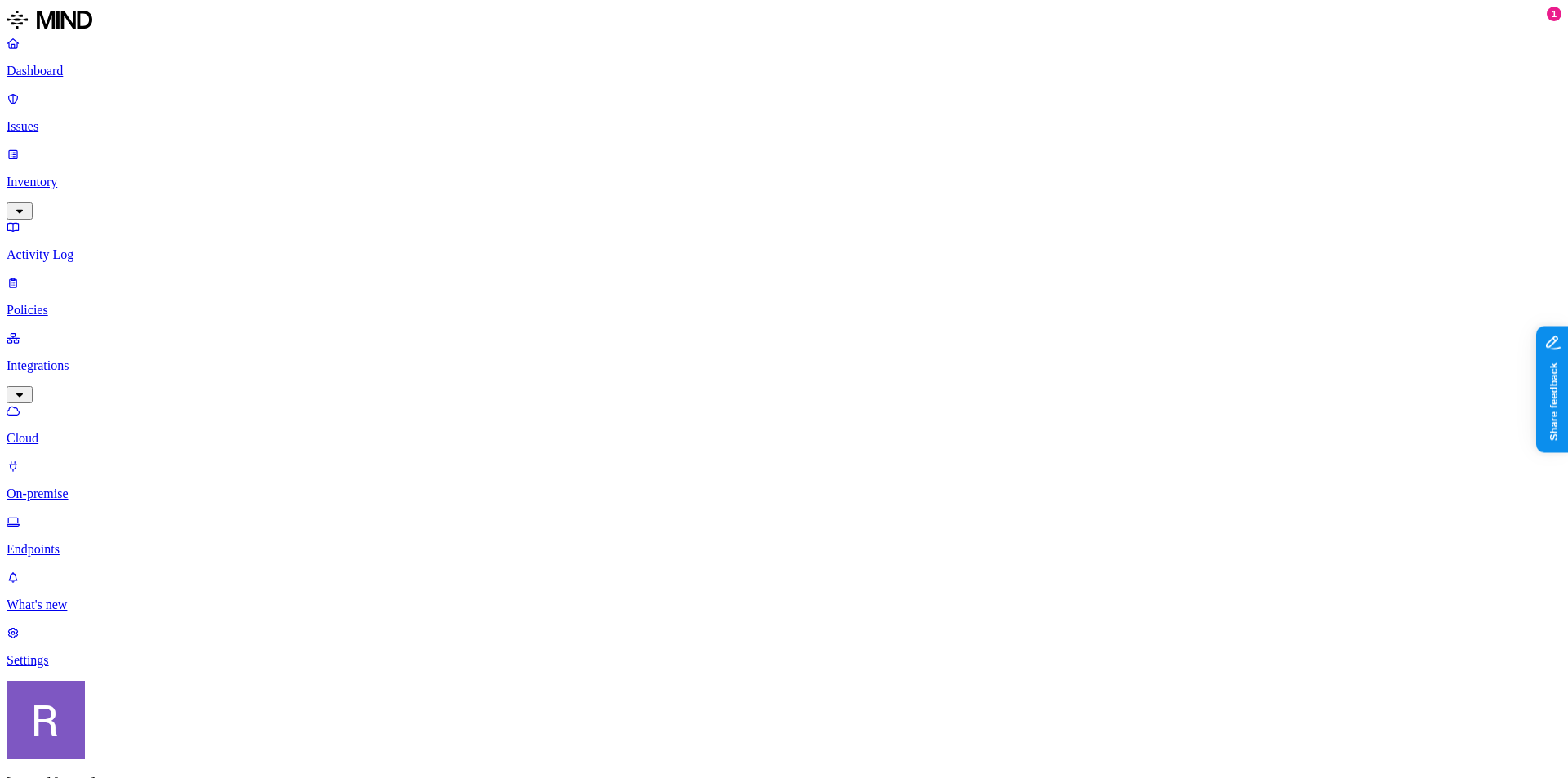 click on "Add Integration" at bounding box center [56, 911] 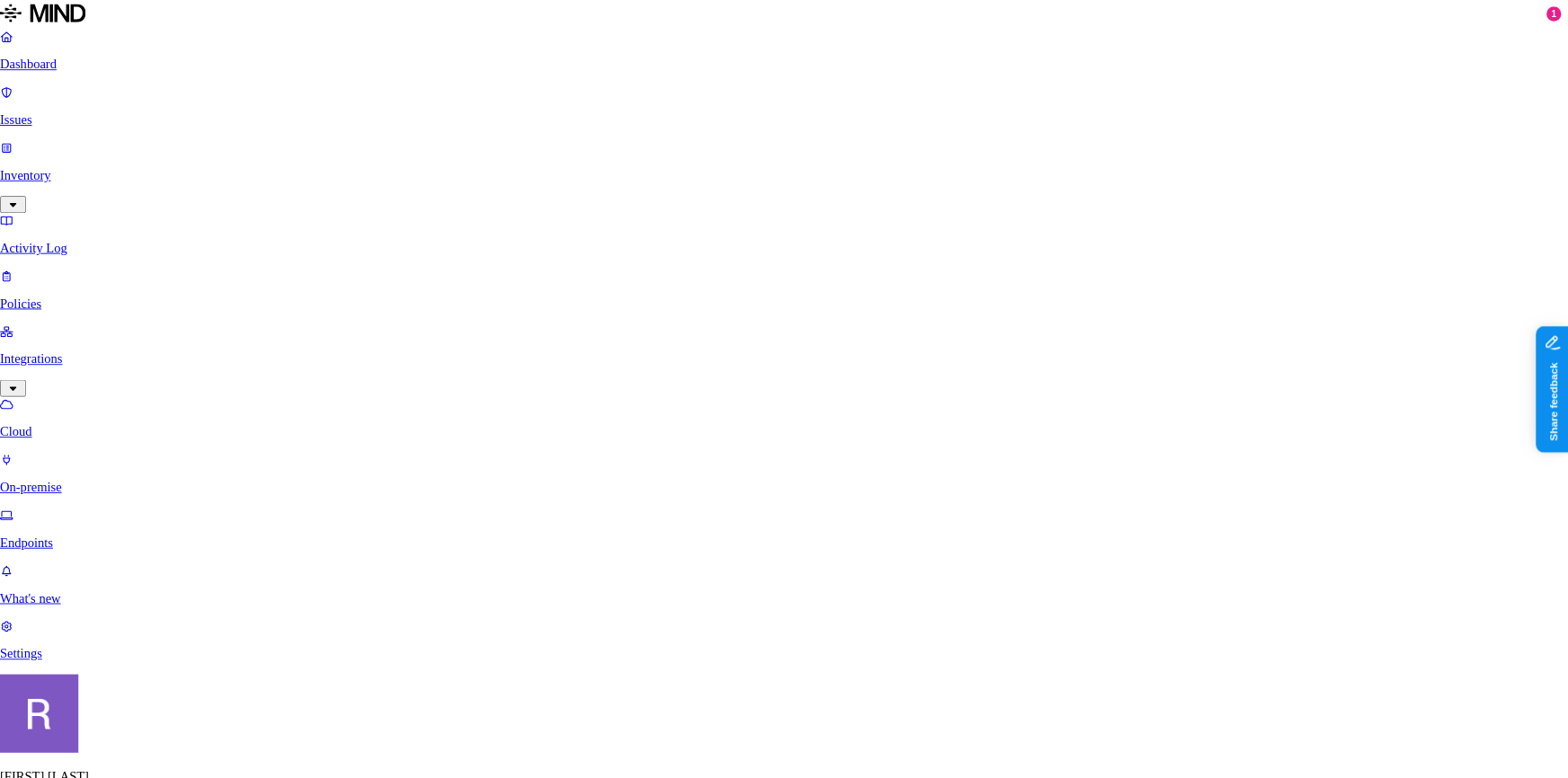 scroll, scrollTop: 386, scrollLeft: 0, axis: vertical 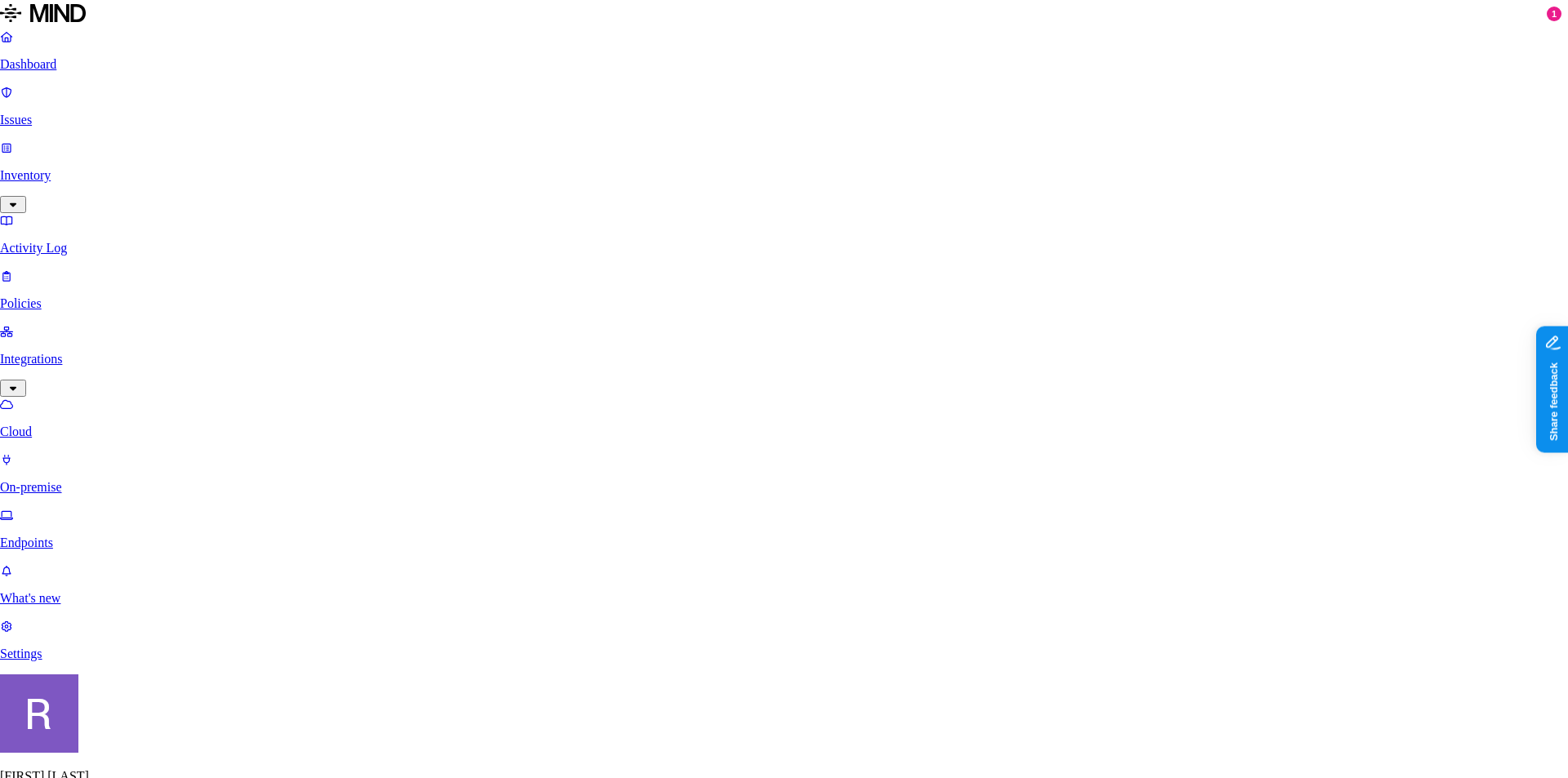 click 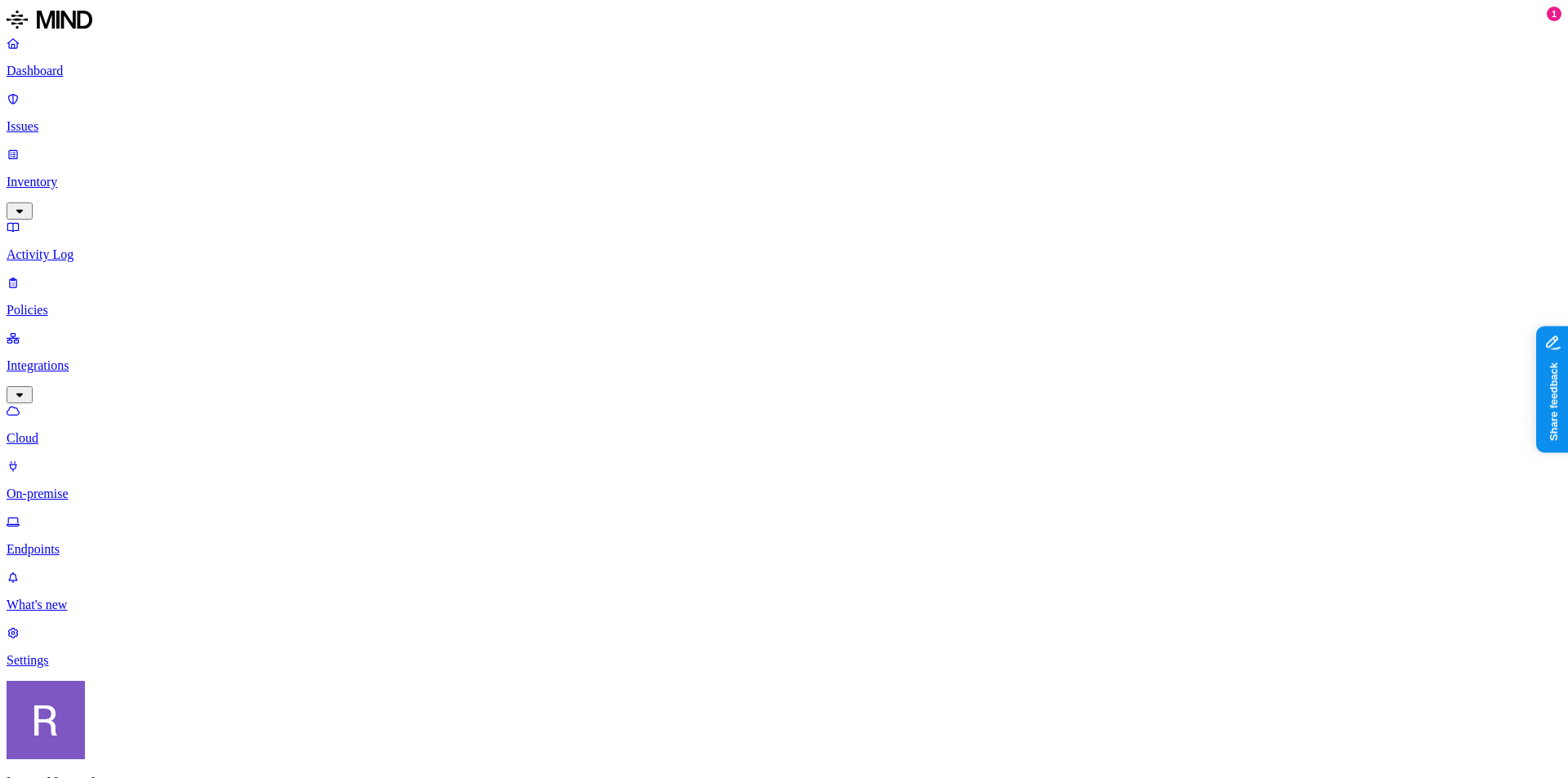 click on "On-premise" at bounding box center (784, 494) 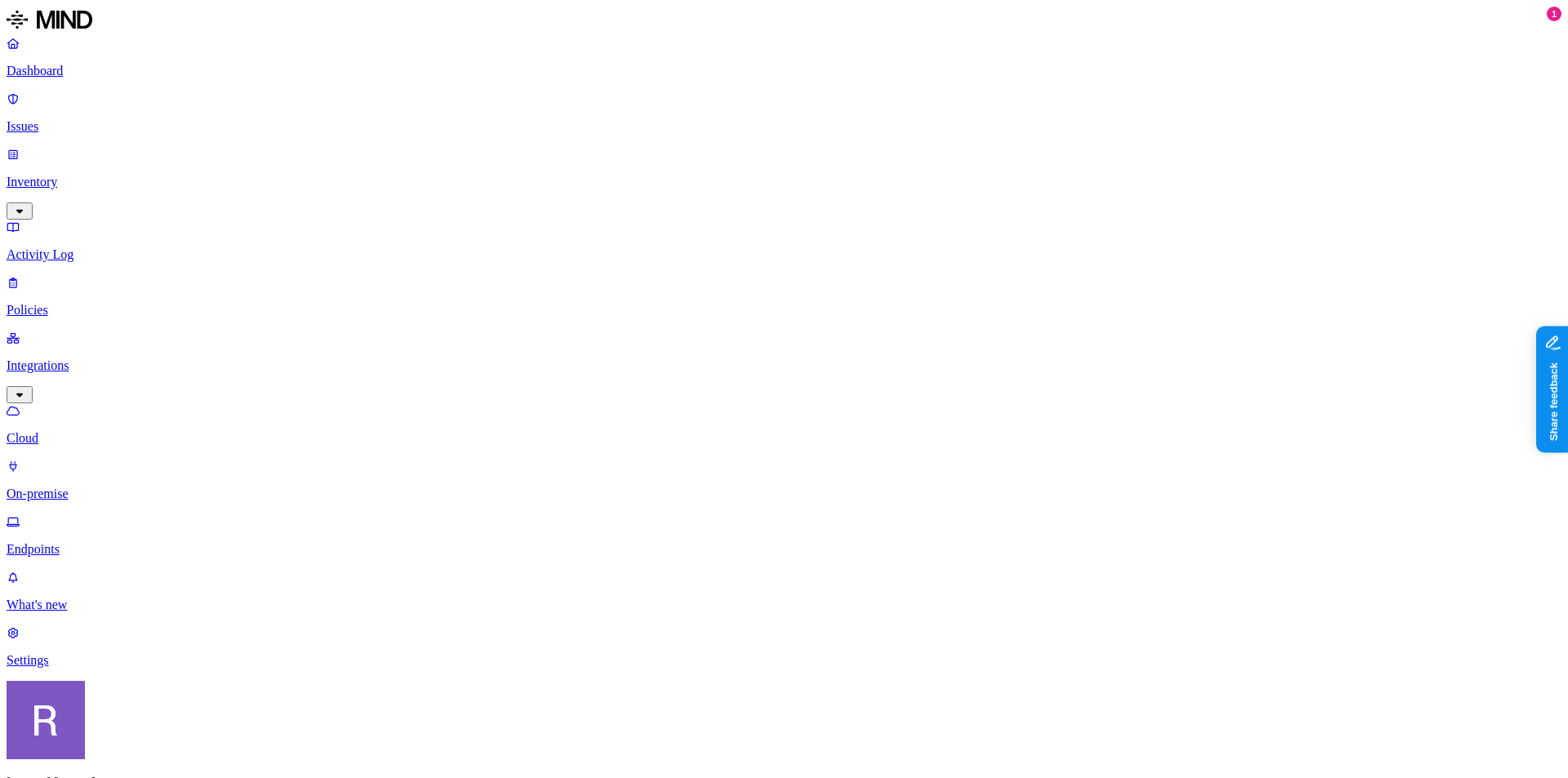 click on "Endpoints" at bounding box center [784, 549] 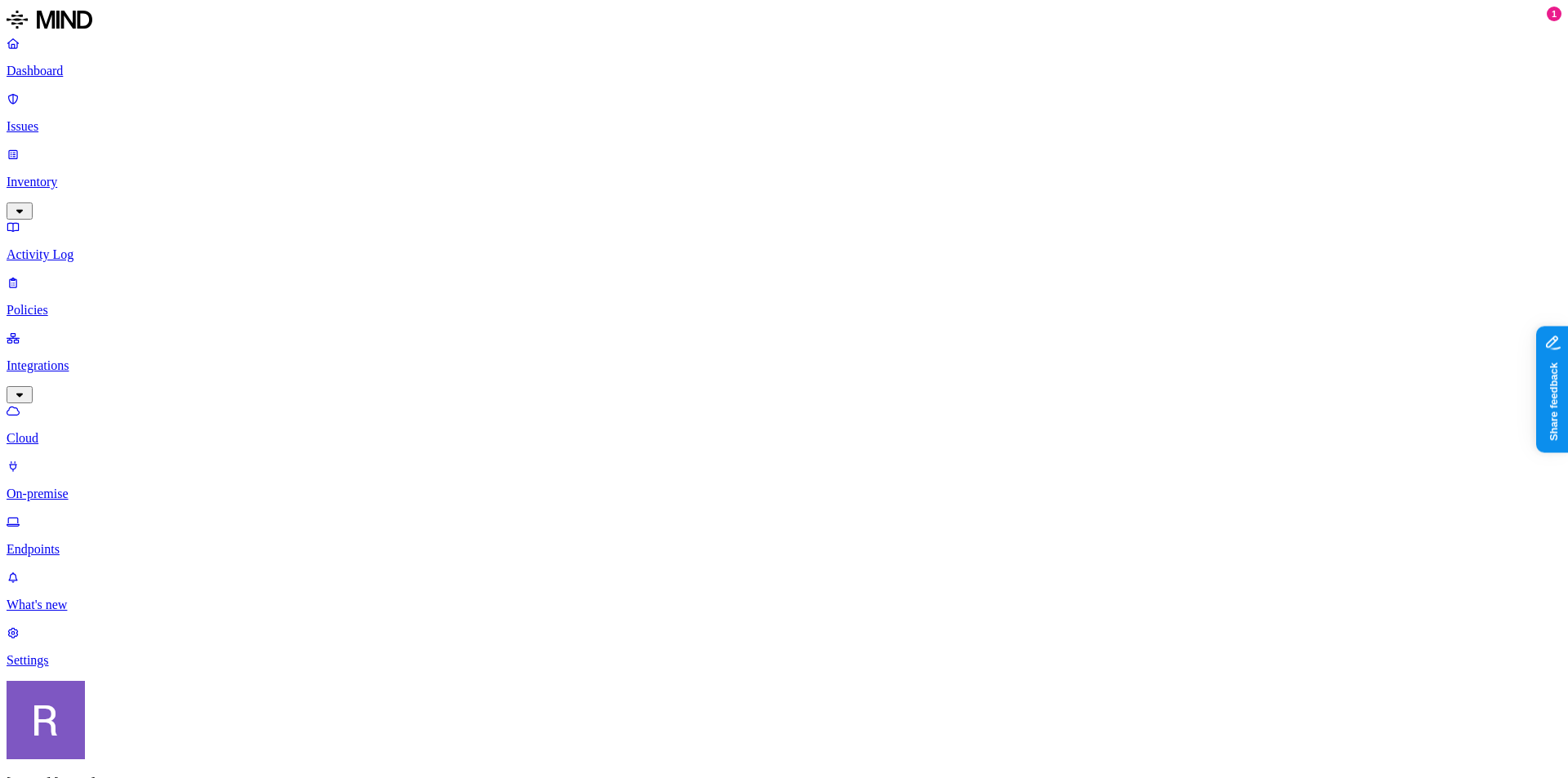 click on "Dashboard" at bounding box center (784, 71) 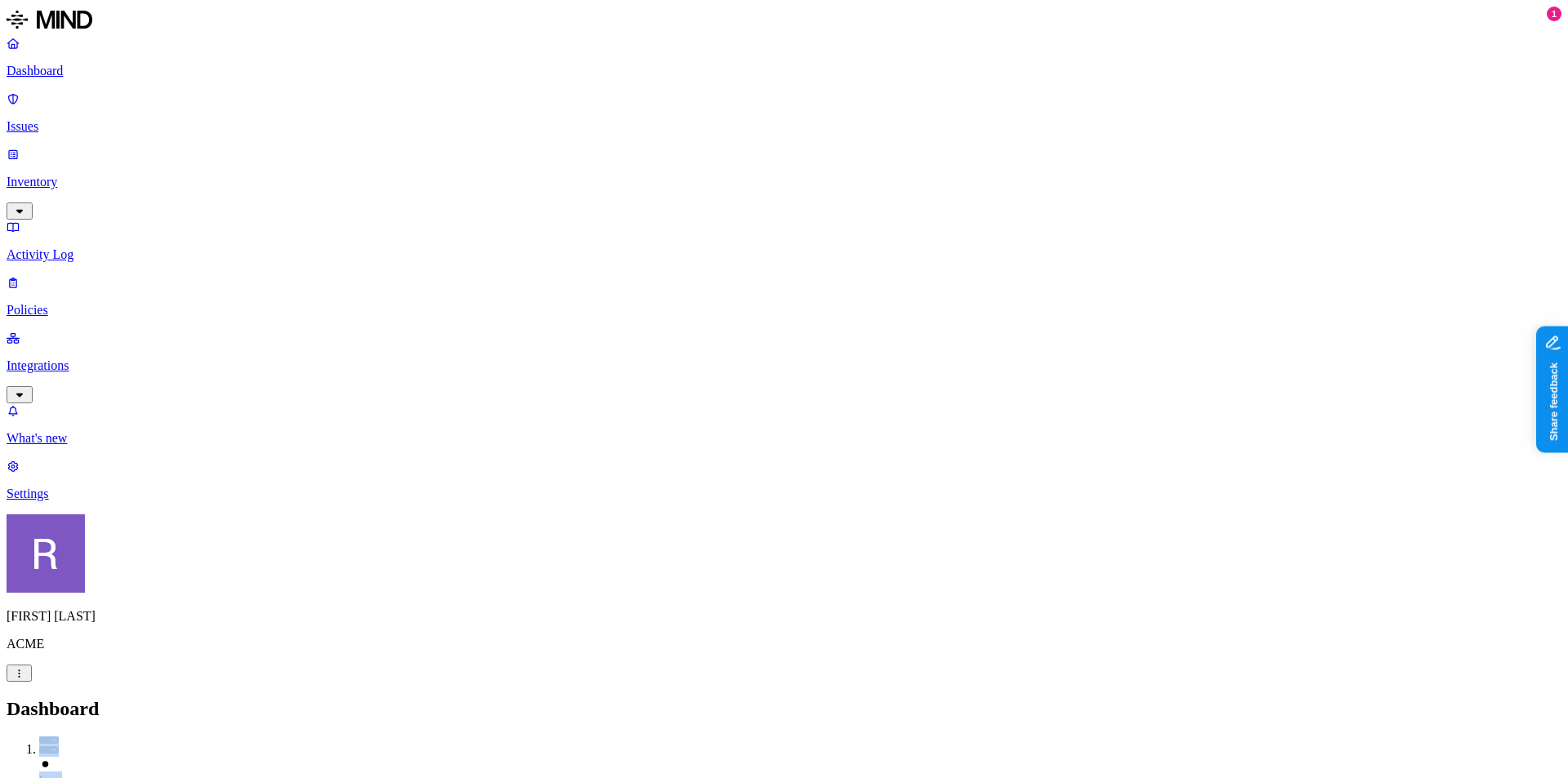 drag, startPoint x: 439, startPoint y: 28, endPoint x: 306, endPoint y: 50, distance: 134.80727 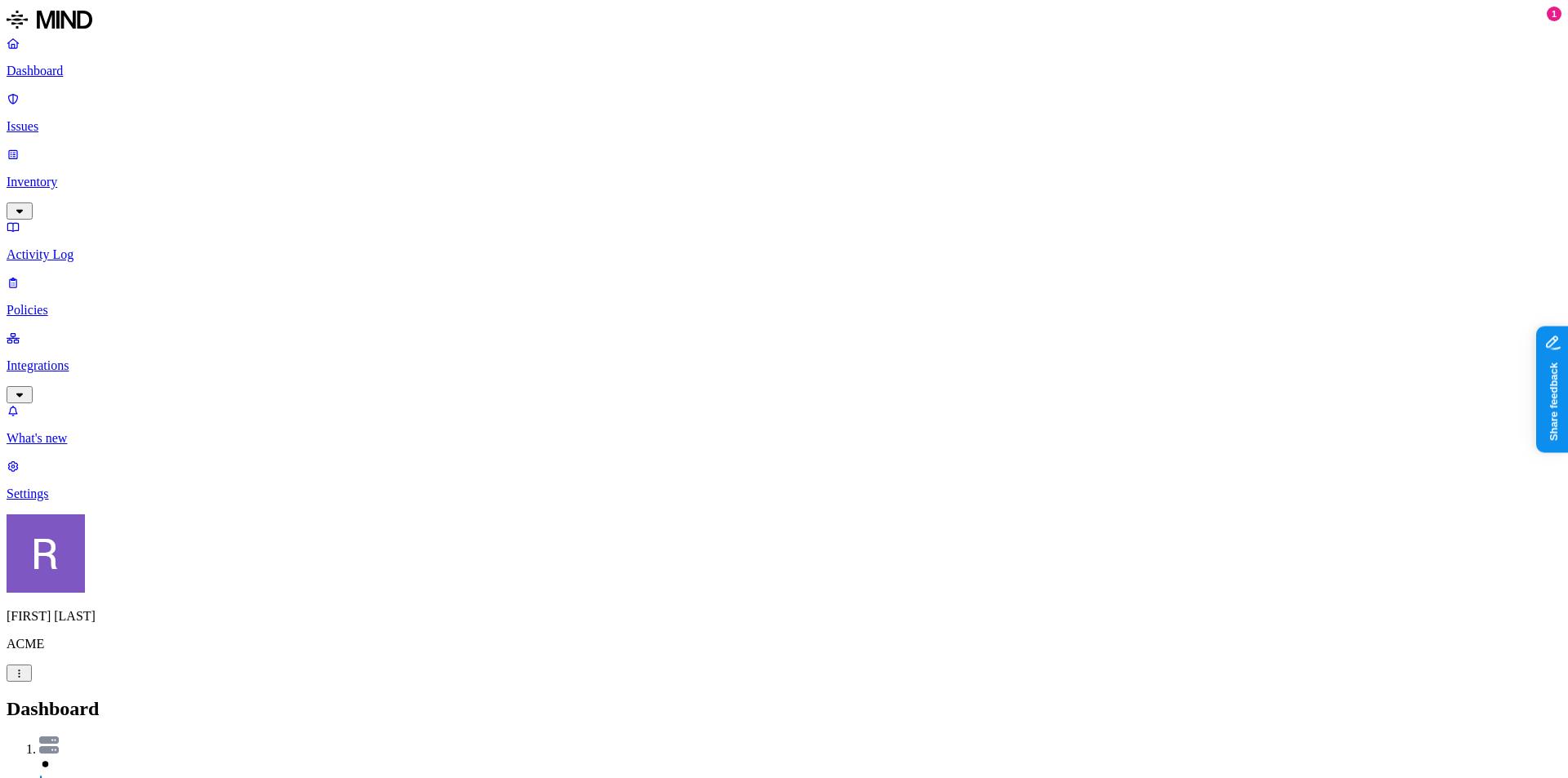 click on "Integrations" at bounding box center [784, 366] 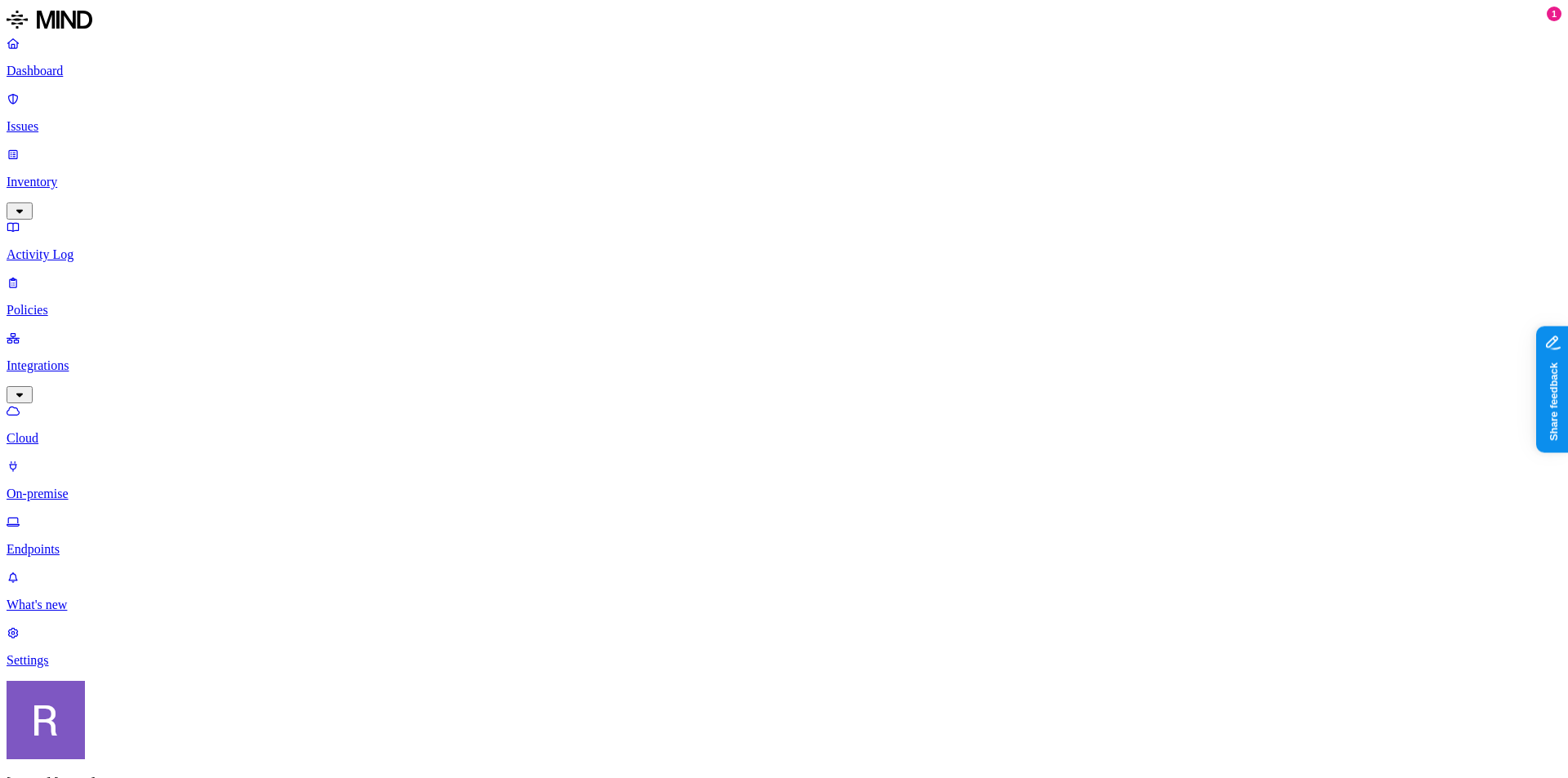 click on "Dashboard" at bounding box center (784, 71) 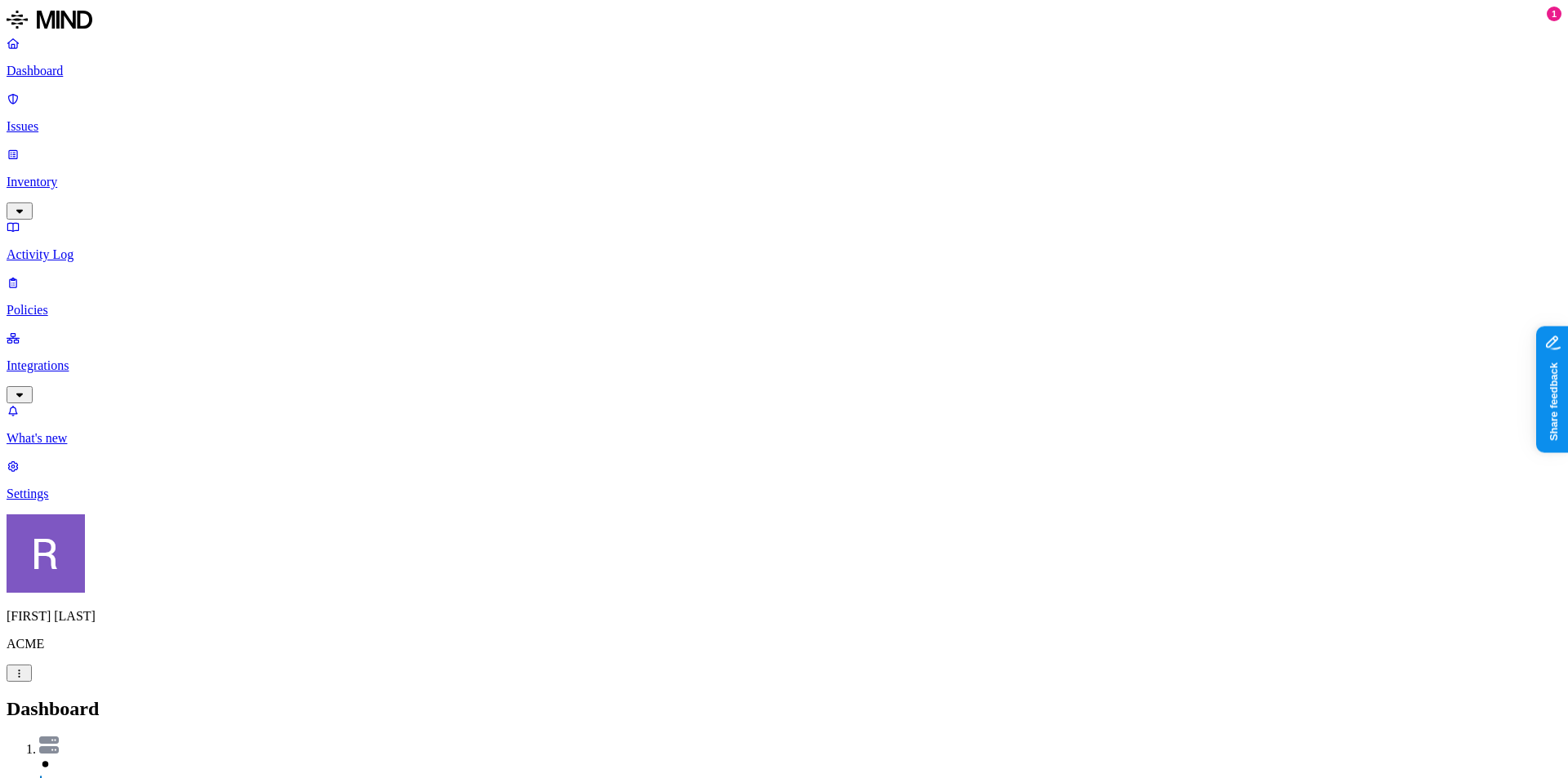 click on "Detection" at bounding box center (97, 2247) 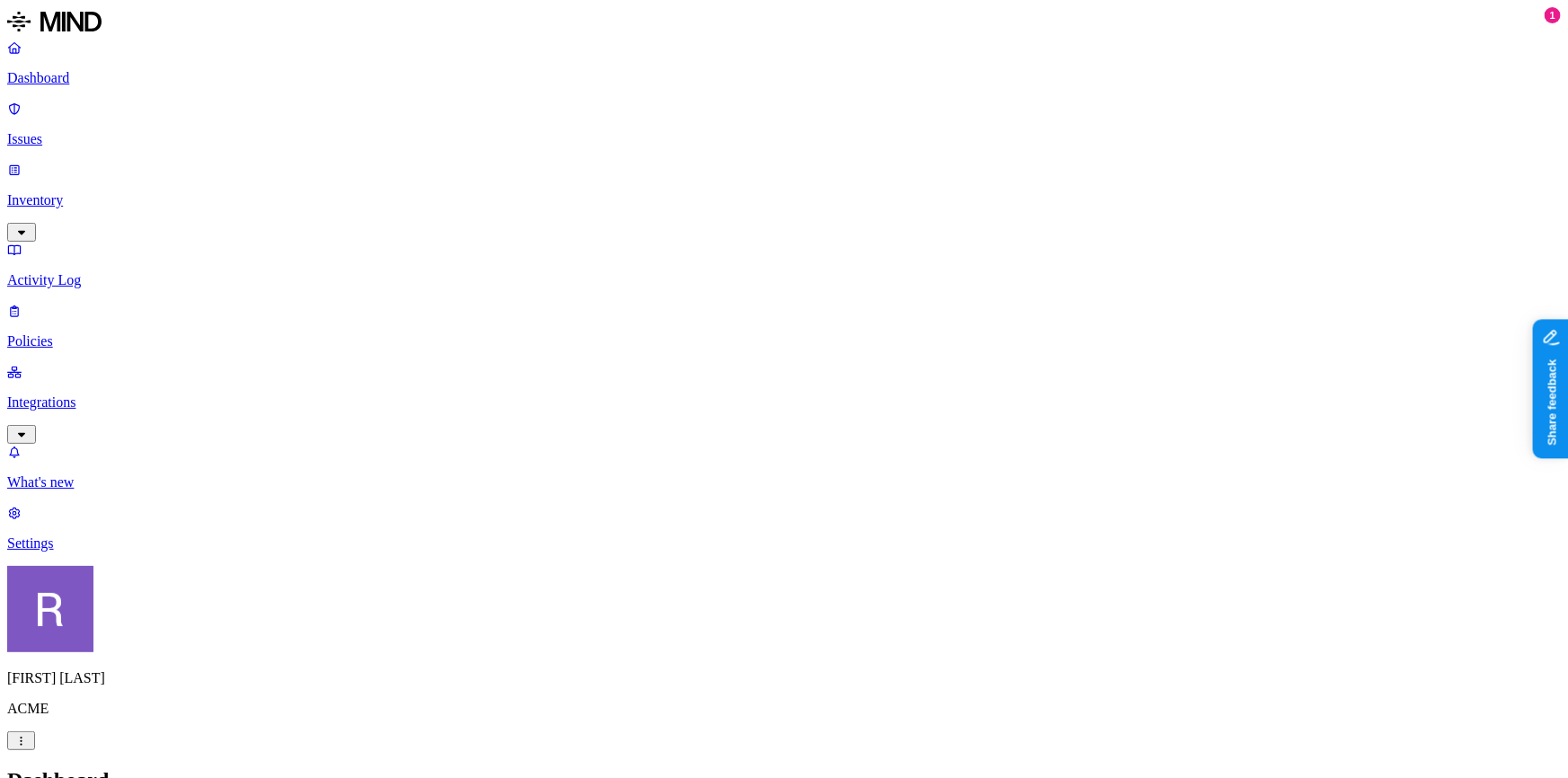 click on "Issues" at bounding box center (784, 139) 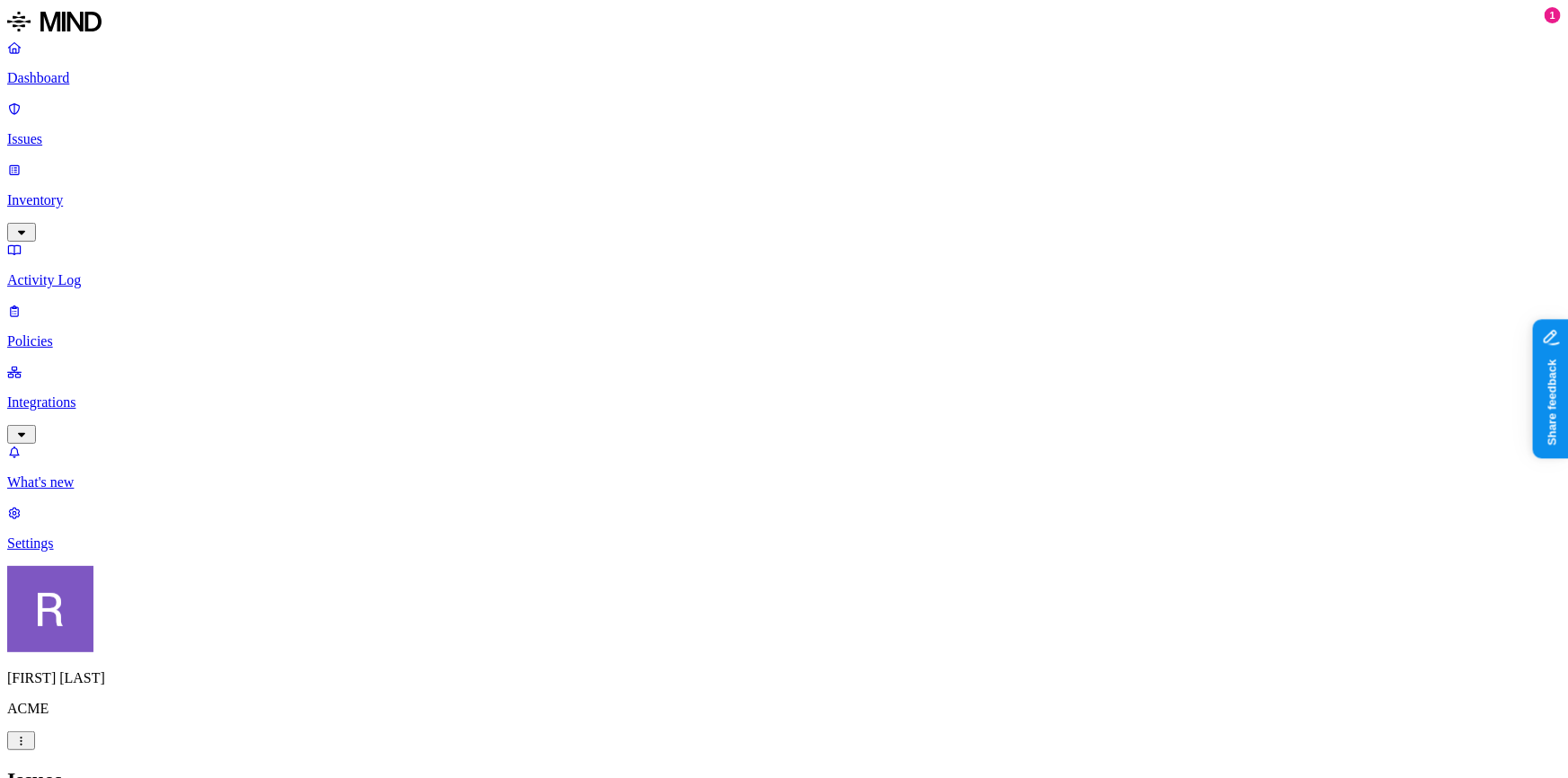 drag, startPoint x: 692, startPoint y: 31, endPoint x: 813, endPoint y: 311, distance: 305.02623 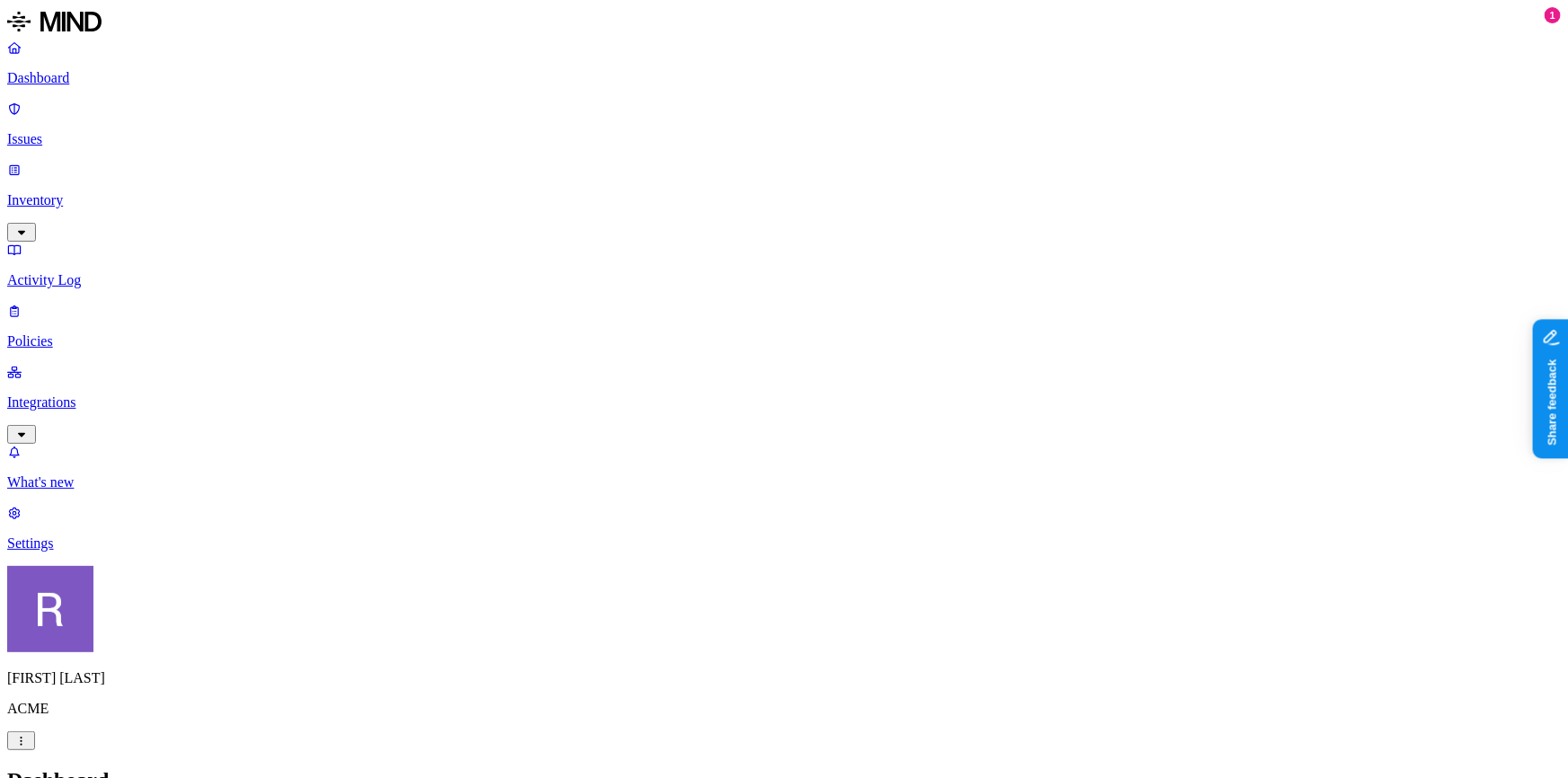 click on "Scanned resources 2.72K Resources by integration 1.97K ACME Office365 541 ACME Google Drive 82 MIND ACME 48 ACME Confluence 37 ACME Box 8 ACME onprem file share PII 314 IBAN 272 SSN 38 Person Name 30 Email address 17 Date of birth 3 Individual Taxpayer Identification 2 PCI 117 Credit card 119 Secrets 176 AWS credentials 169 Github credentials 3 Password 2 Encryption Key 1 Other 1.56K Mind Test File 1.54K Source code 10 CUI 4 Bill of materials 3 Collaboration agreement 2 Statement of work 2 Top resources with sensitive data Resource Sensitive records Owner Last access selective + classify trigger try 5.docx AWS credentials 107 IBAN 1 Person Name 1 Hod Bin Noon Apr 30, 2025, 06:56 PM selective + classify trigger try 7.docx AWS credentials 107 IBAN 1 Person Name 1 Hod Bin Noon Apr 30, 2025, 06:56 PM Test audit selective 2.docx AWS credentials 107 IBAN 1 Person Name 1 Hod Bin Noon Apr 24, 2025, 05:04 AM selective + classify try 4.docx AWS credentials 107 IBAN 1 Person Name 1 Hod Bin Noon Apr 30, 2025, 06:56 PM 1" at bounding box center [784, 3438] 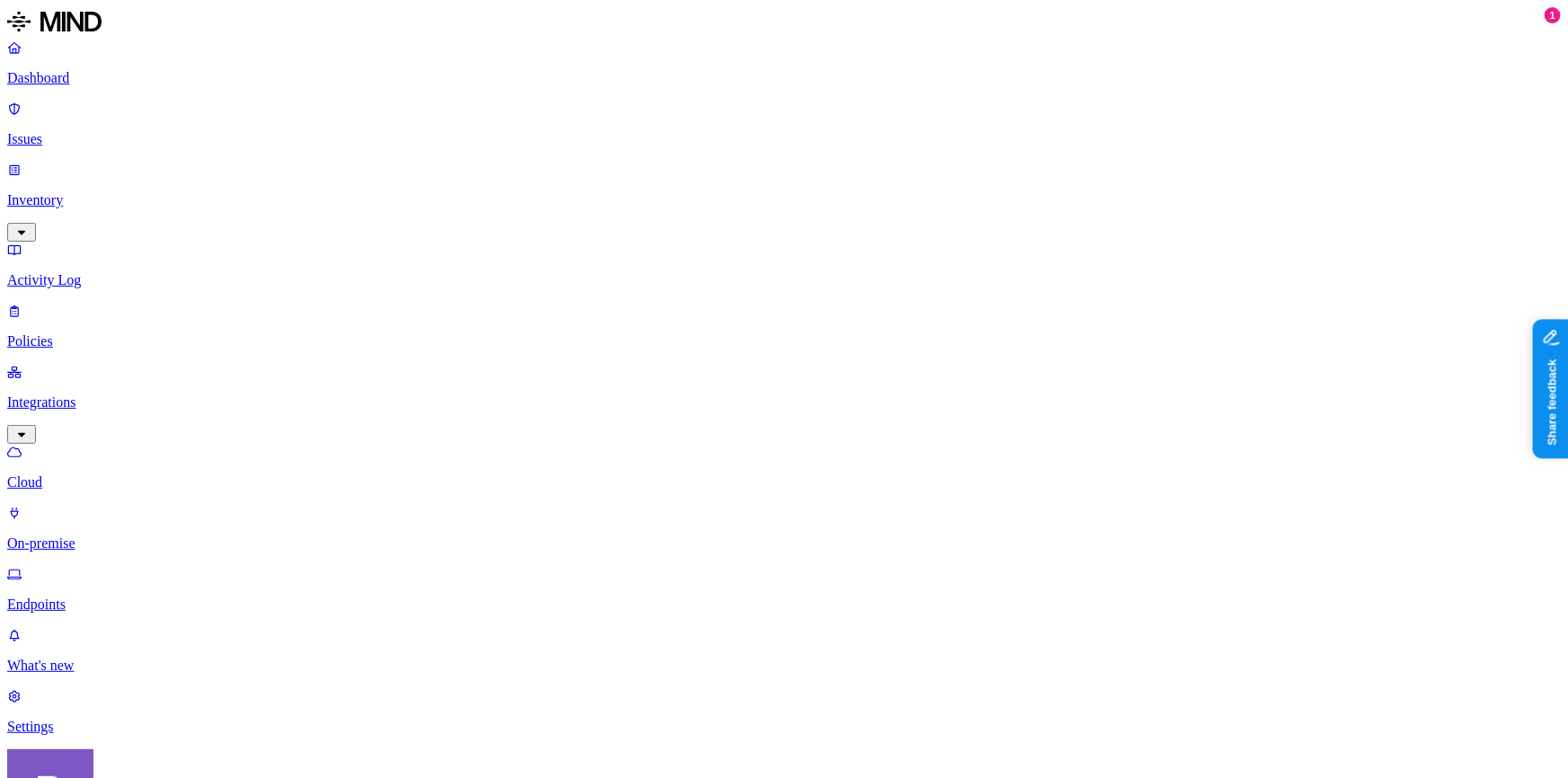 click at bounding box center (93, 2321) 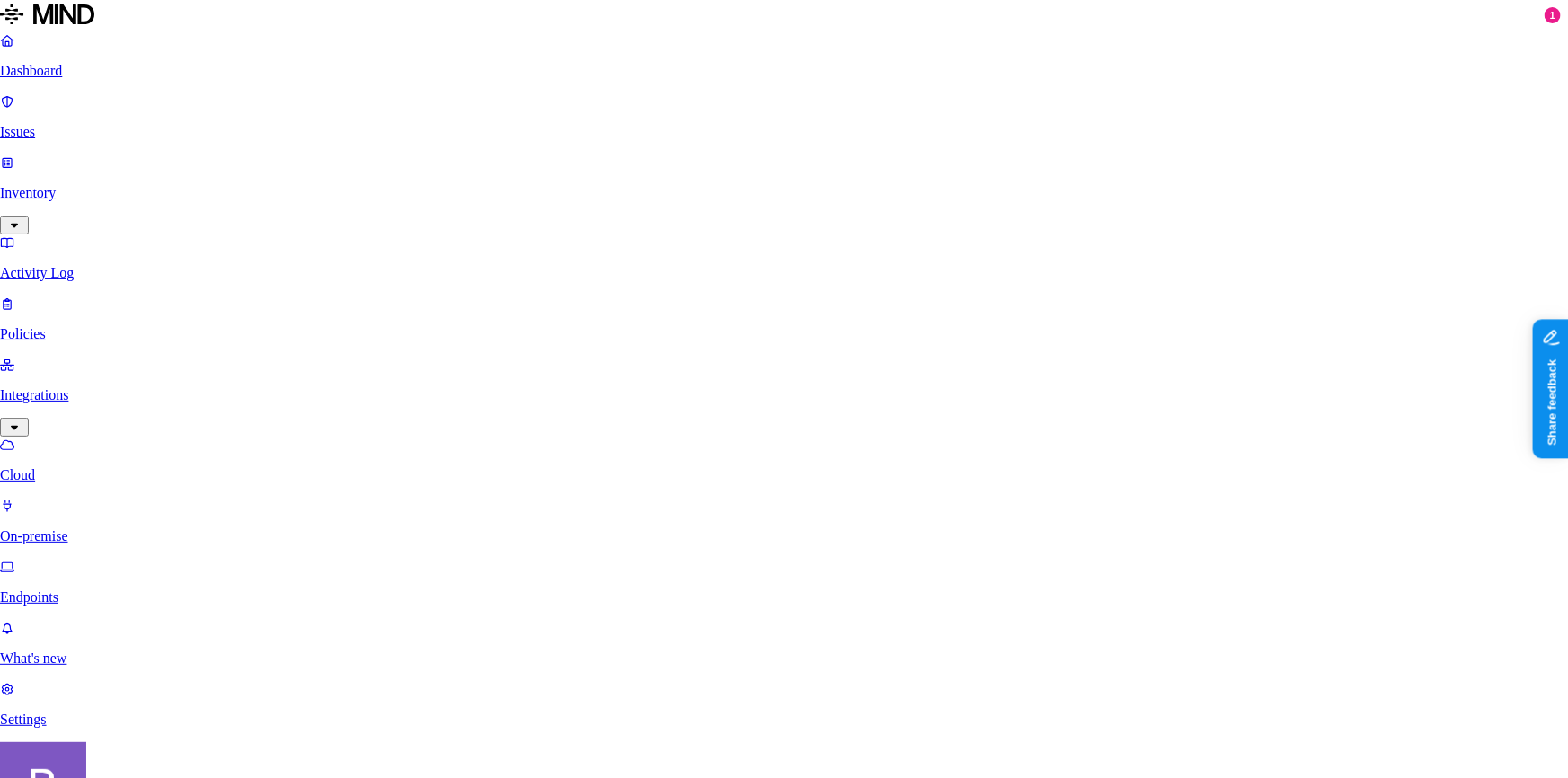 click on "Delete" at bounding box center (76, 4706) 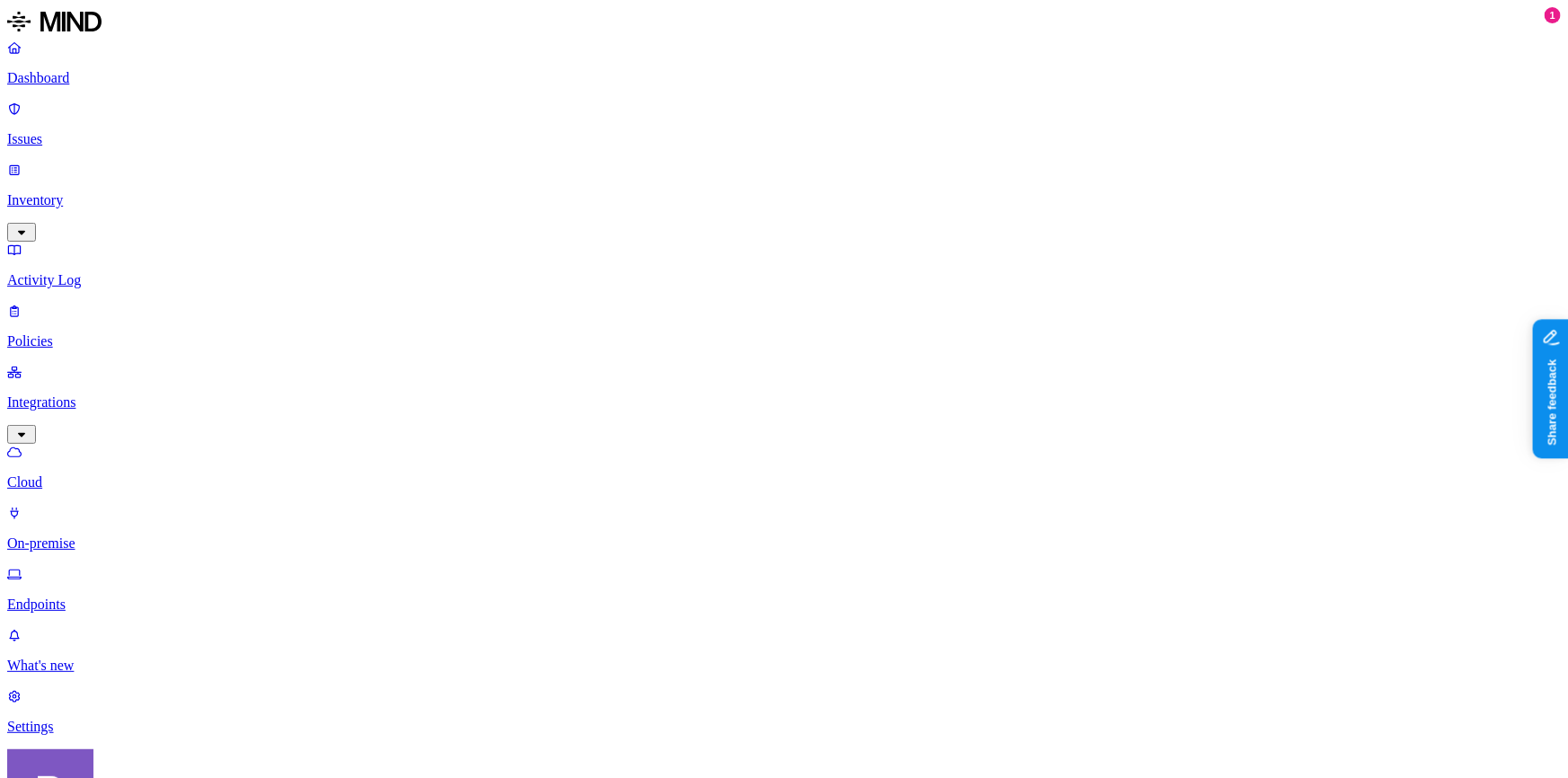 click 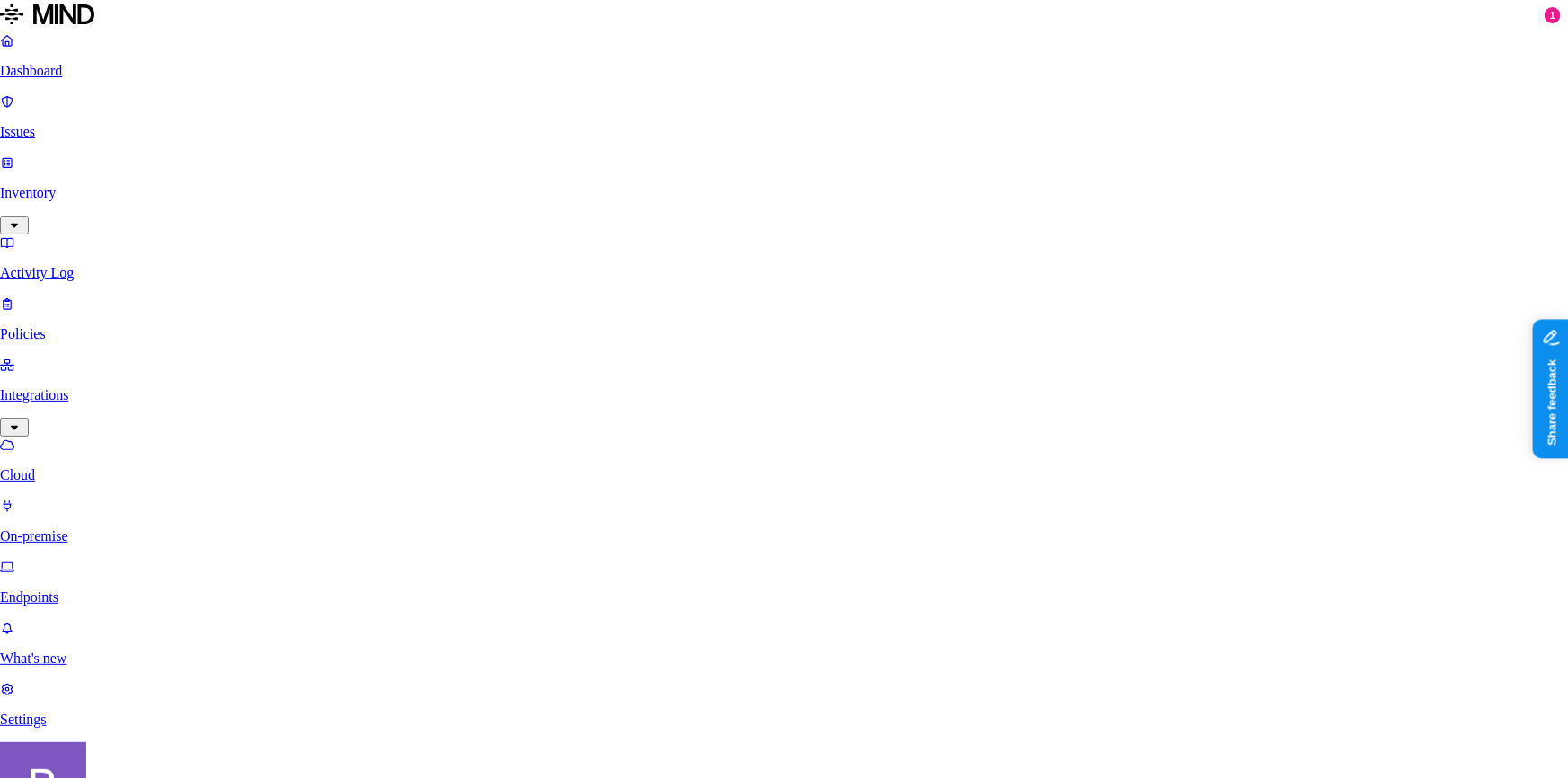 click on "Delete" at bounding box center [76, 4571] 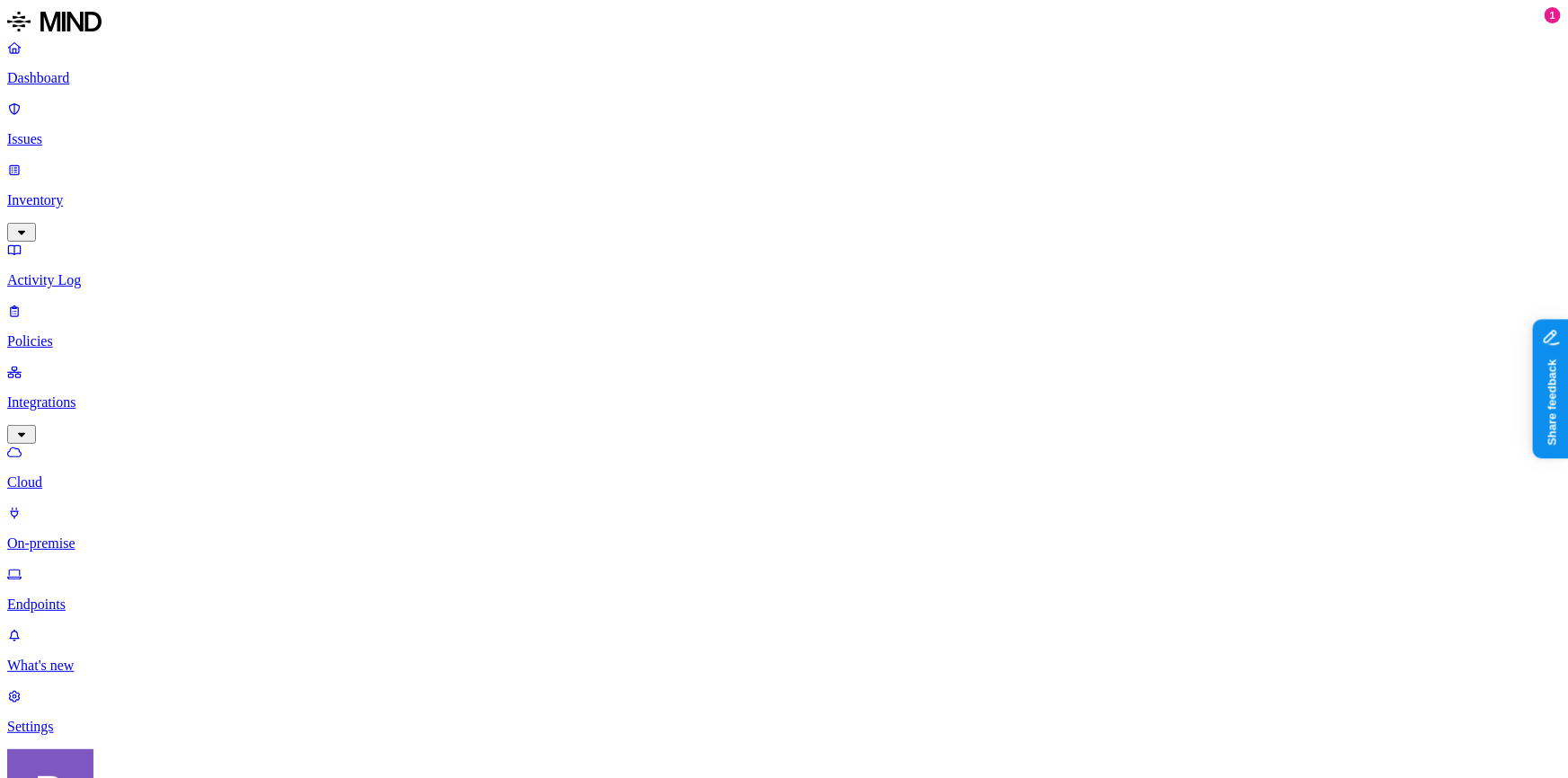 click 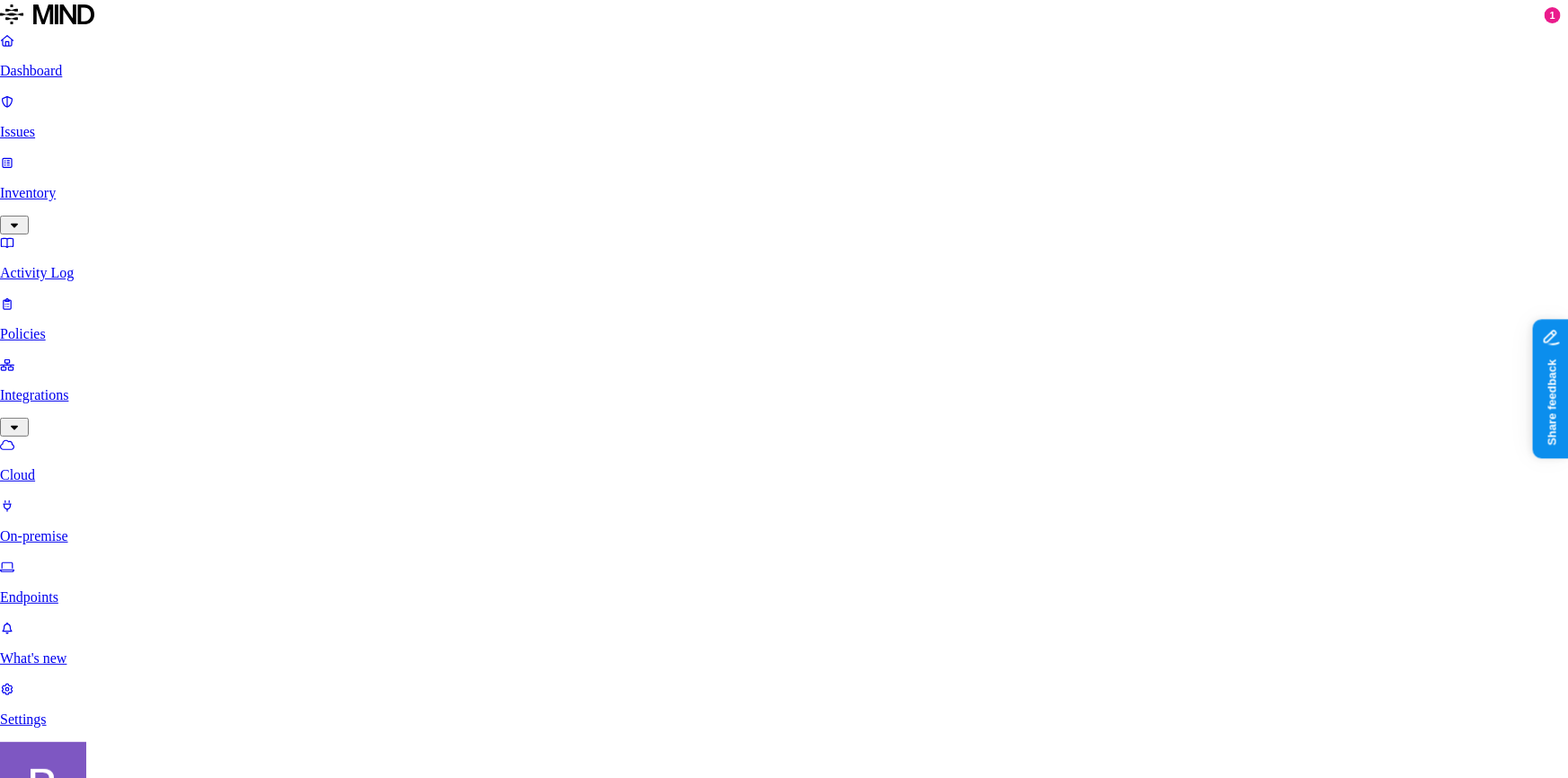 click on "Delete" at bounding box center [76, 4436] 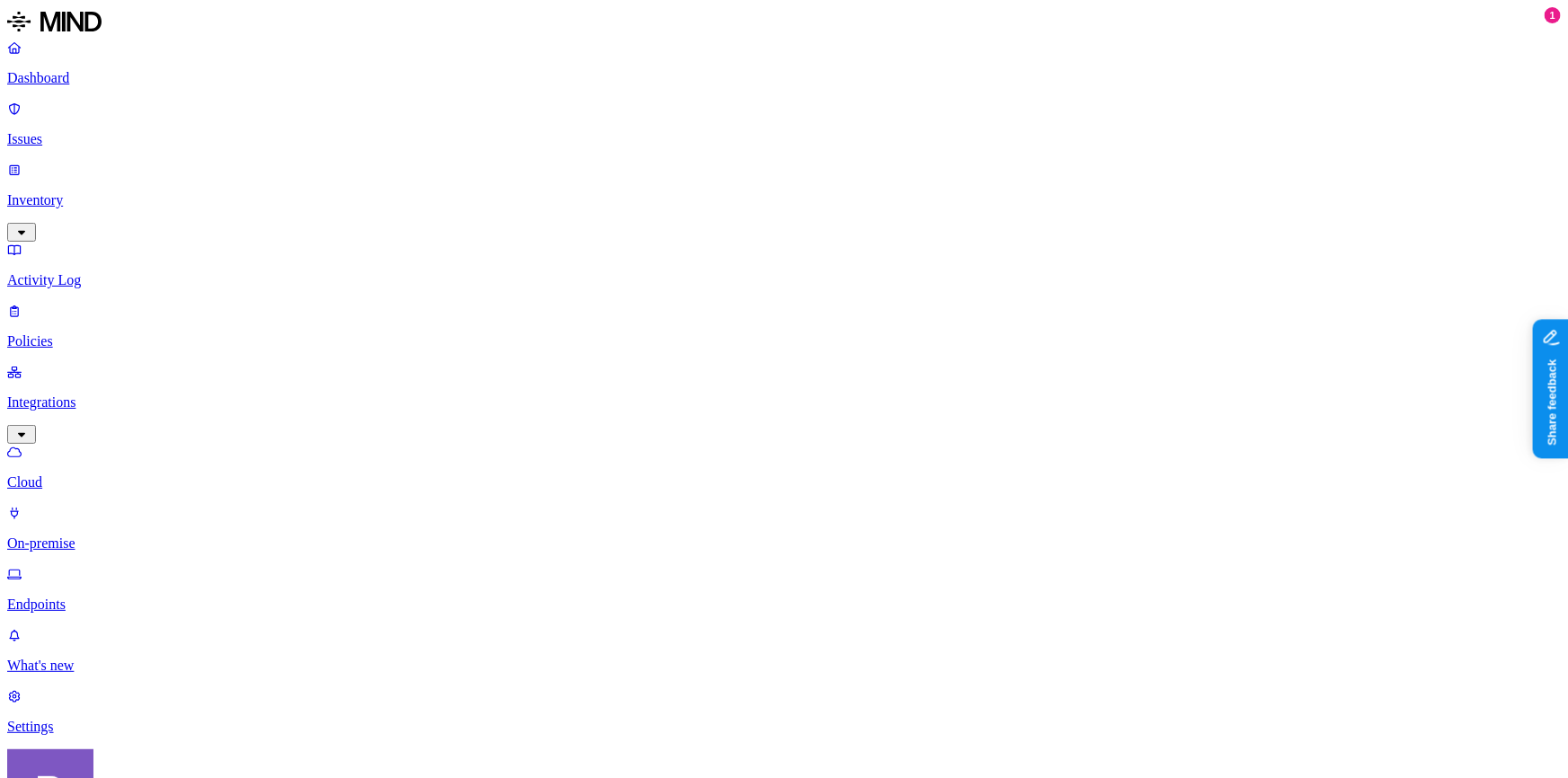 click 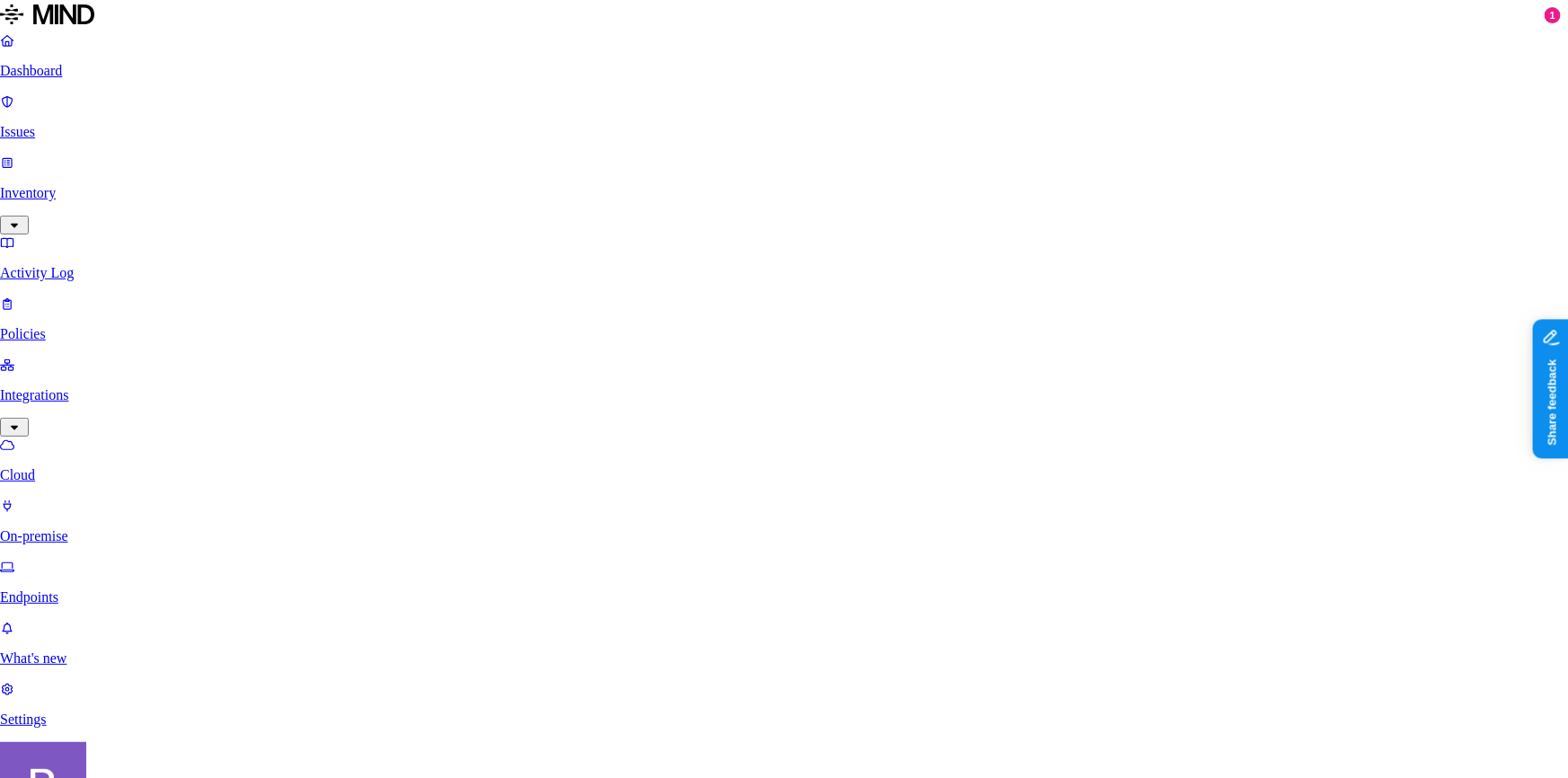 click on "Delete" at bounding box center (76, 3860) 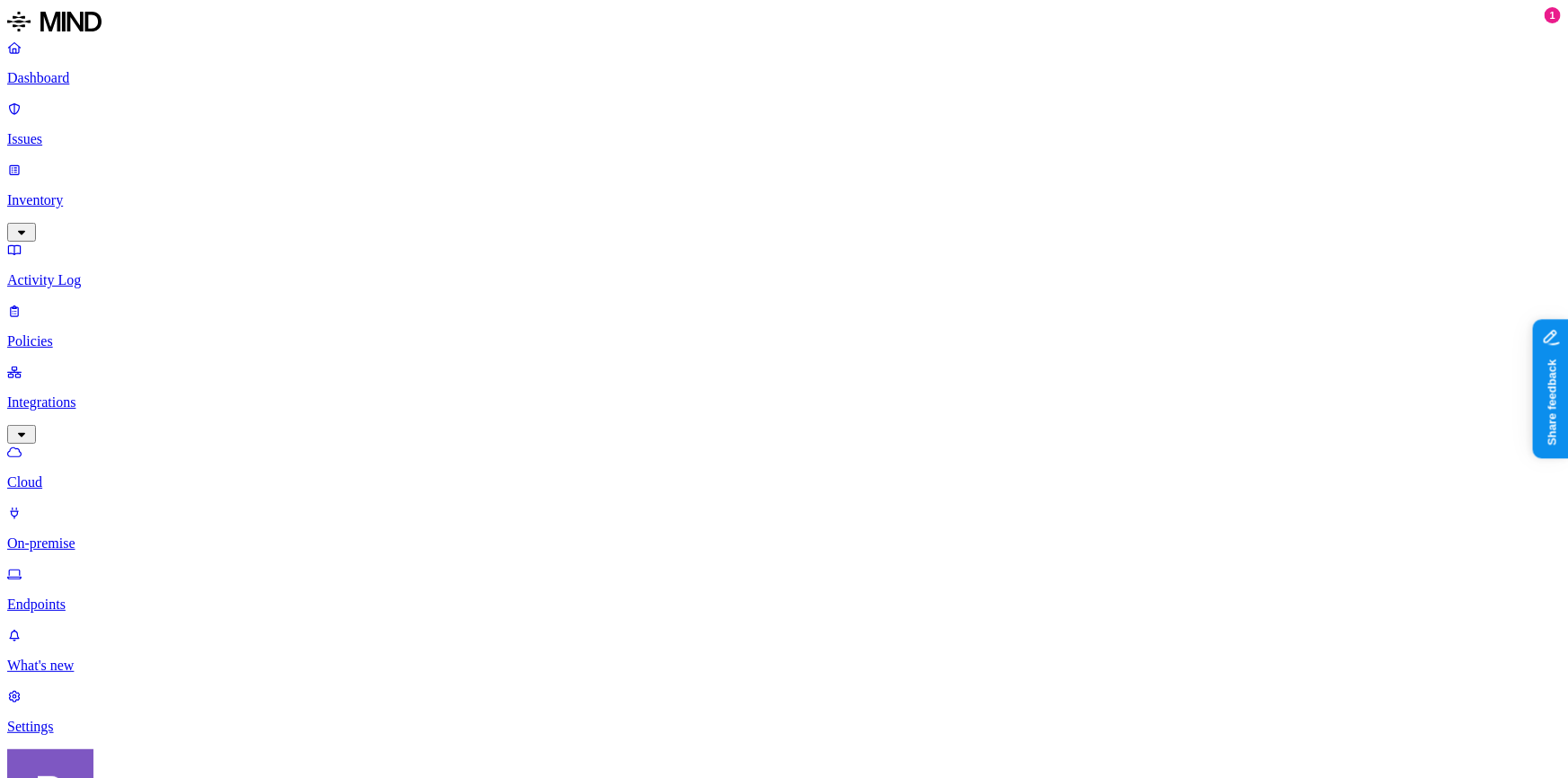 click 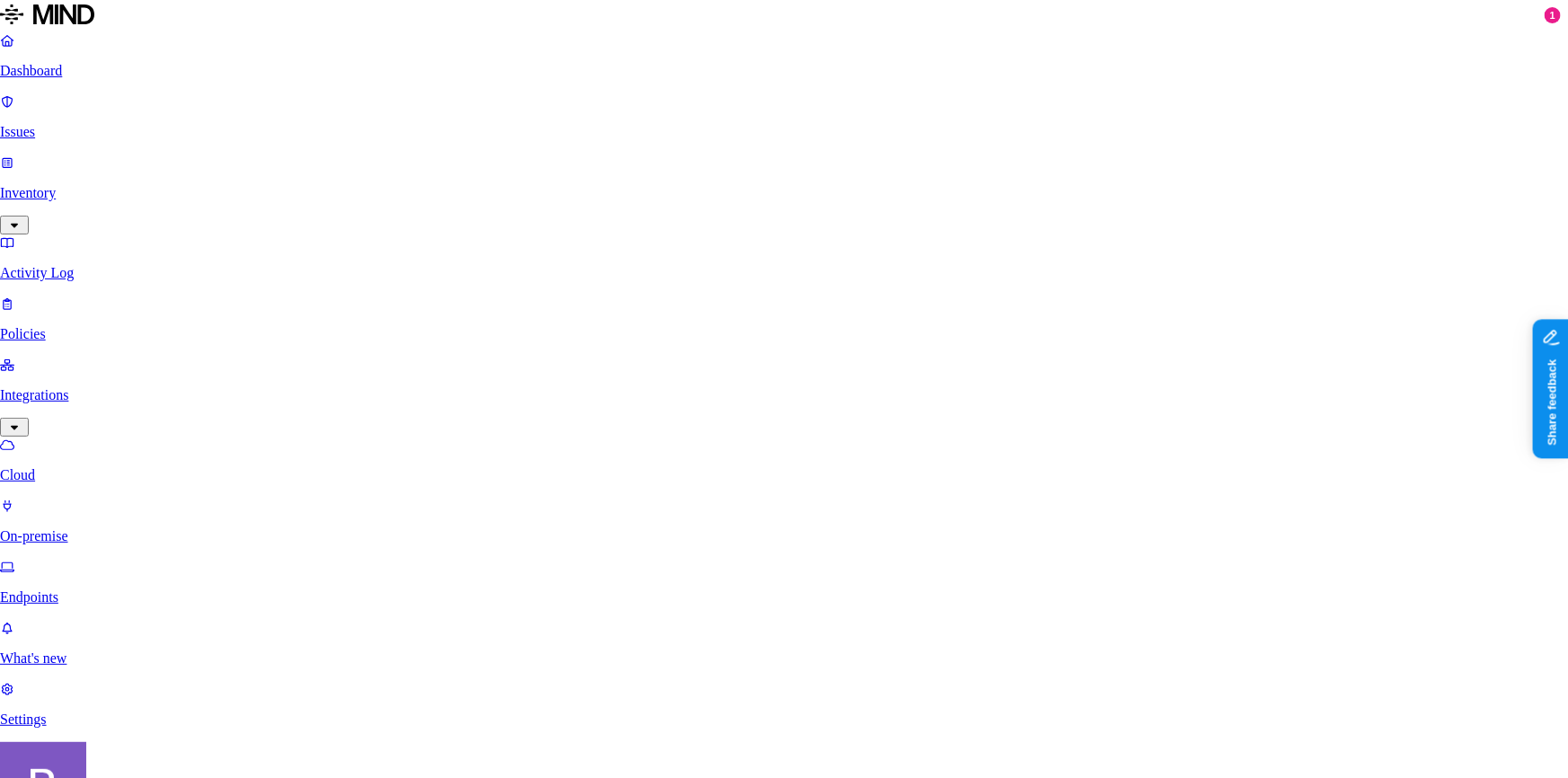 click on "Delete" at bounding box center (76, 3726) 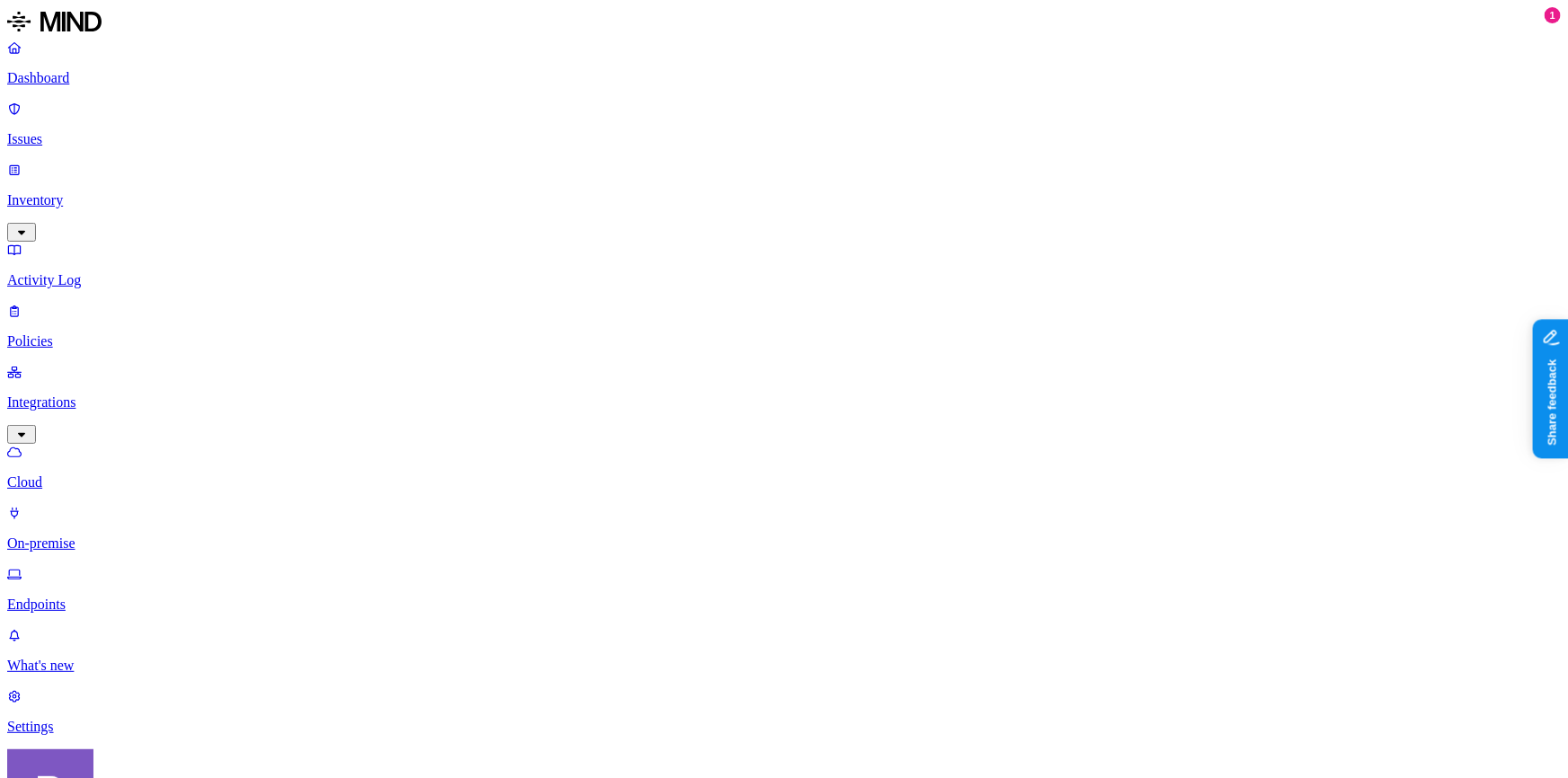 click 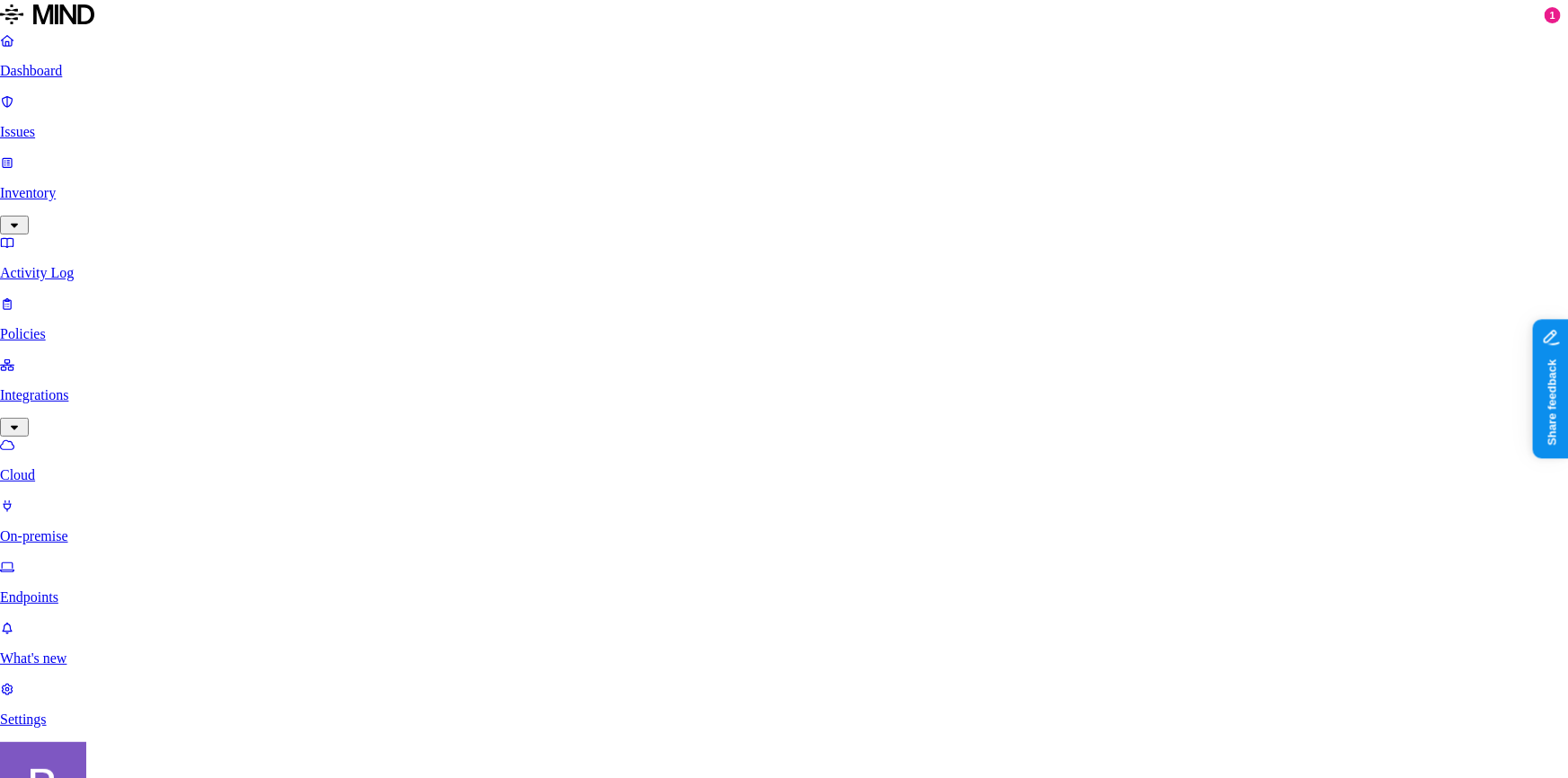 click on "Delete" at bounding box center (76, 3607) 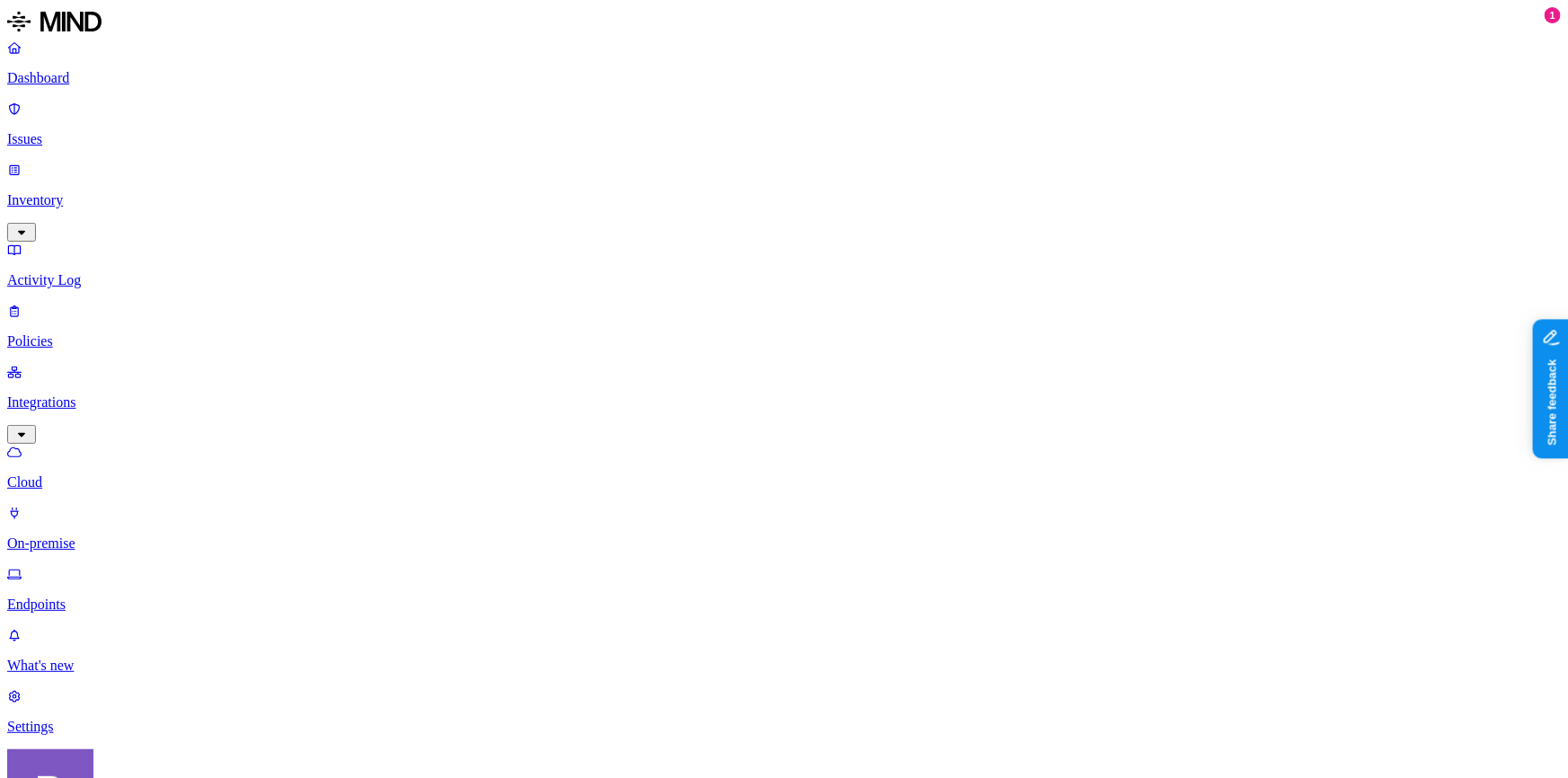 click on "Dashboard" at bounding box center [784, 63] 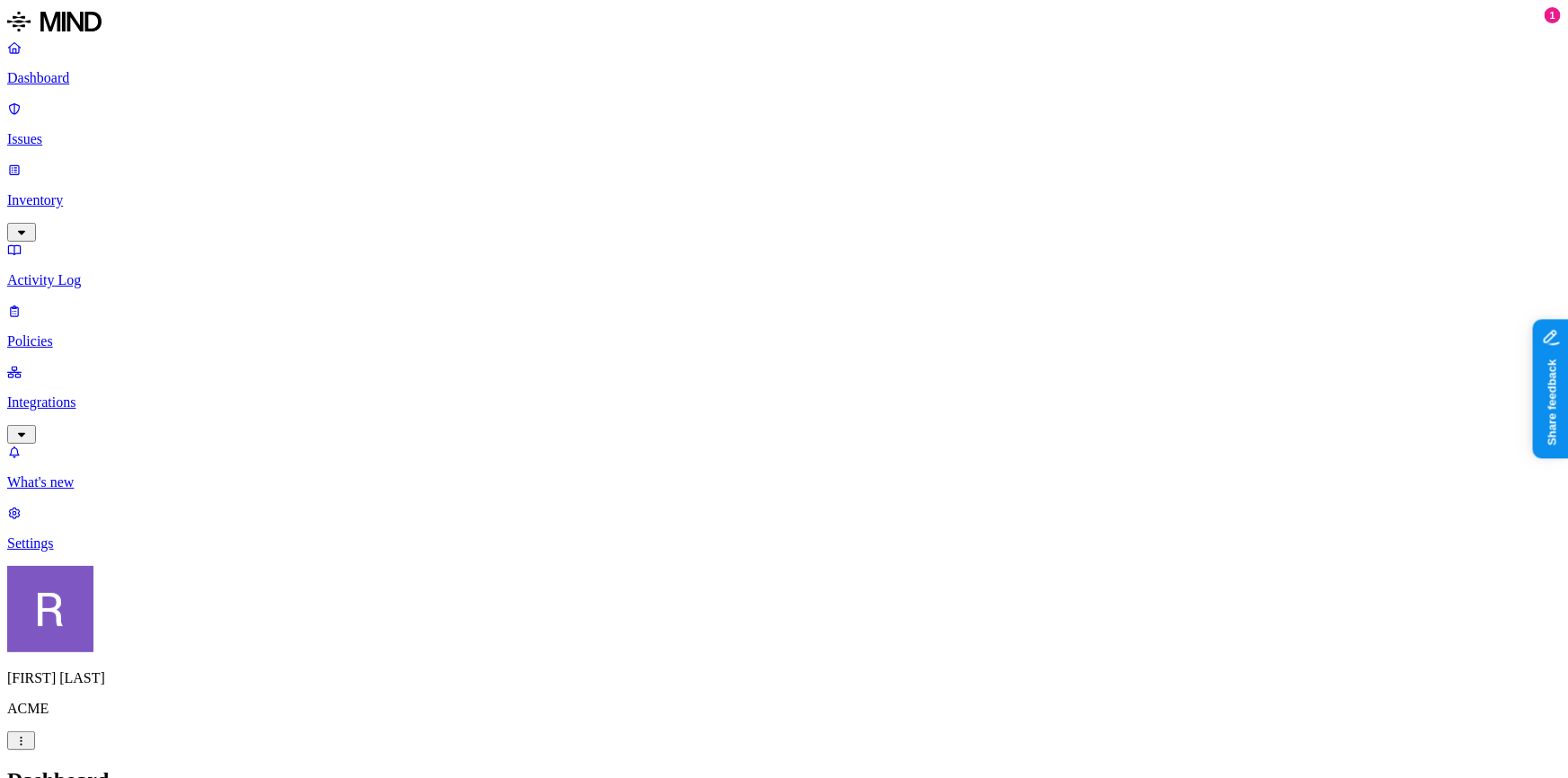 click on "Integrations" at bounding box center [784, 402] 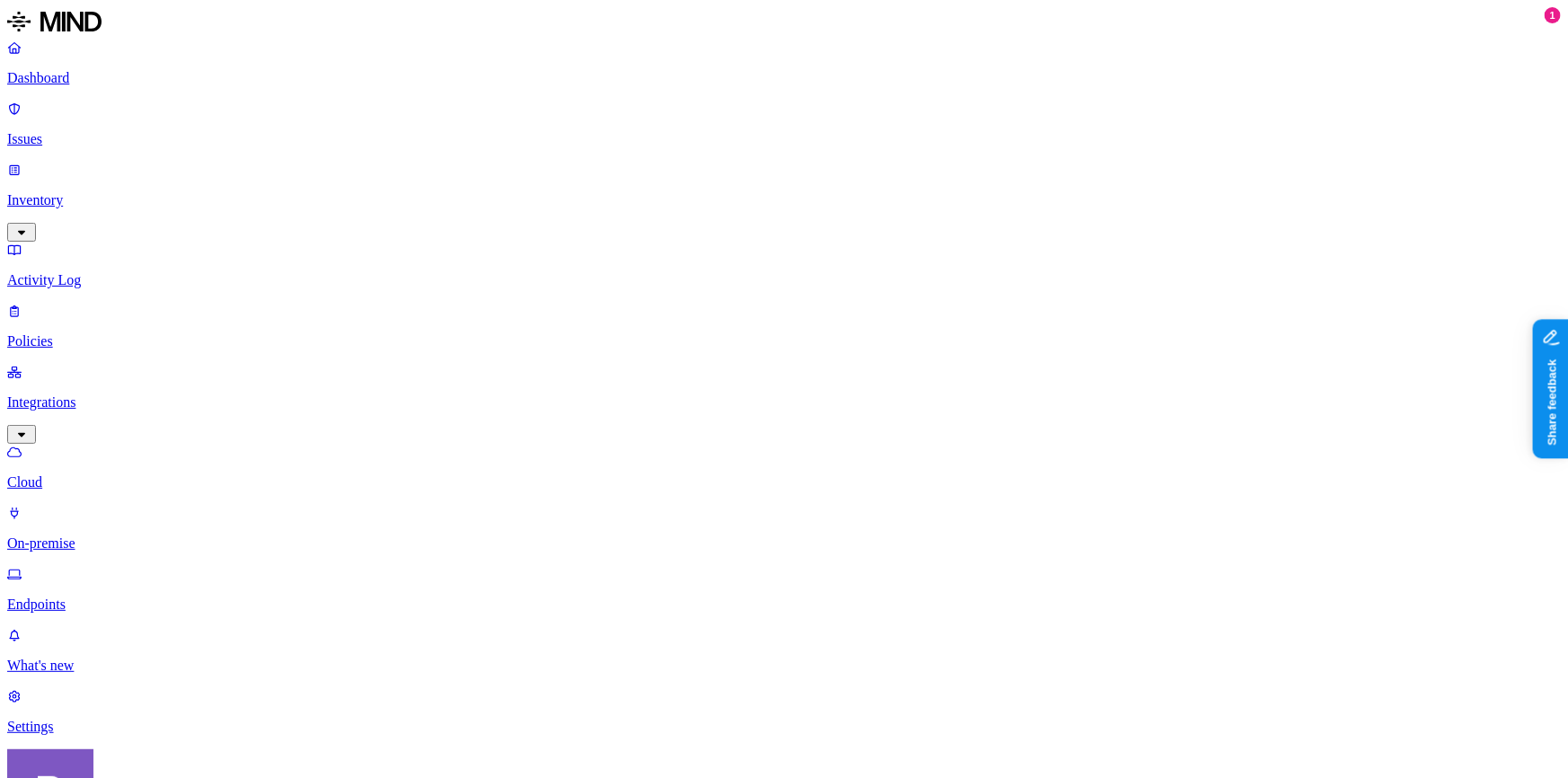 click on "On-premise" at bounding box center [784, 528] 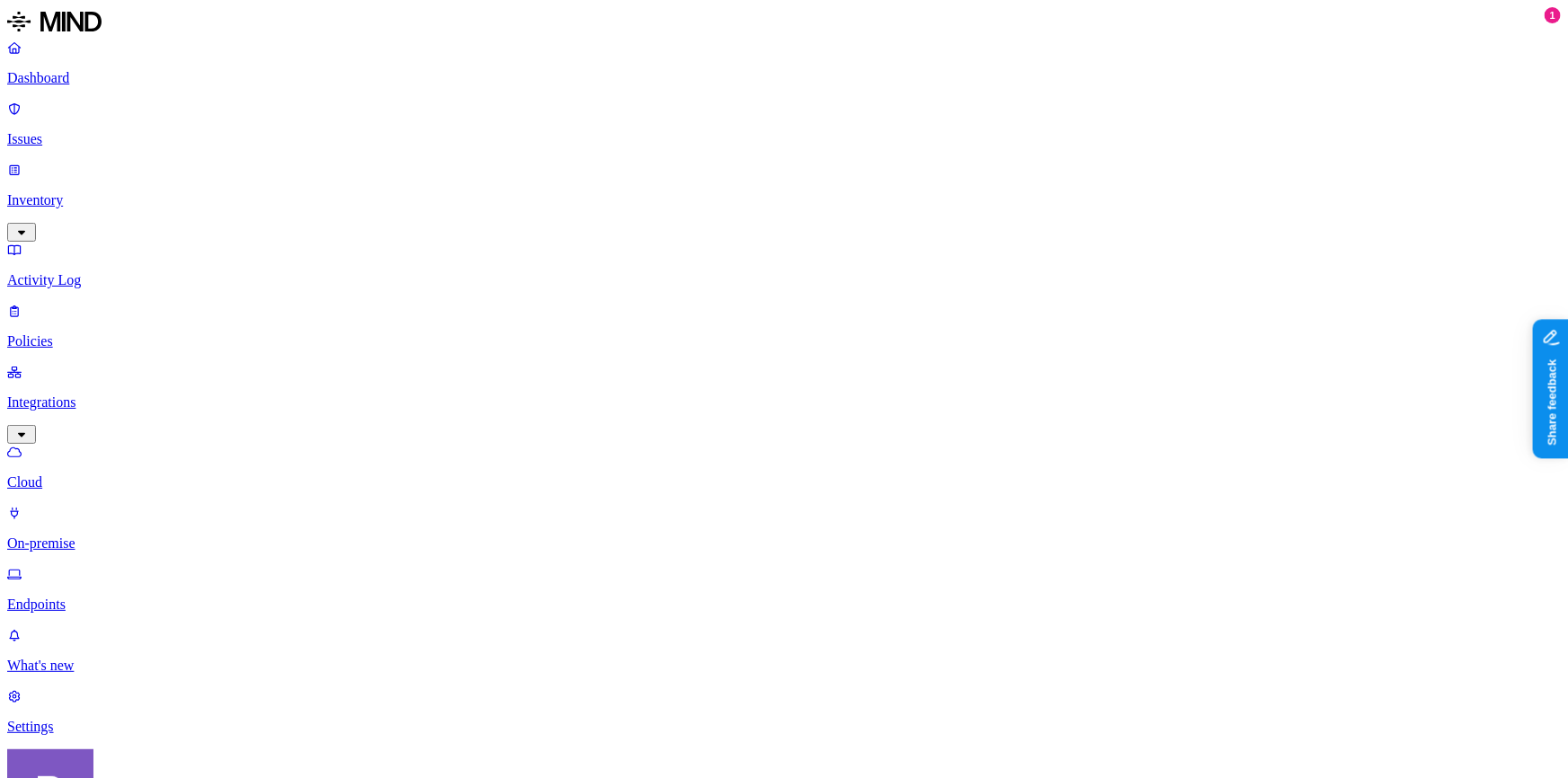 click 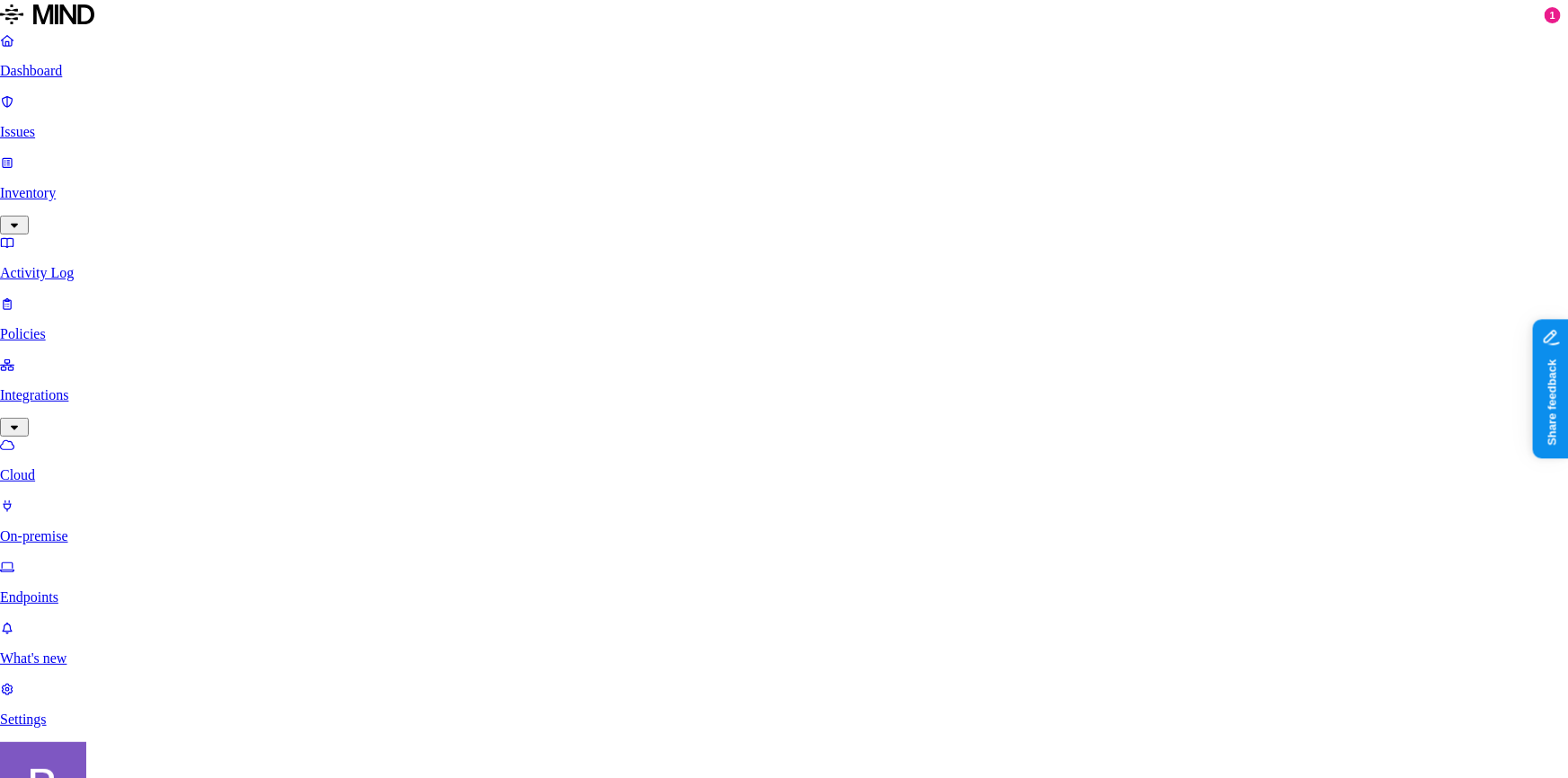 click on "Delete" at bounding box center [76, 2987] 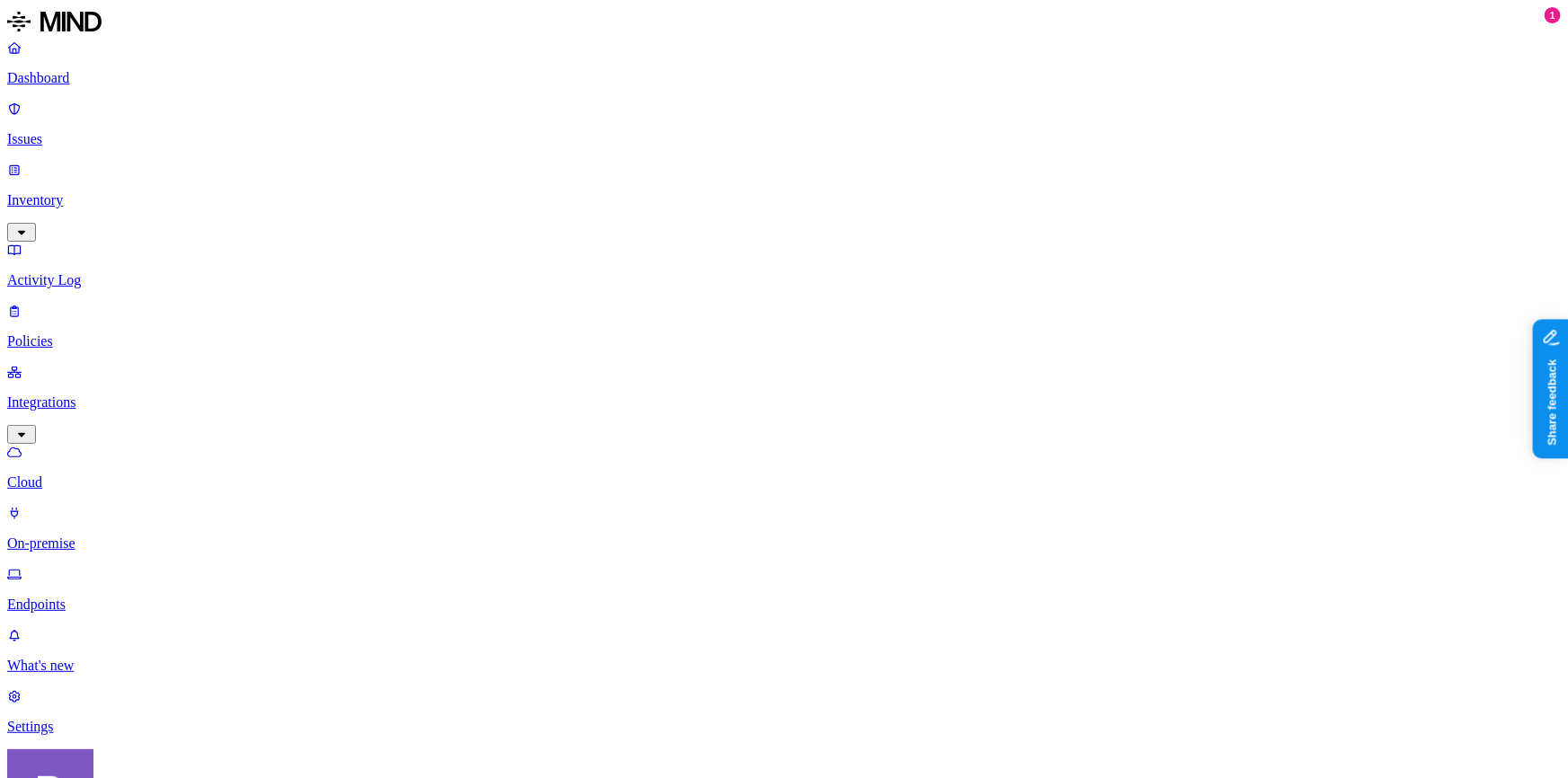 click 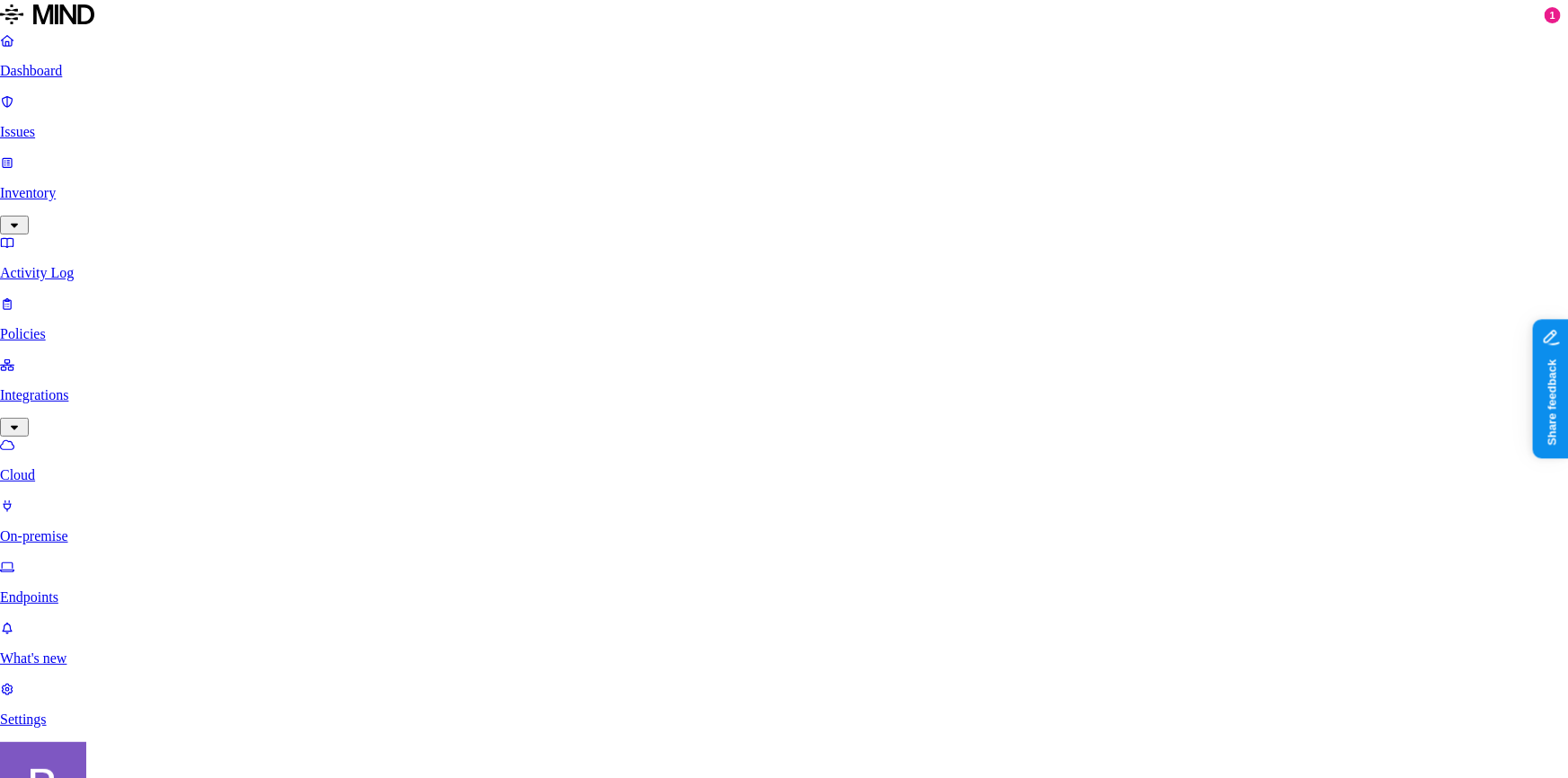 click on "Delete" at bounding box center (76, 2935) 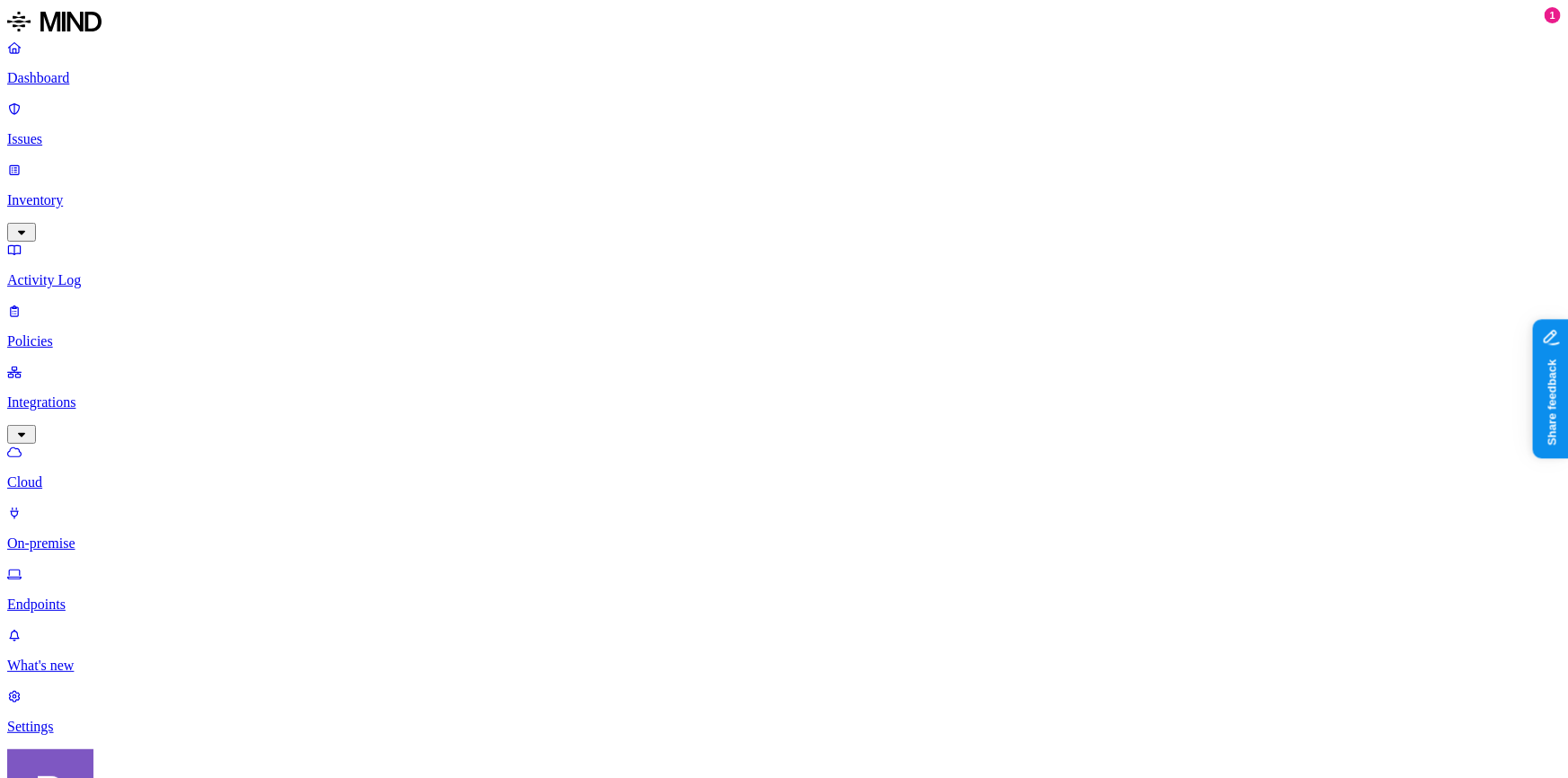 click 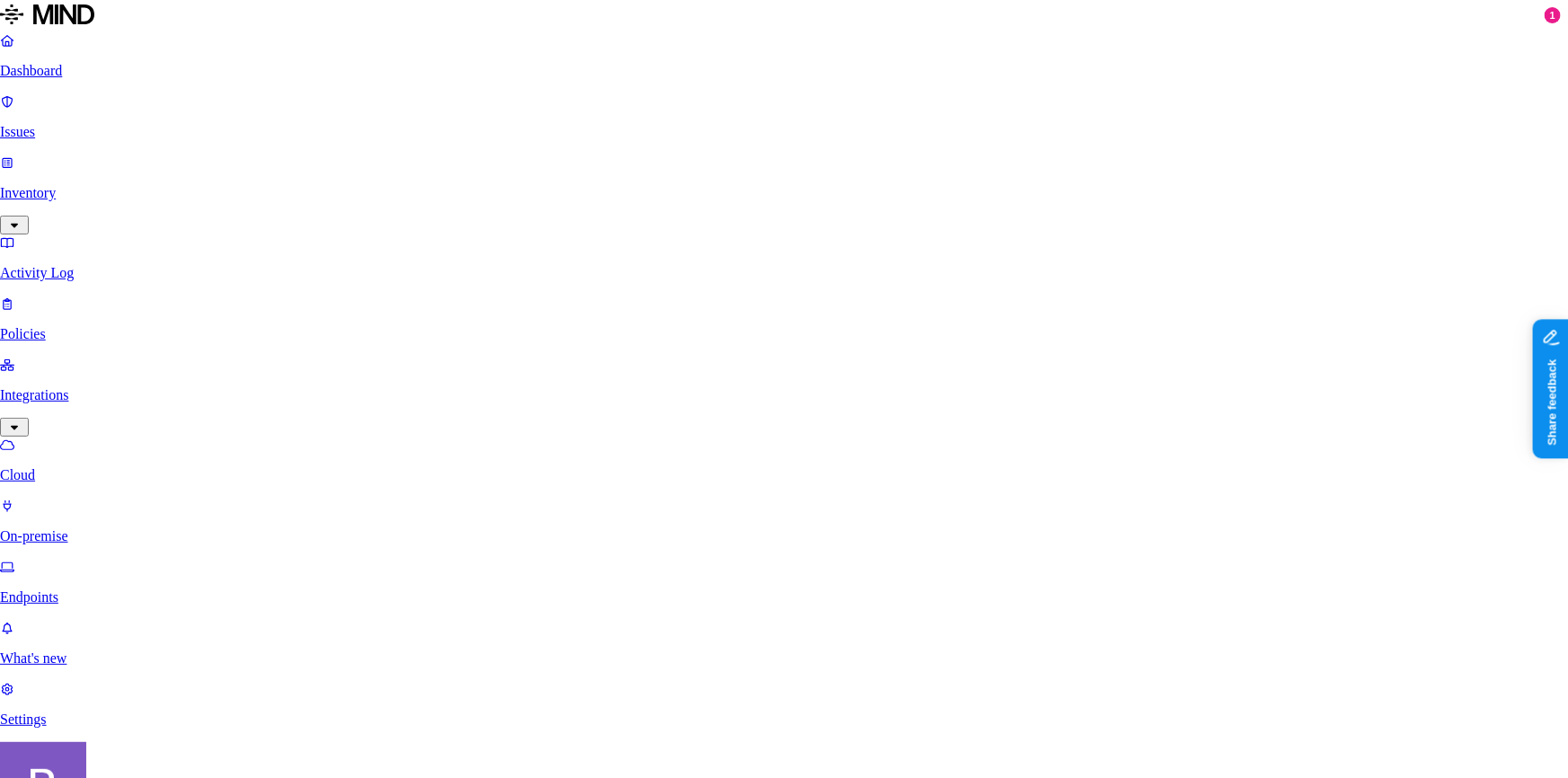 click on "Delete" at bounding box center [76, 2752] 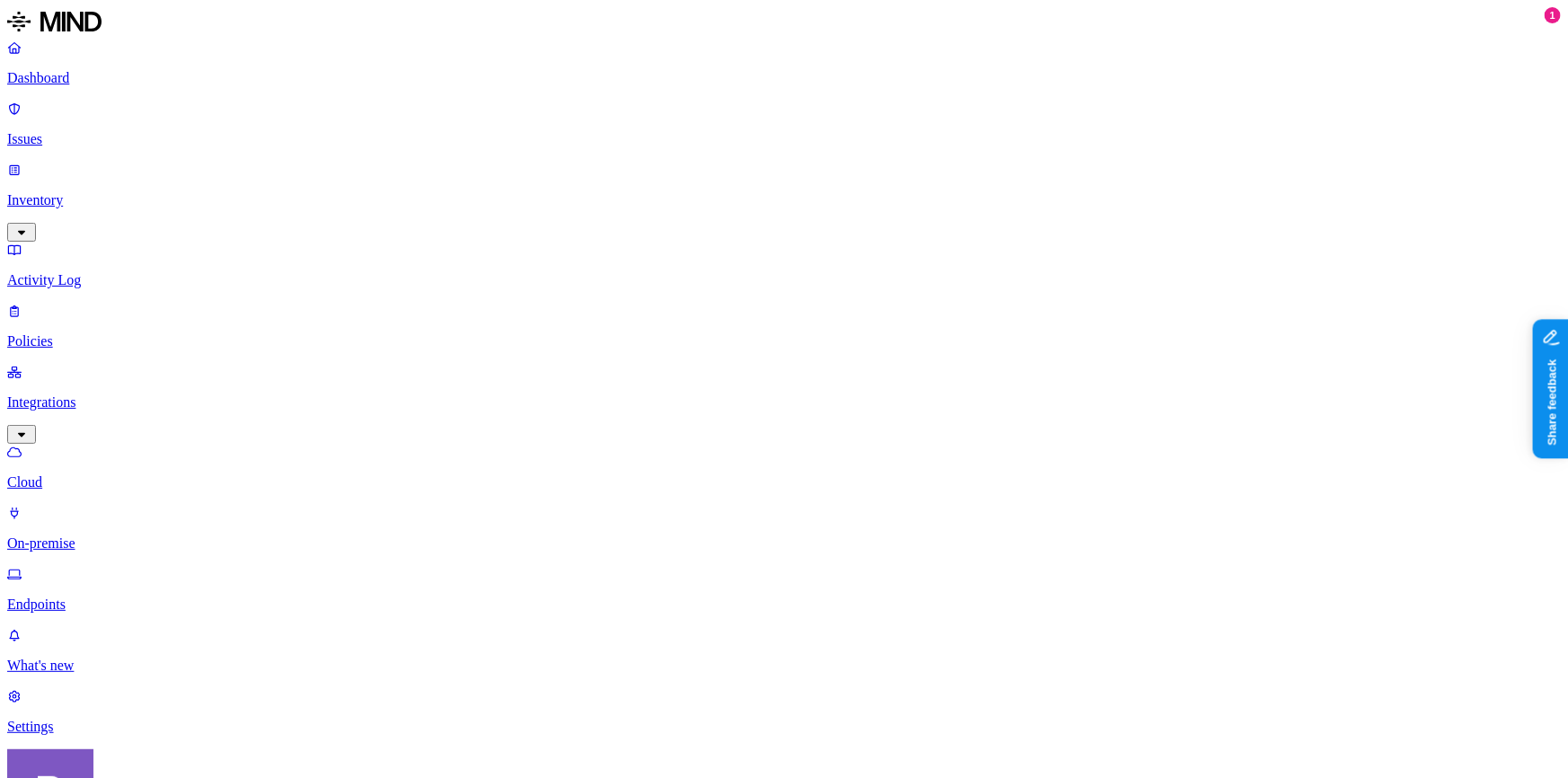 click 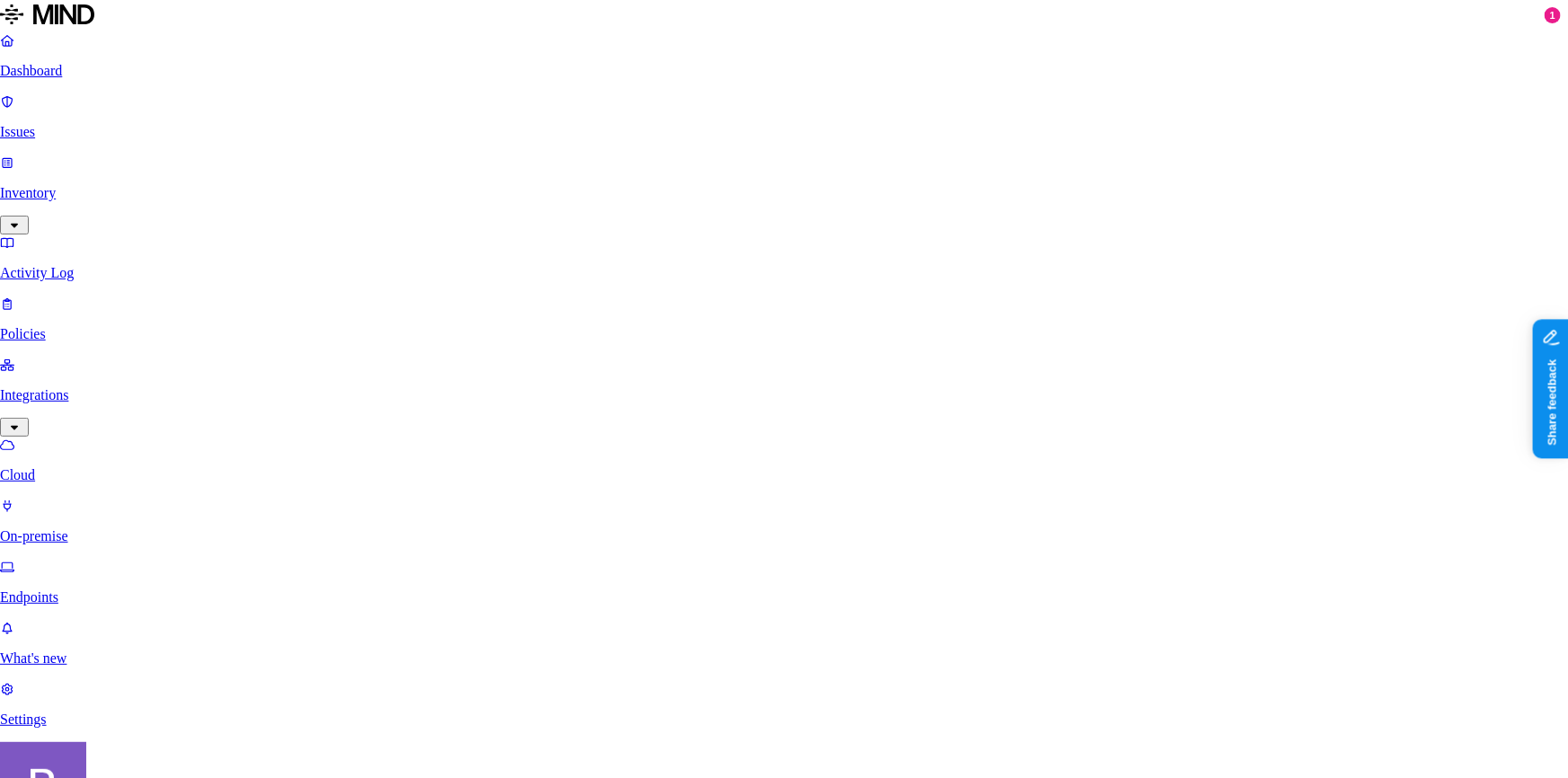click on "Delete" at bounding box center [76, 2701] 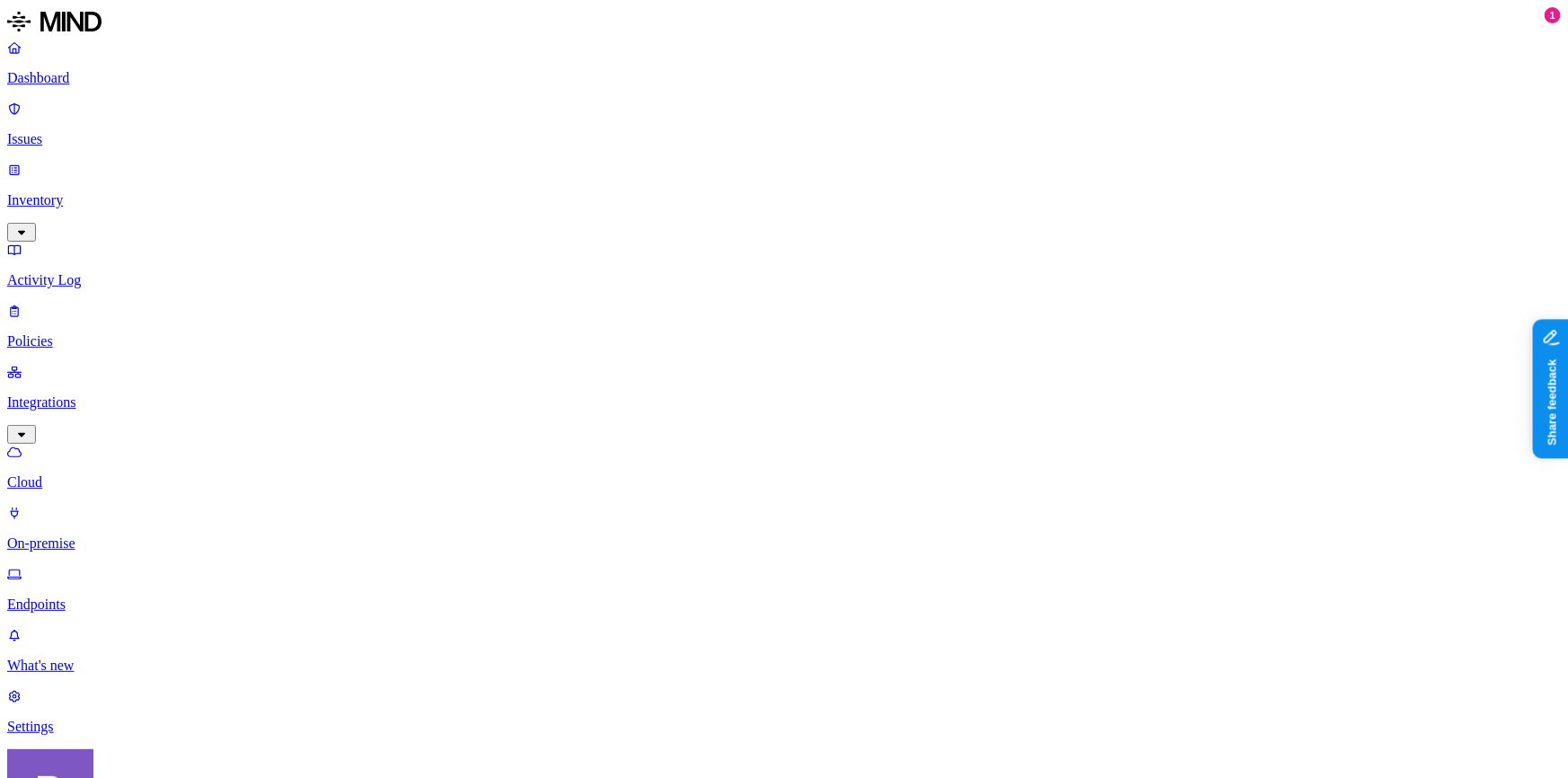 click 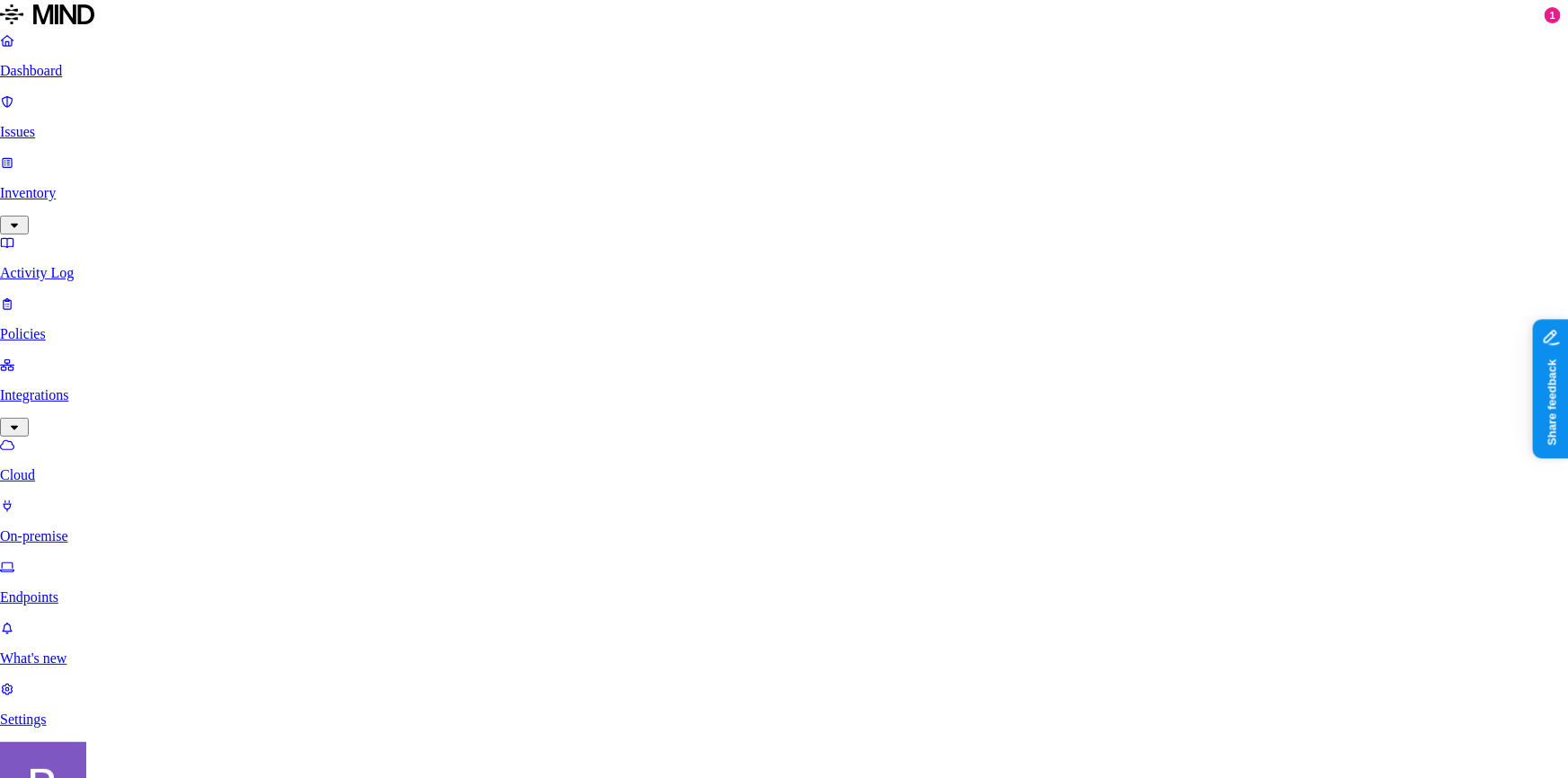 click on "Delete" at bounding box center (76, 2583) 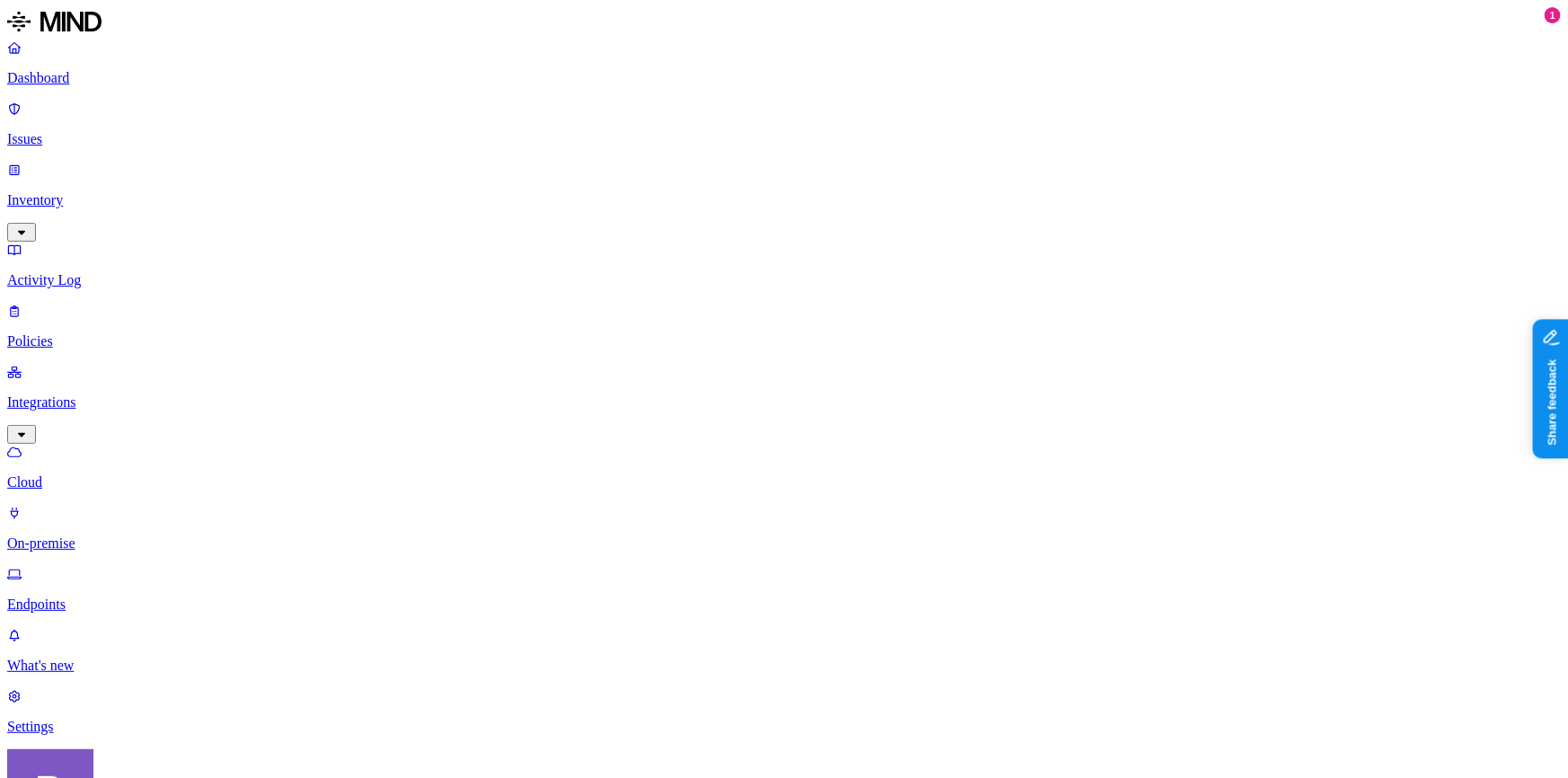 click at bounding box center (49, 1840) 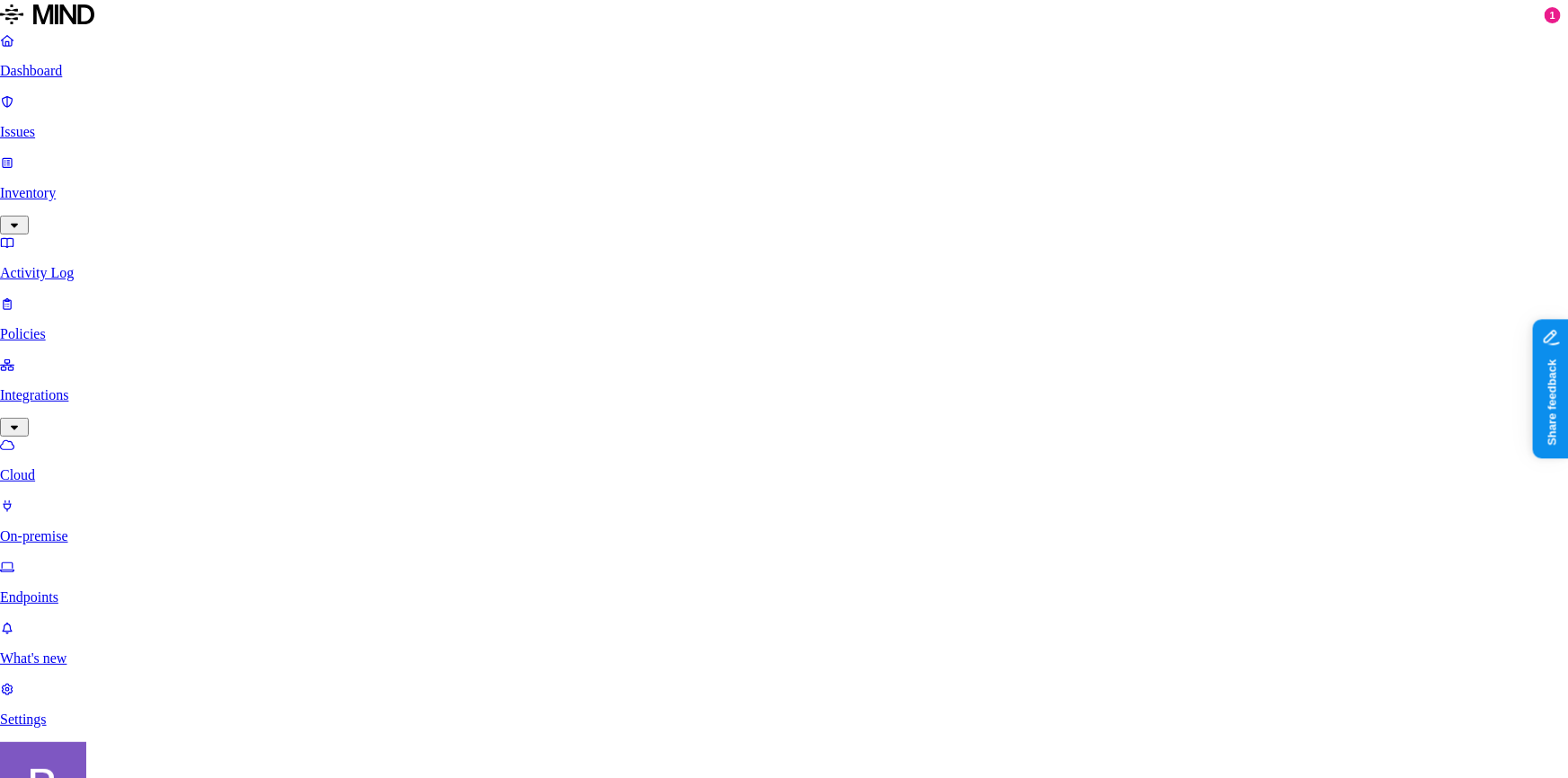click on "Delete" at bounding box center [76, 2465] 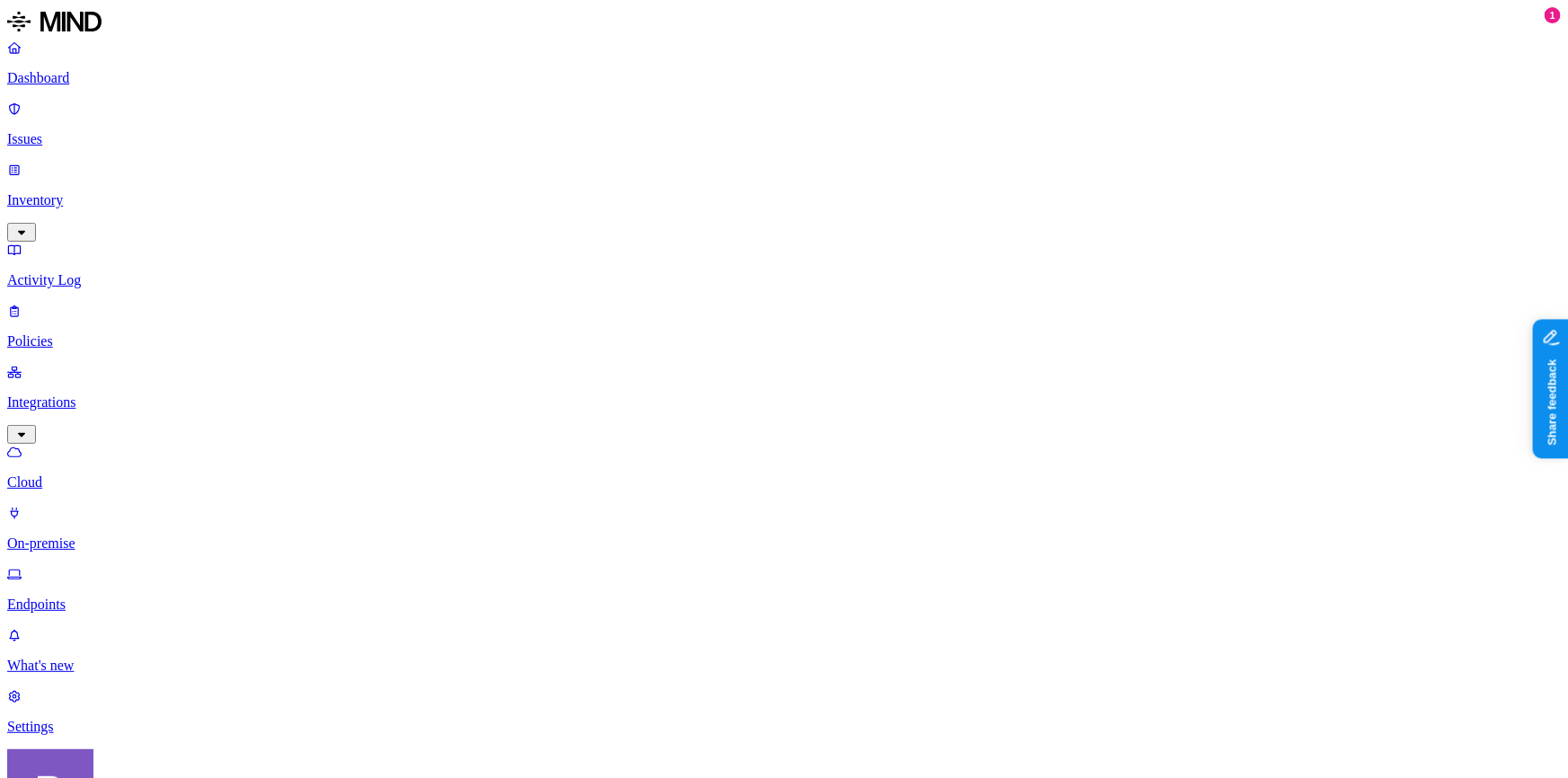 click 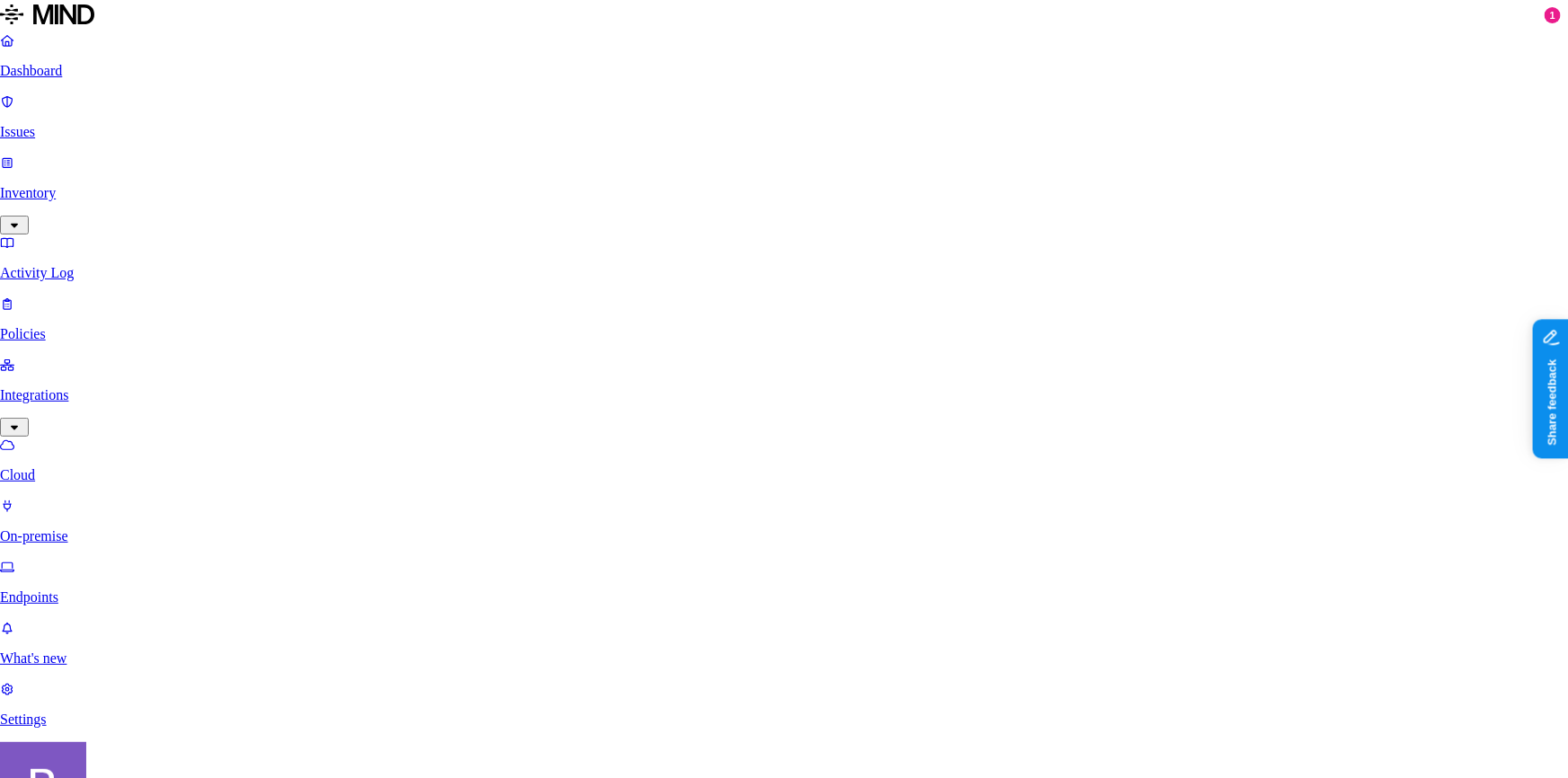 click on "Delete" at bounding box center [76, 2347] 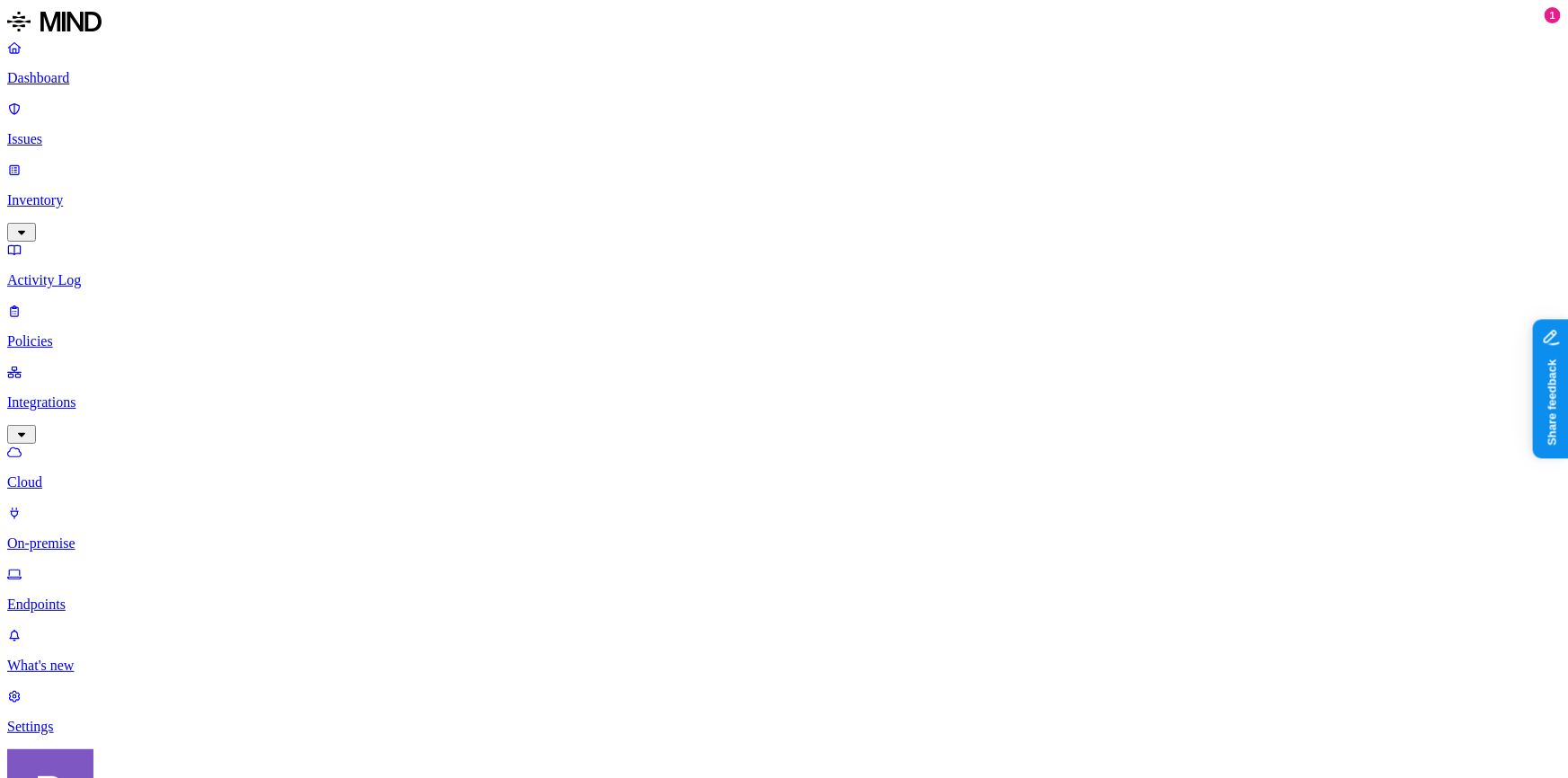 click on "AWS-private-network Pending Docker ny-office Pending Docker test Pending Docker gcp-connector-2-private-vpc Online Docker blabla Pending Docker gfkjg Pending Docker yuri-test Pending Docker MH 5-20-25 Pending Docker MH test 2 Pending Docker Werner Pending Docker" at bounding box center (784, 1614) 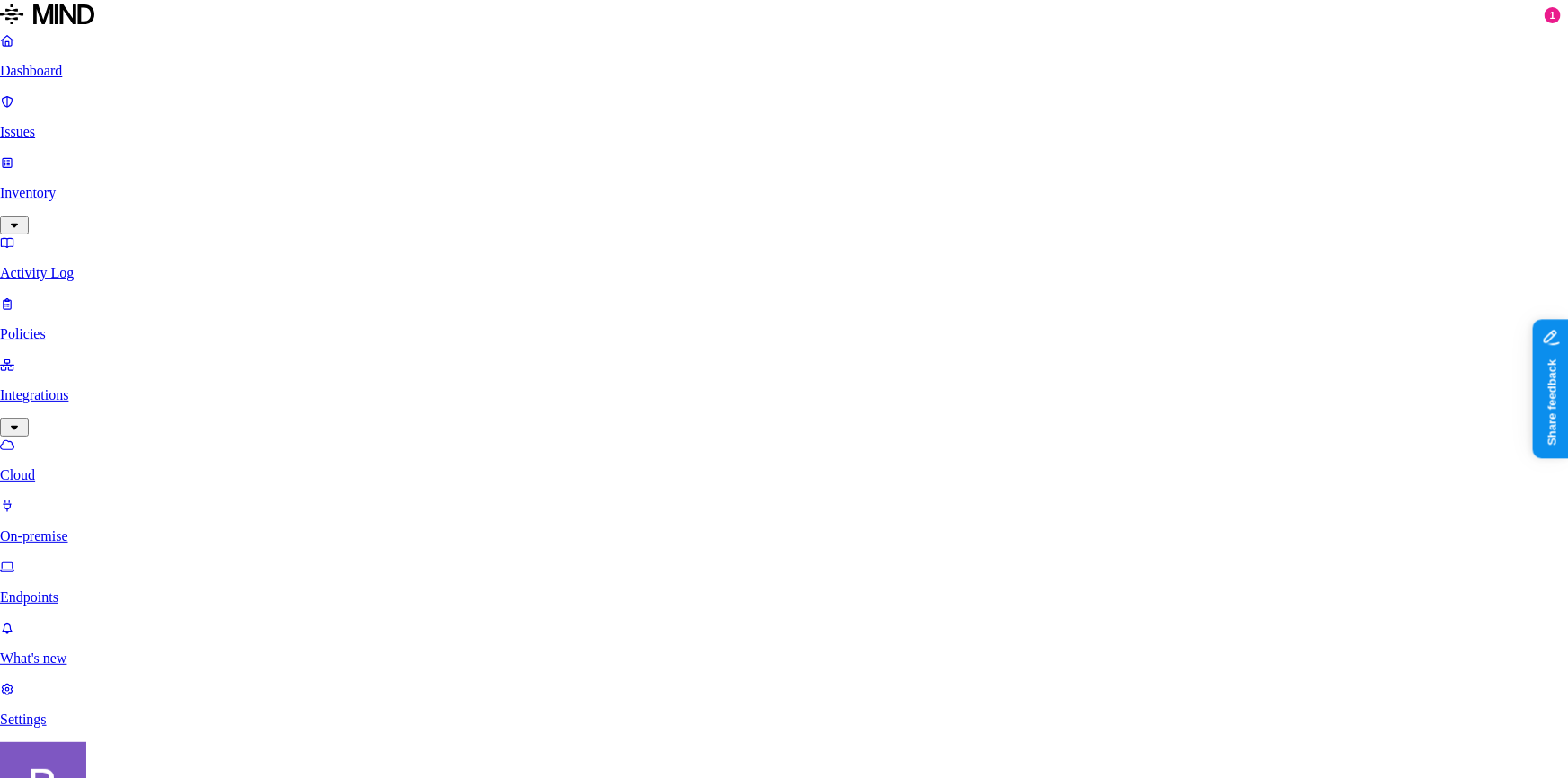 click on "Delete" at bounding box center [76, 2165] 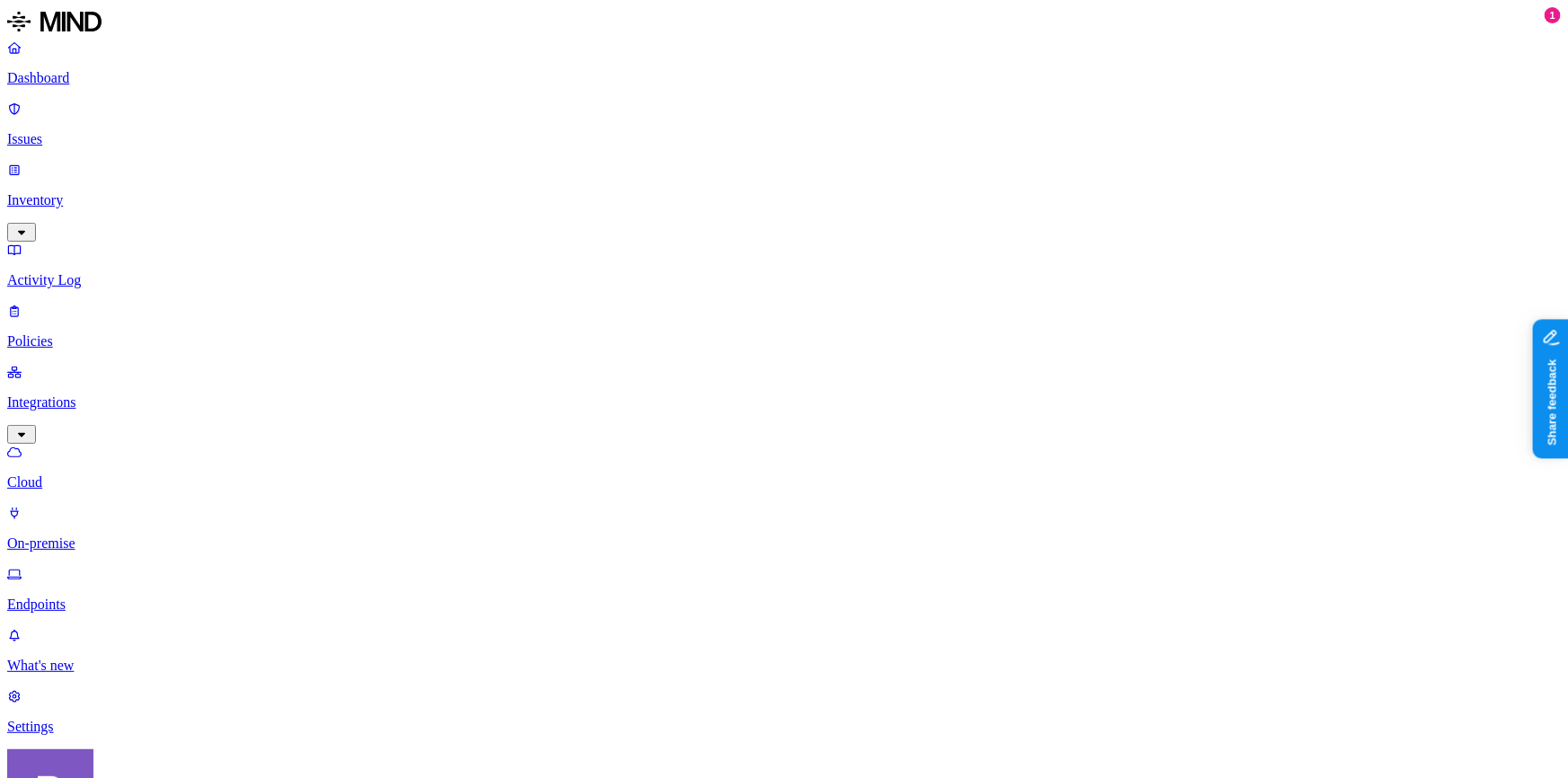 click 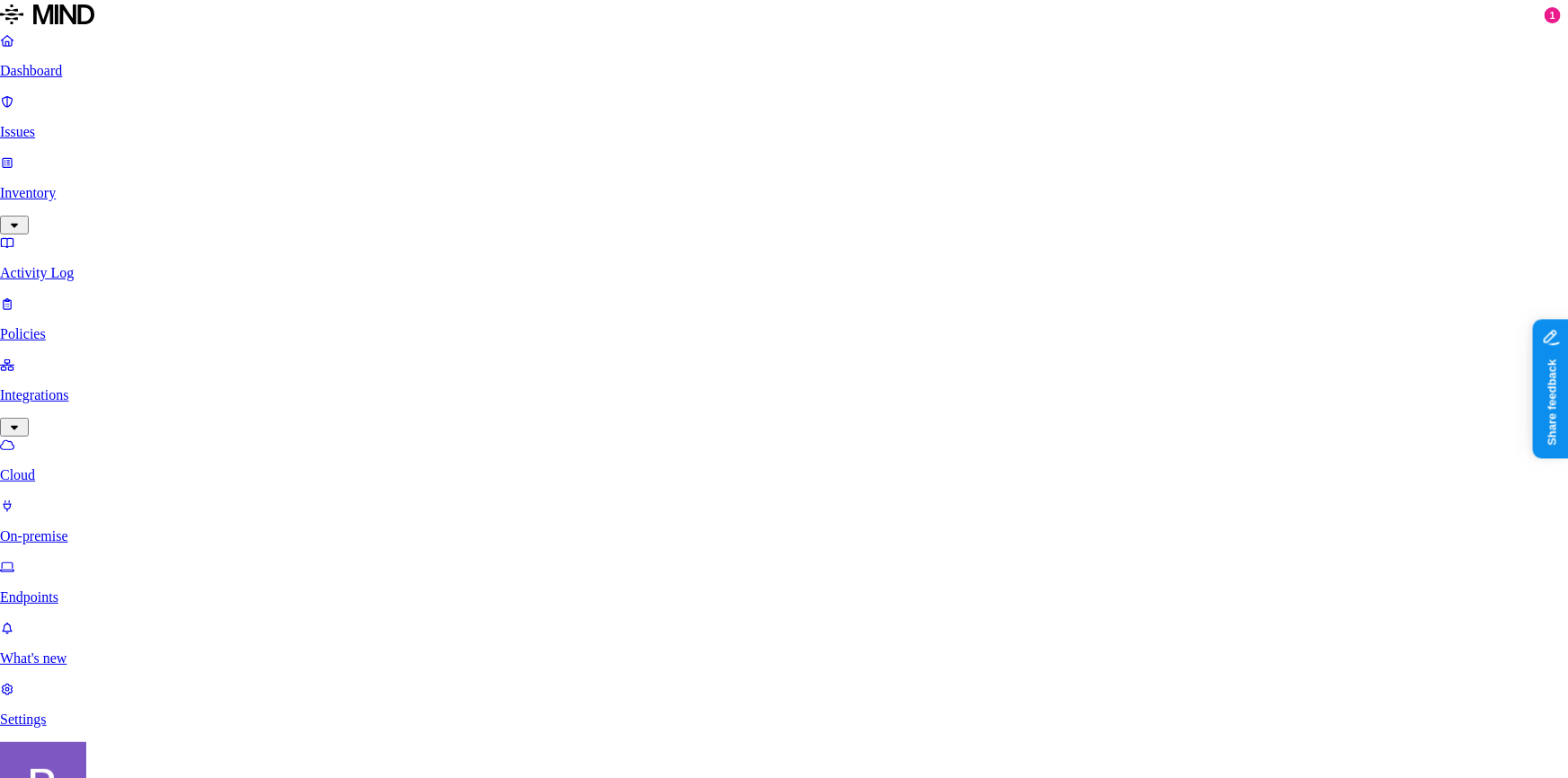 click on "Delete" at bounding box center (76, 2047) 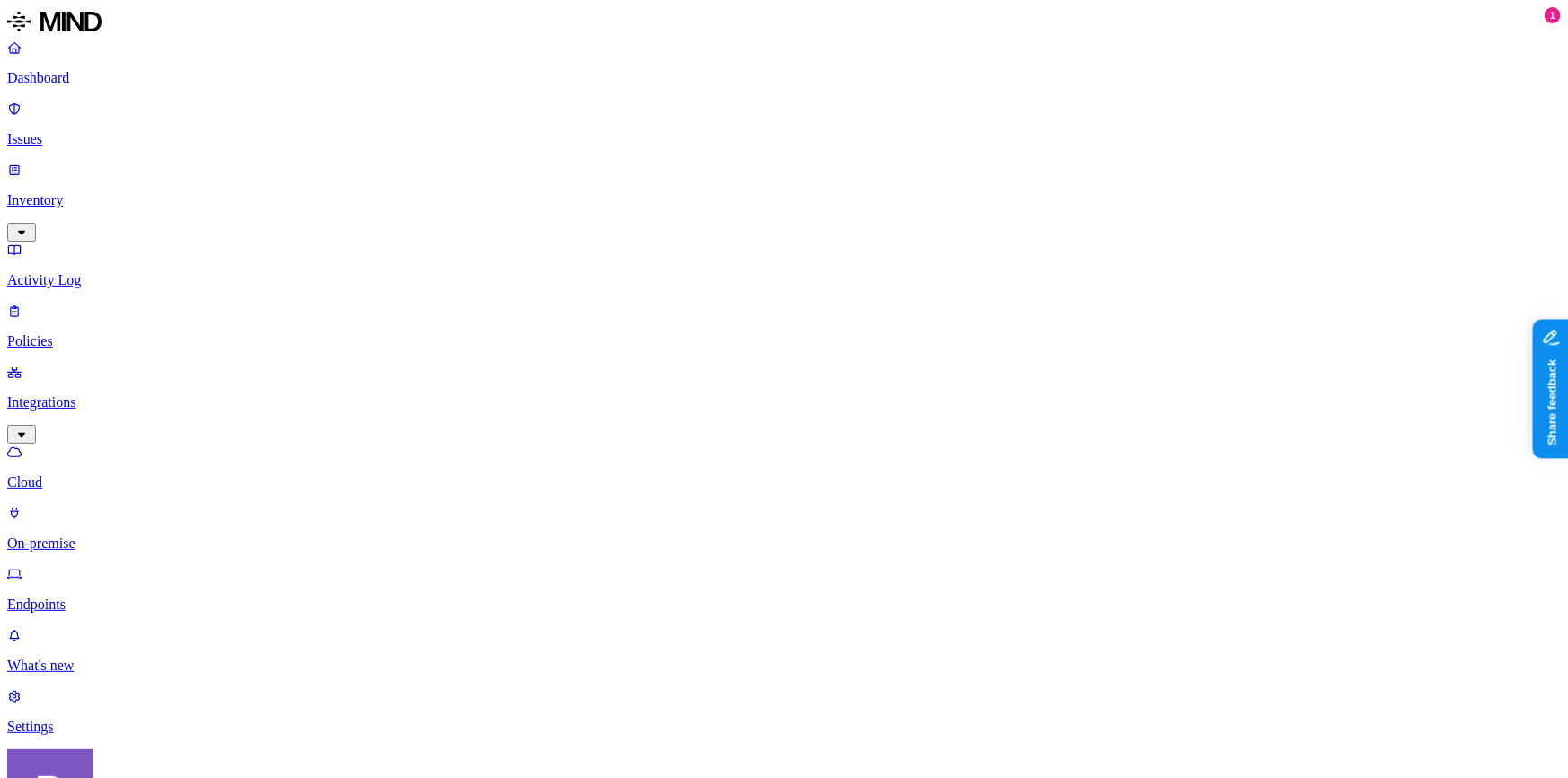 click 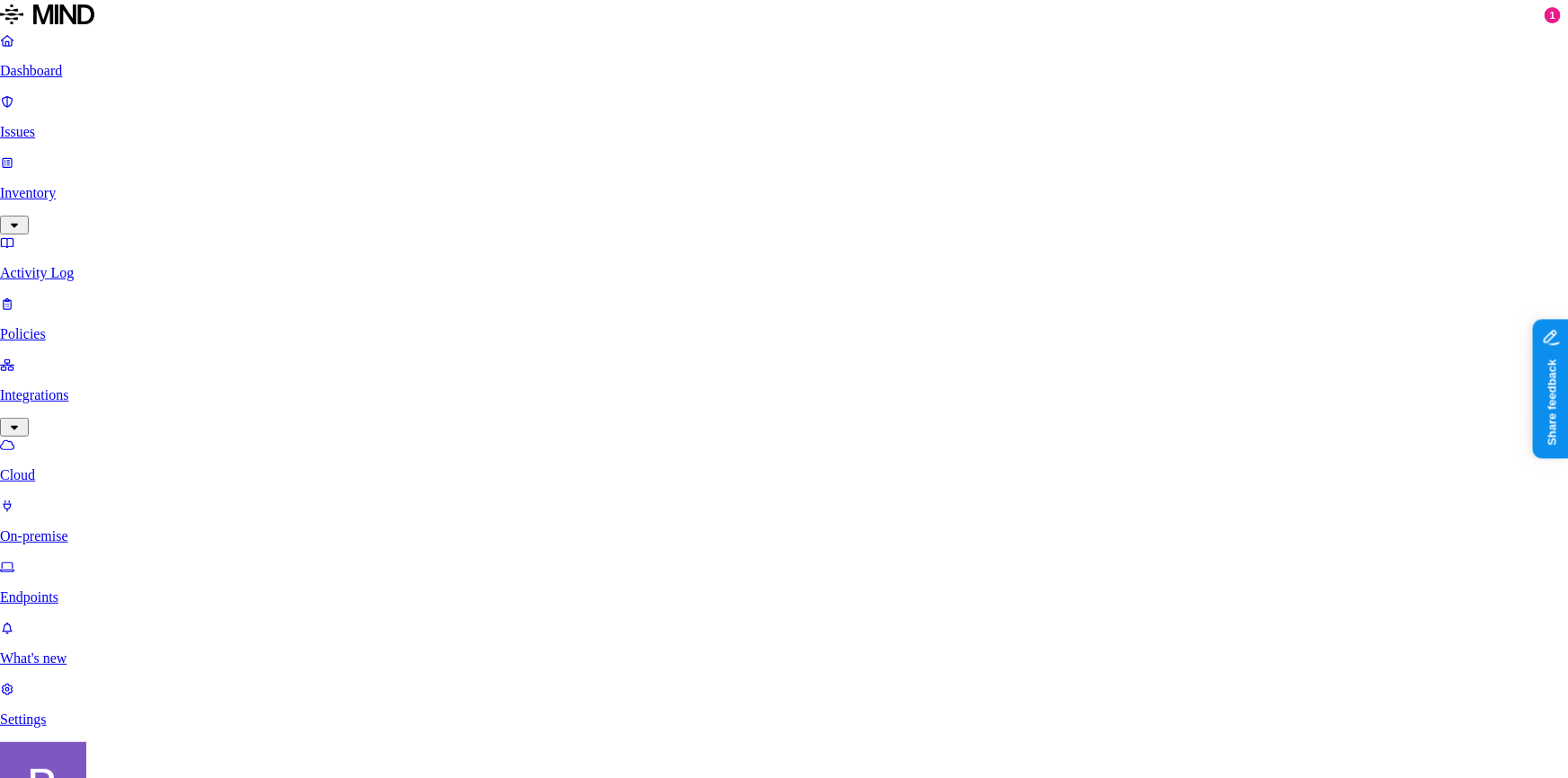 click on "Delete" at bounding box center [76, 1930] 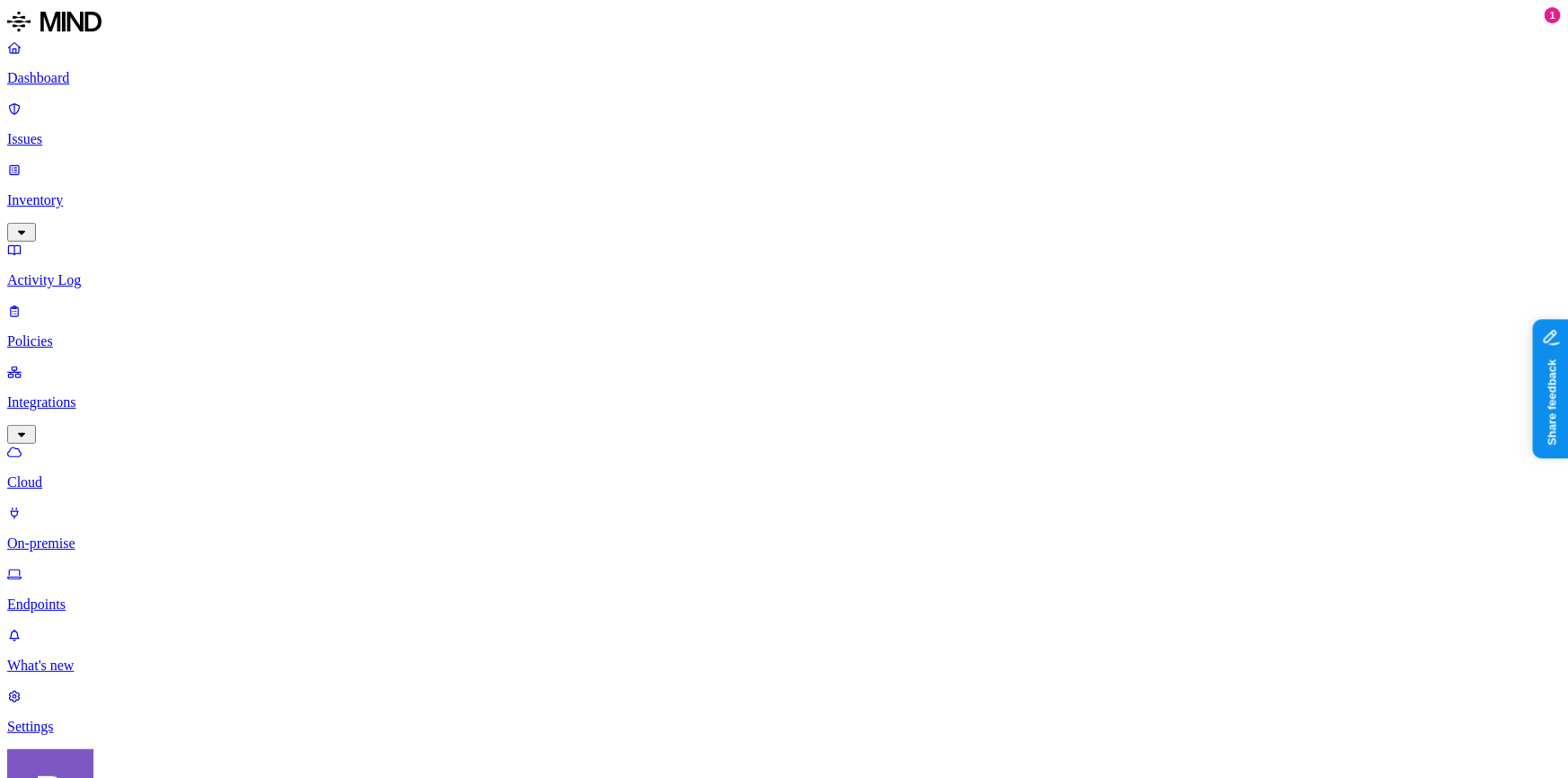 click 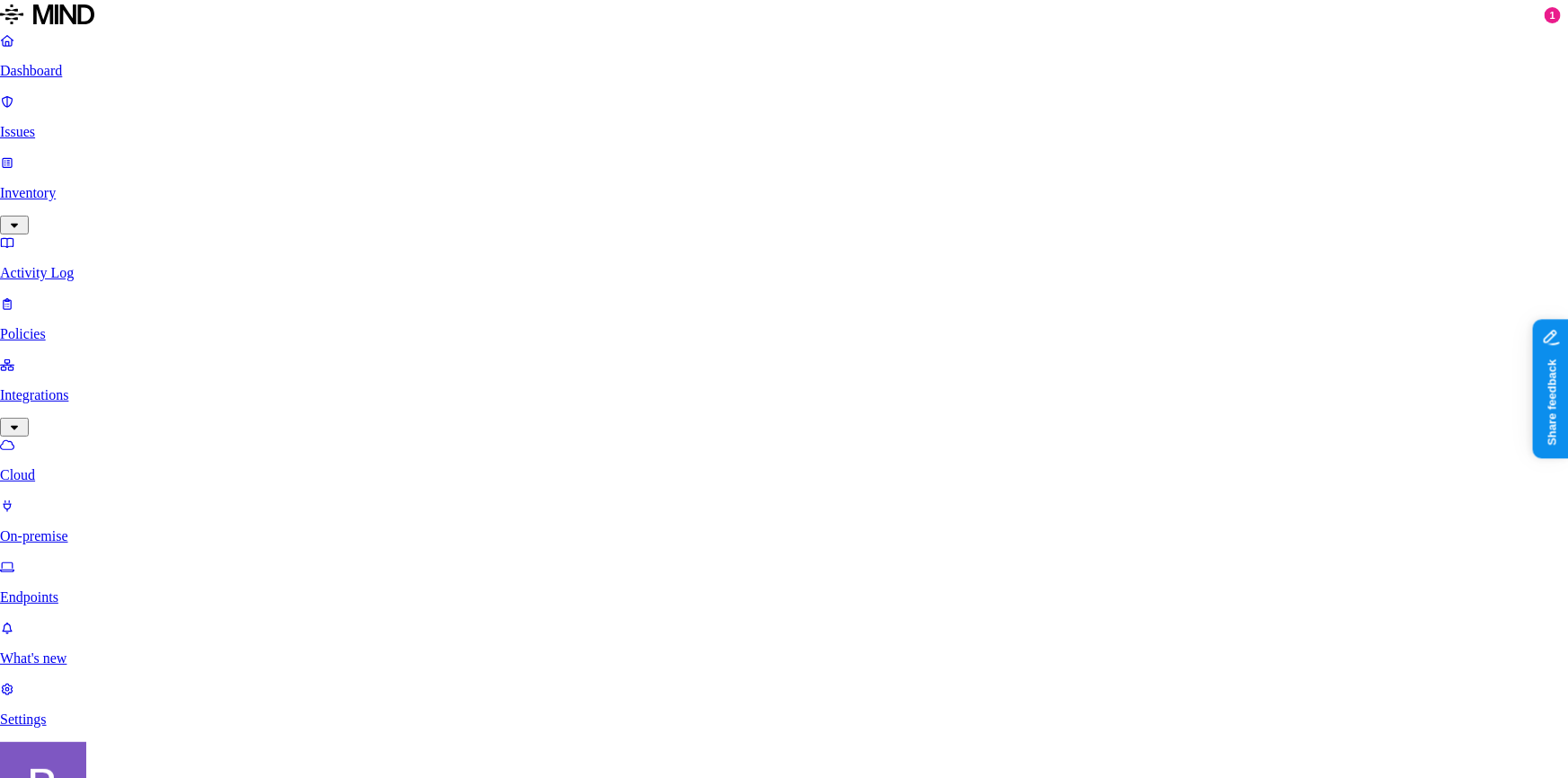 click on "Delete" at bounding box center (76, 1878) 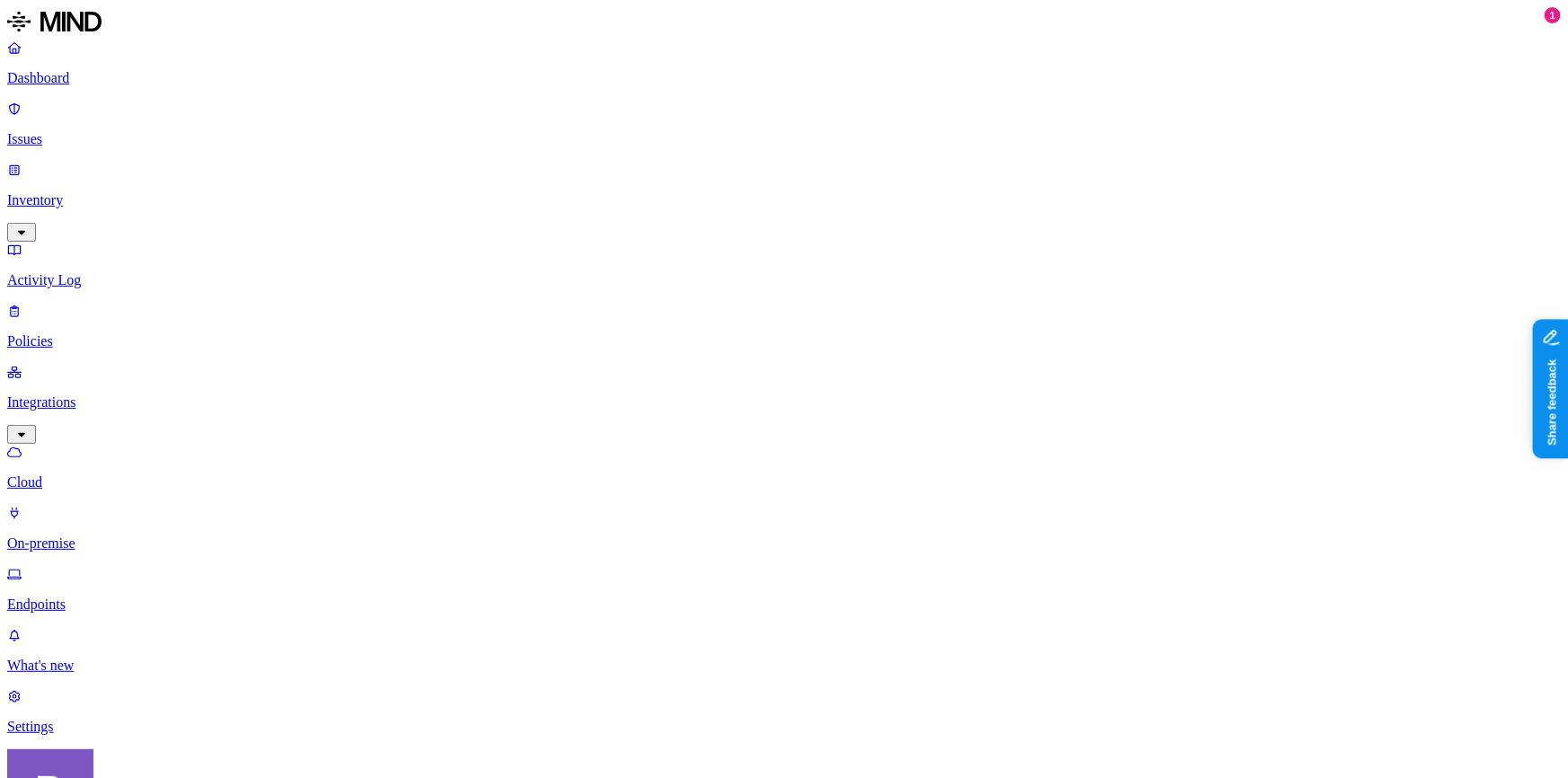 click on "Werner Pending Docker" at bounding box center (802, 1555) 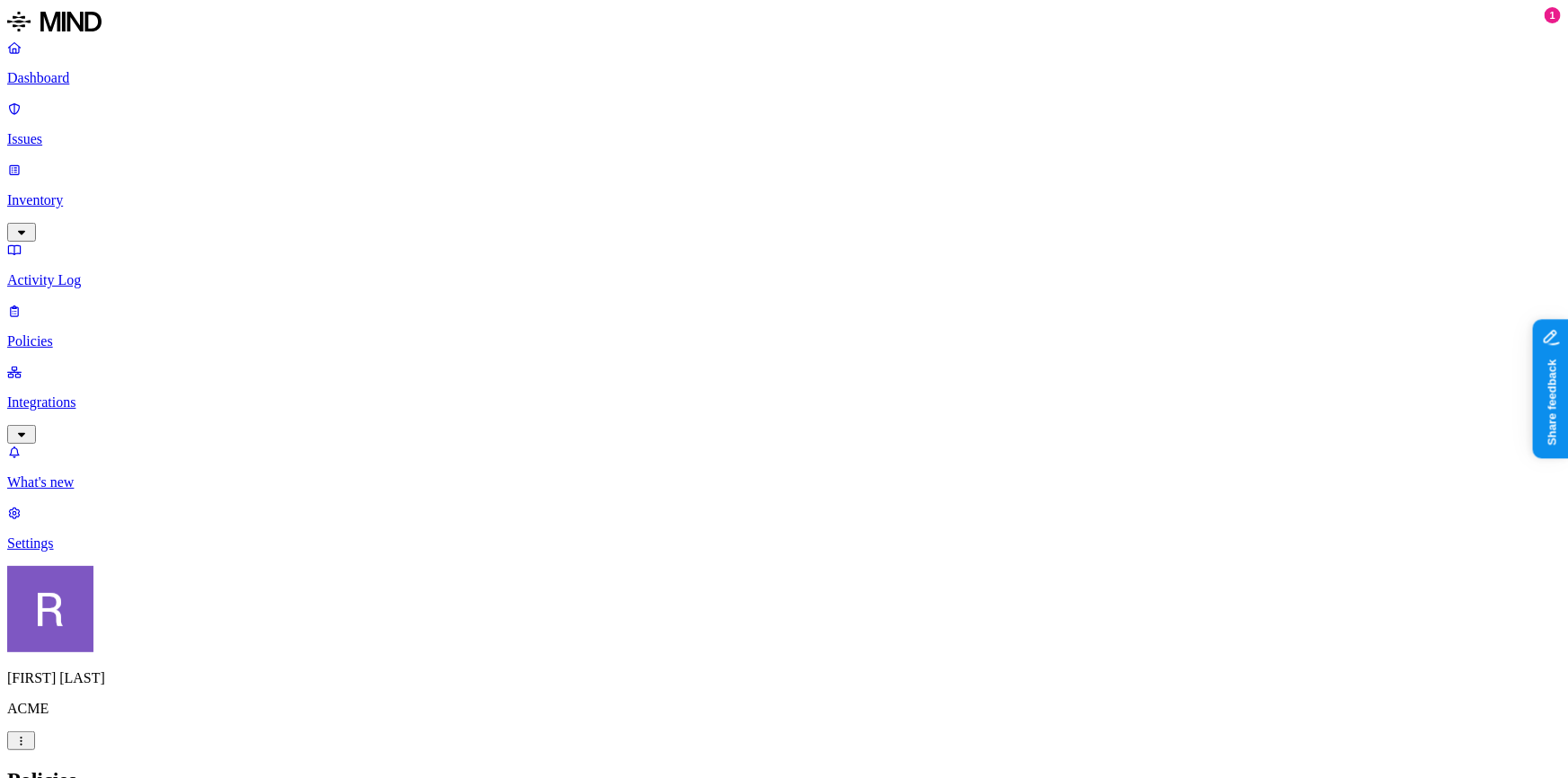 scroll, scrollTop: 473, scrollLeft: 0, axis: vertical 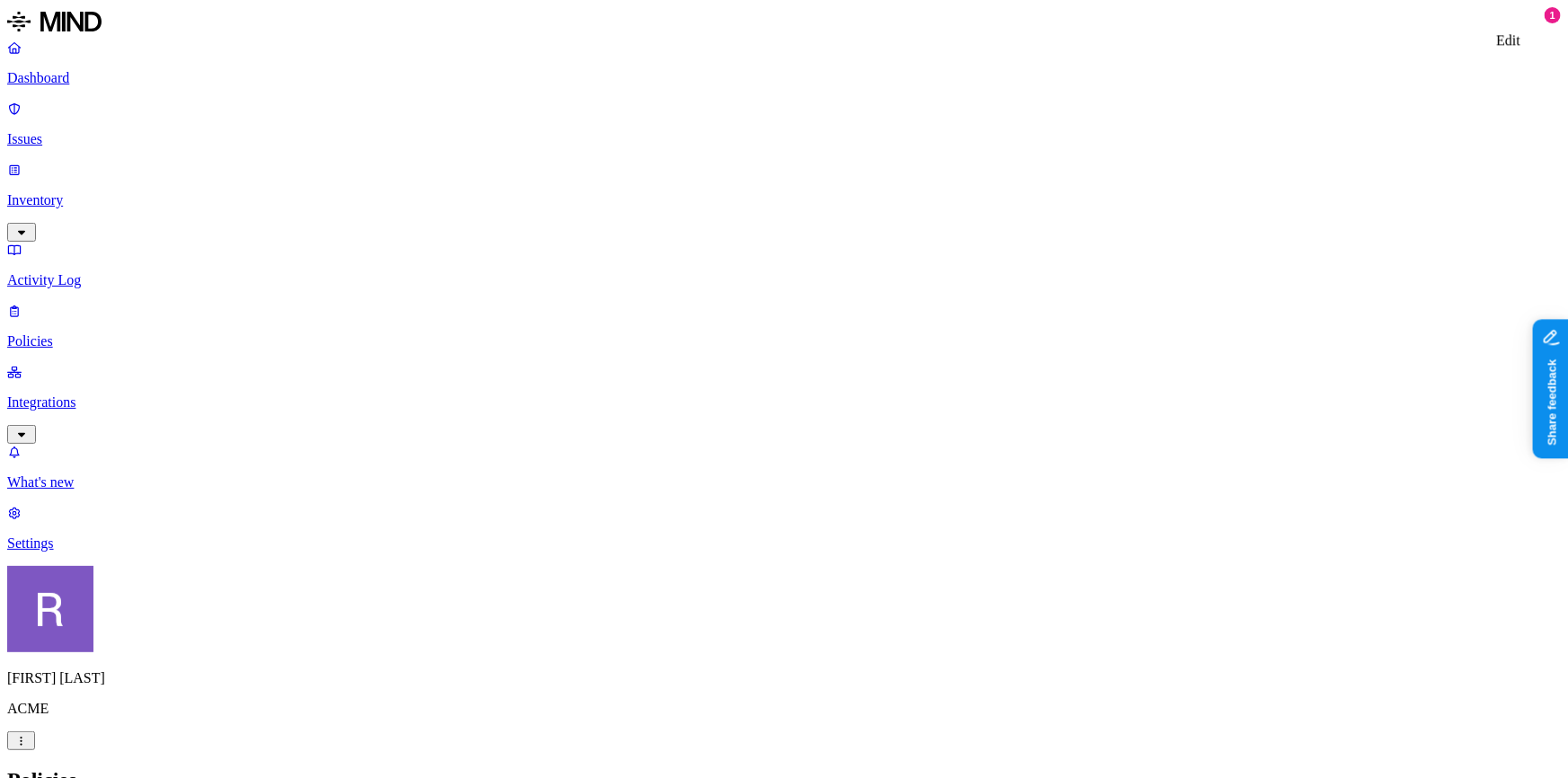 click at bounding box center (57, 2551) 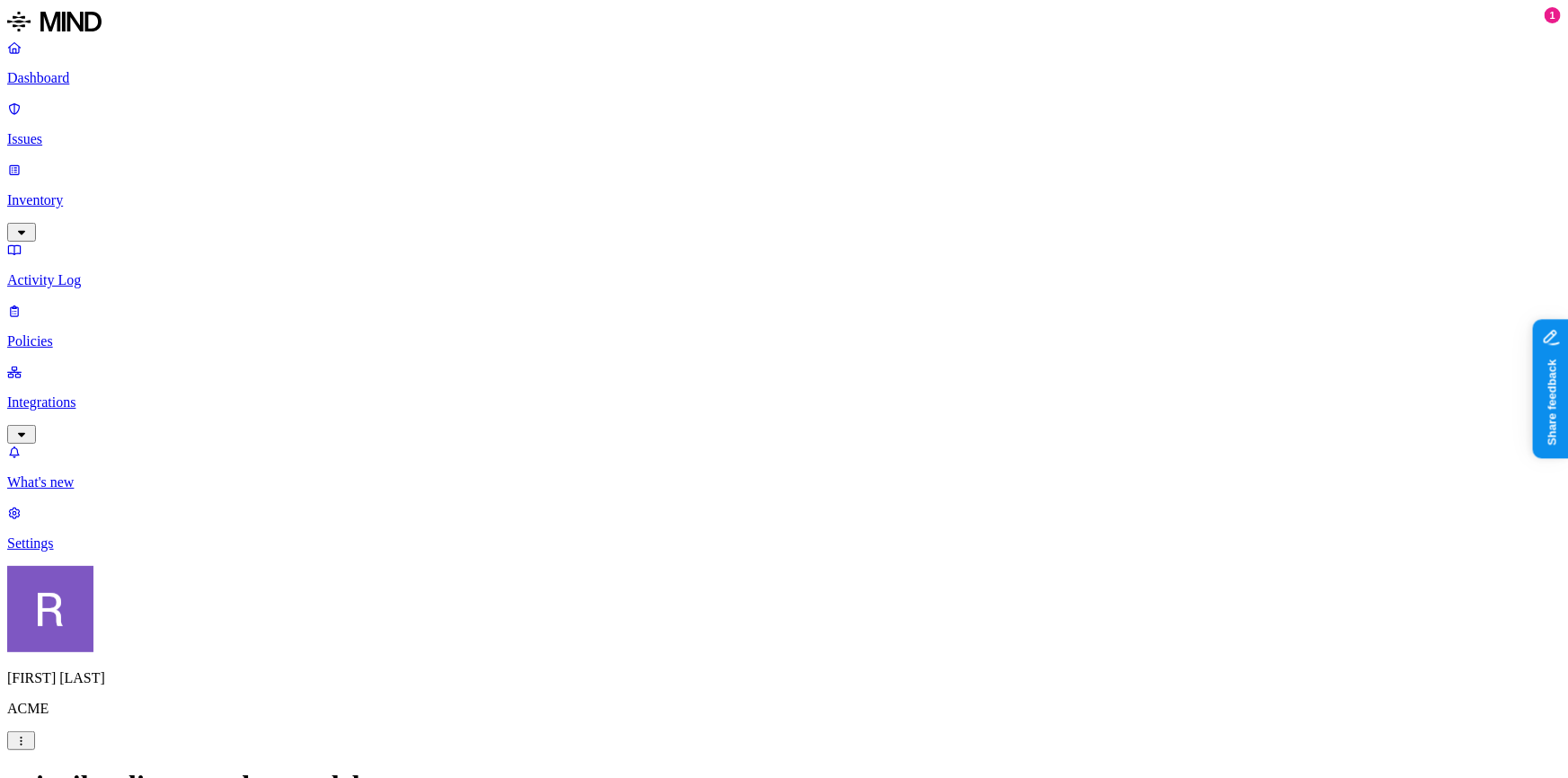 click on "avigail-policy-test-do-not-delete" at bounding box center (86, 924) 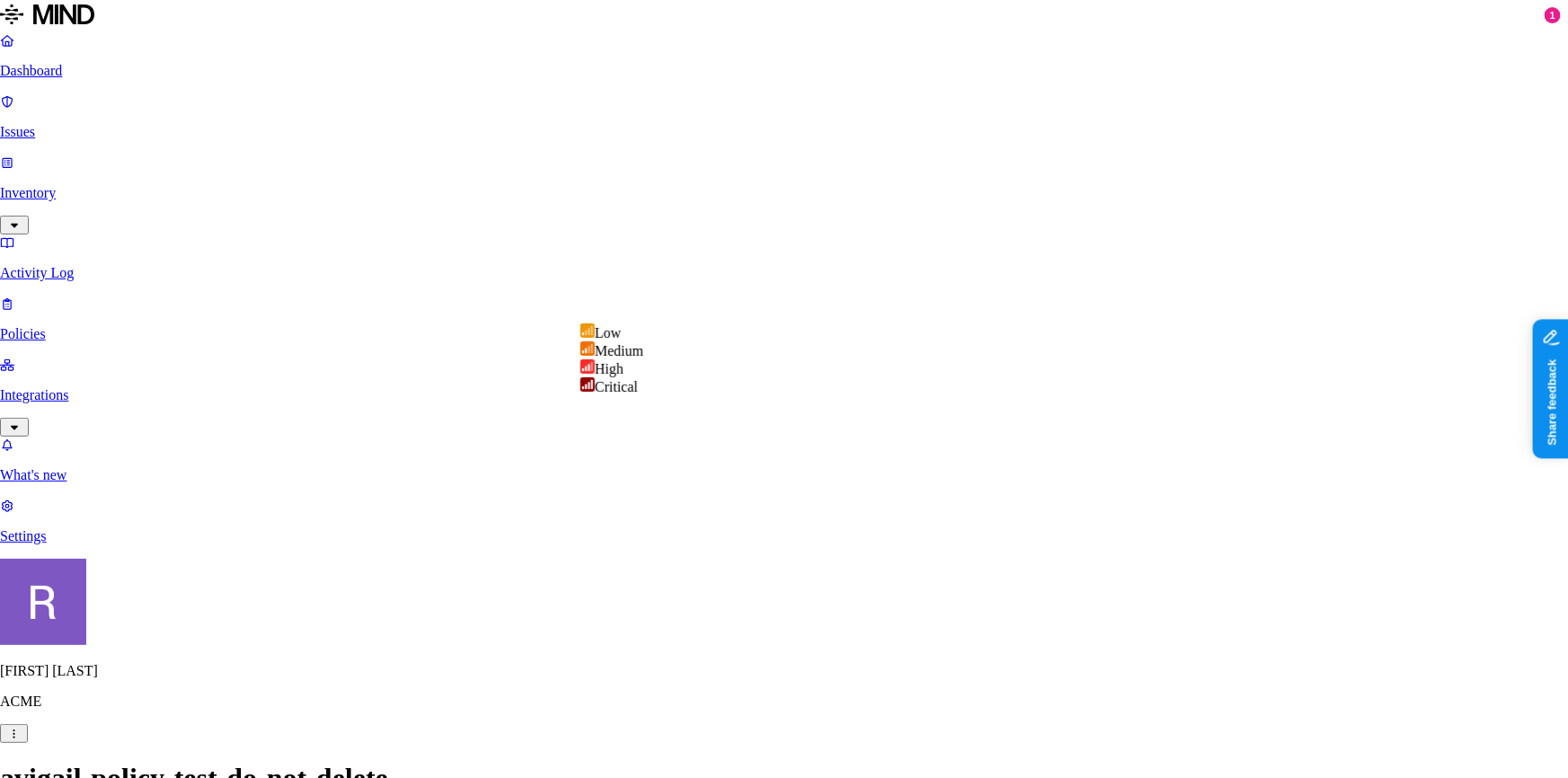 click on "Dashboard Issues Inventory Activity Log Policies Integrations What's new 1 Settings Rich Thompson ACME avigail-policy-test-do-not-delete Endpoint Exfiltration Details Policy name B Must be at least 3 characters. Severity Low Low Medium High Critical   Description (Optional) Condition Define the data attributes, exfiltration destinations, and users that should trigger the policy.  By default, the policy will be triggered by any data uploaded to any destination by any user. For more details on condition guidelines, please refer to the   documentation DATA WHERE Classification is Any classification UPLOAD WHERE Destination category is Cloud storage OR Destination domain is docs.google.com BY USER Anyone Action Default action Default action for all users and groups who violate the policy. Block with override BlockDeny all uploads. Block with overrideDeny all uploads with an option to upload anyway. MonitorAllow uploads and create a new issue. AllowAllow all uploads. Exceptions Add Exception Method None" at bounding box center (784, 1042) 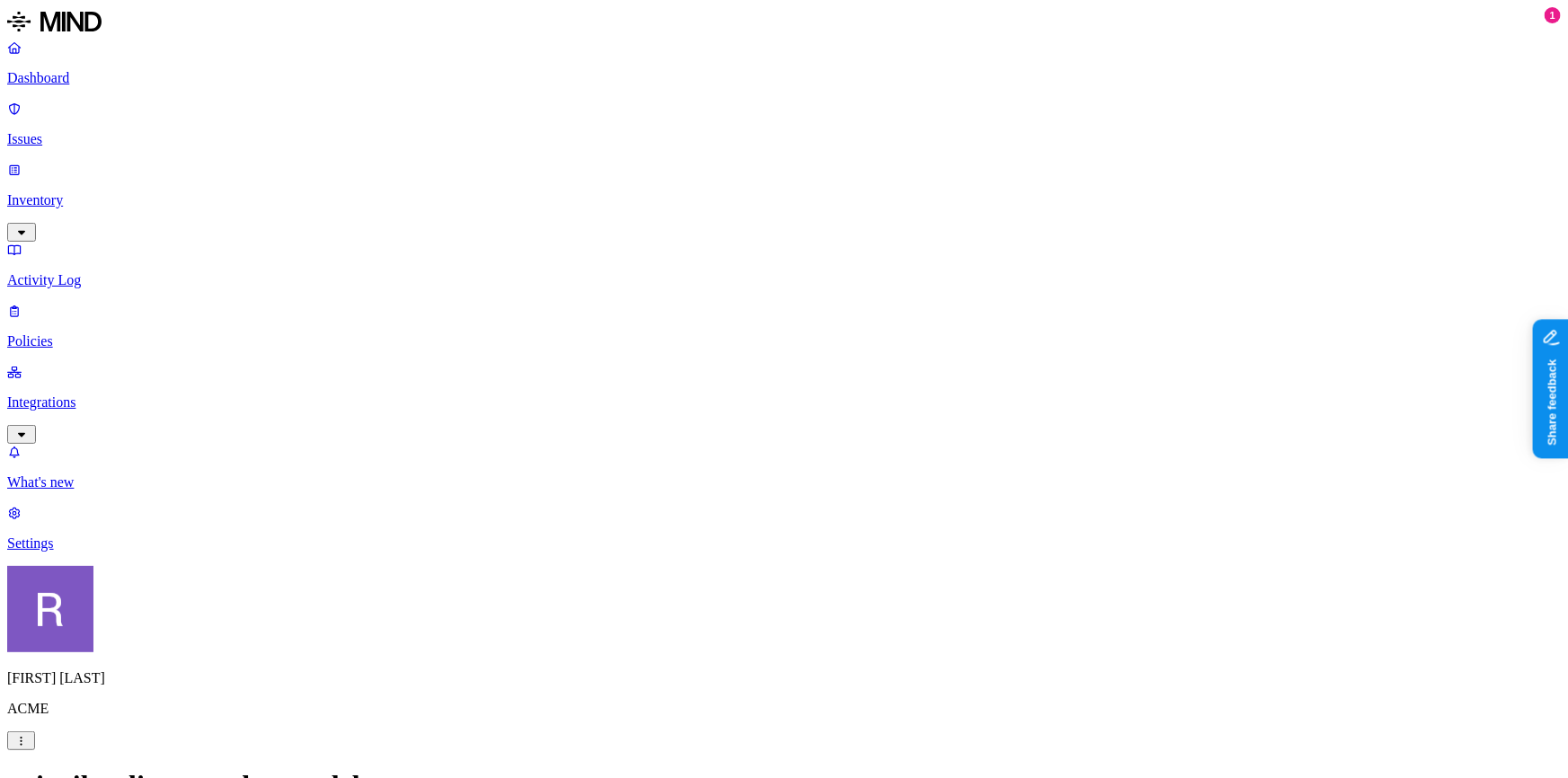 click on "B" at bounding box center (86, 924) 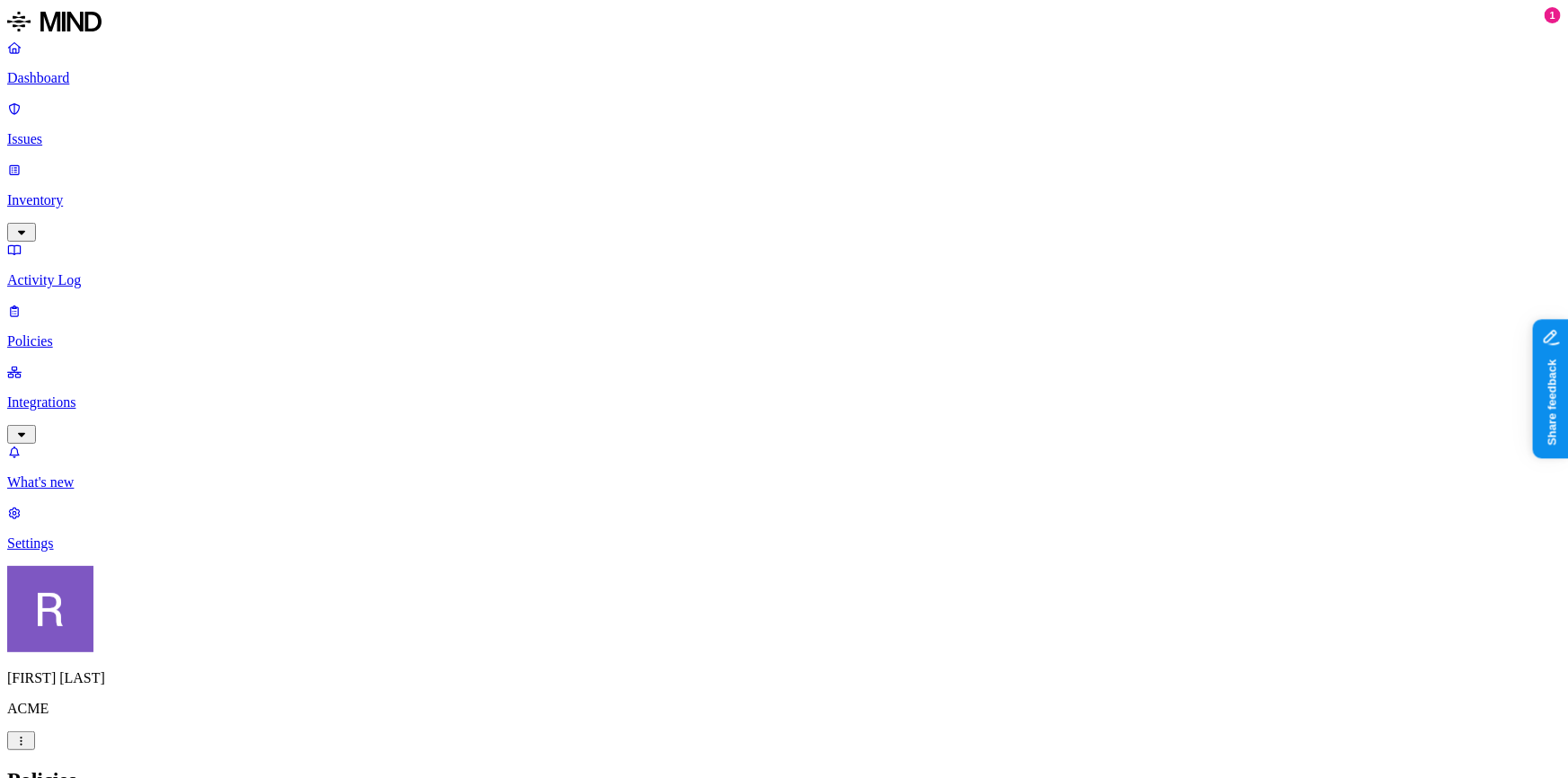 click on "Dashboard Issues Inventory Activity Log Policies Integrations What's new 1 Settings" at bounding box center [784, 296] 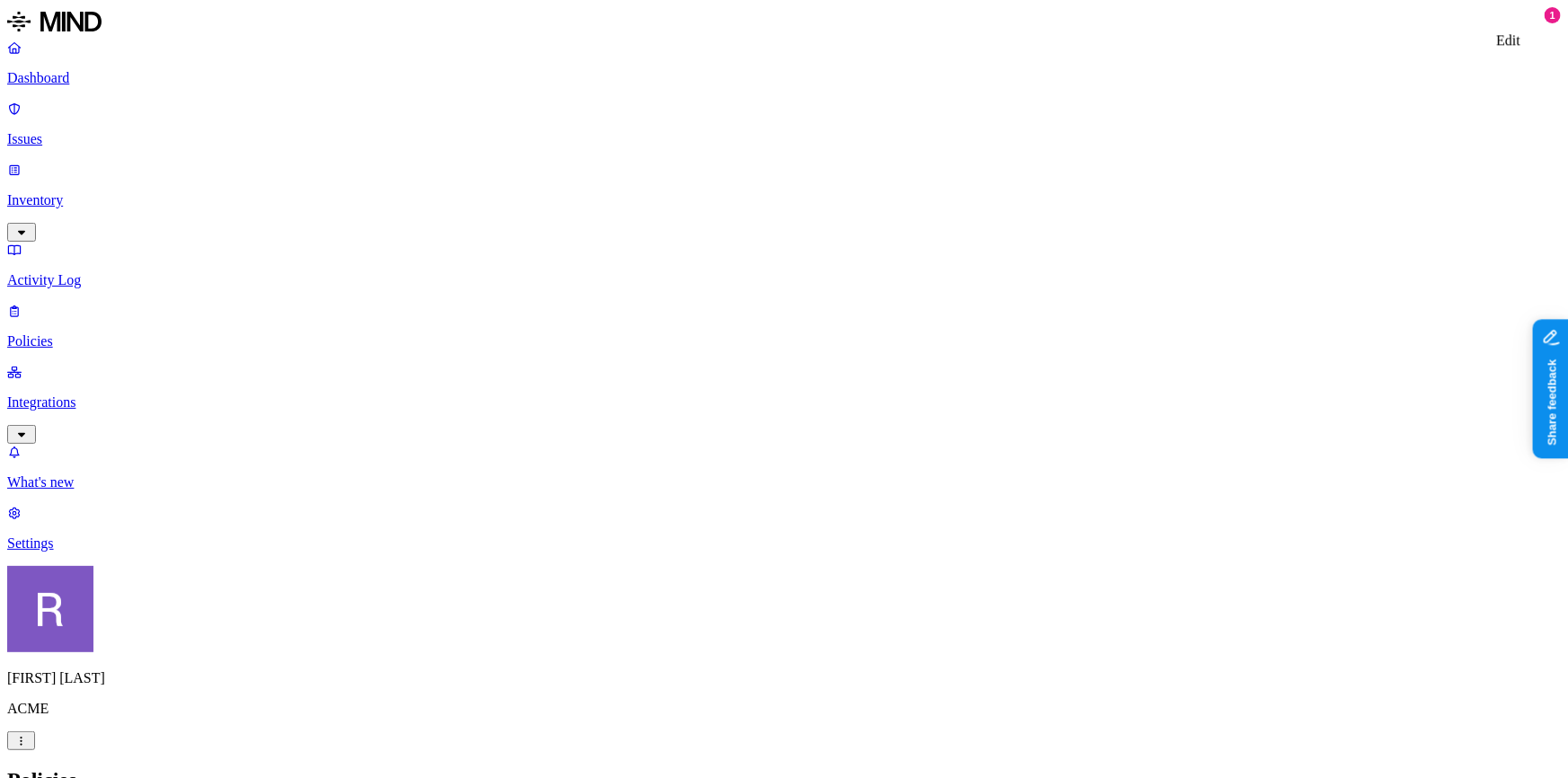 click at bounding box center (57, 2551) 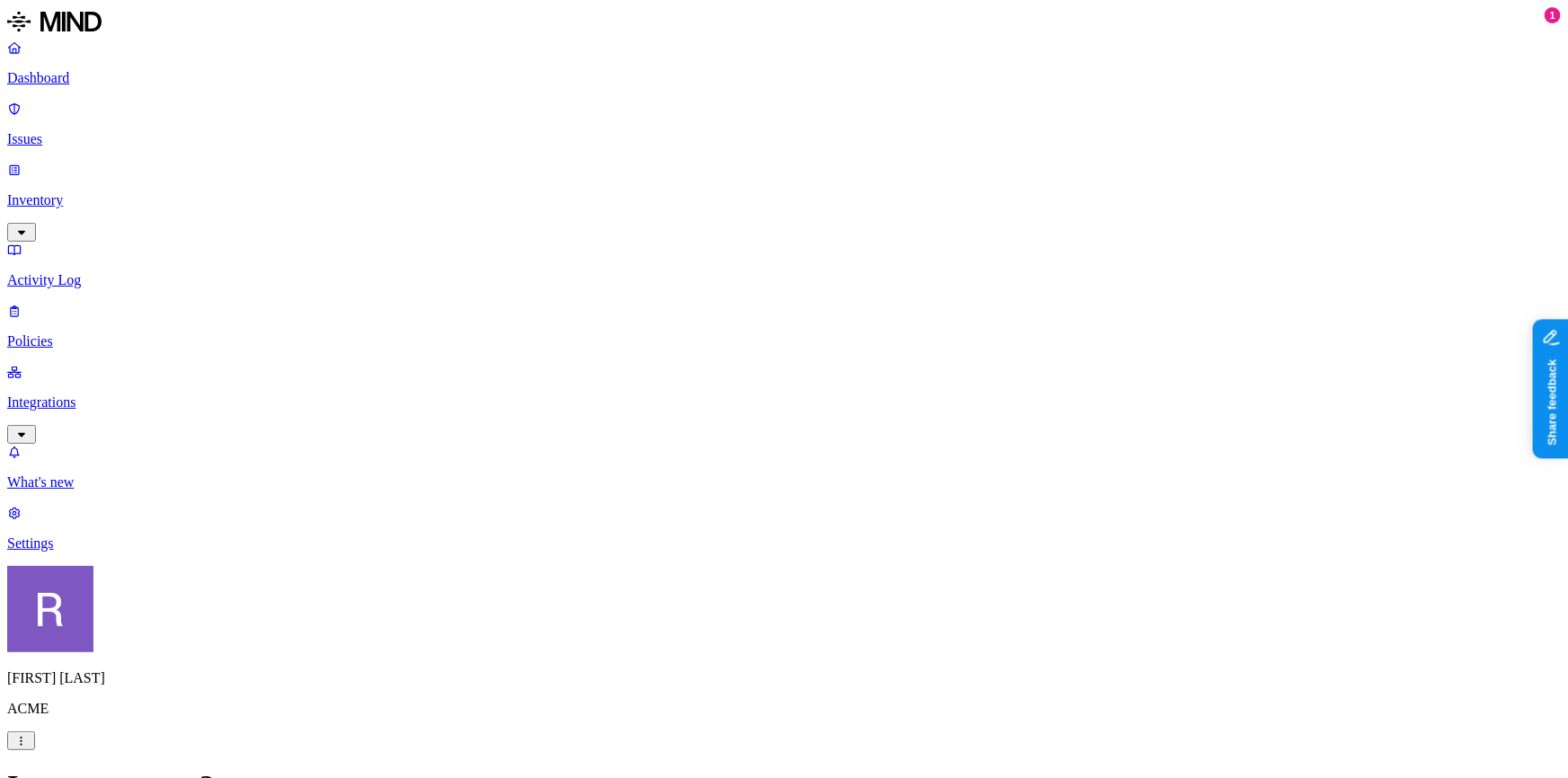 click on "Itay test users v2" at bounding box center (86, 924) 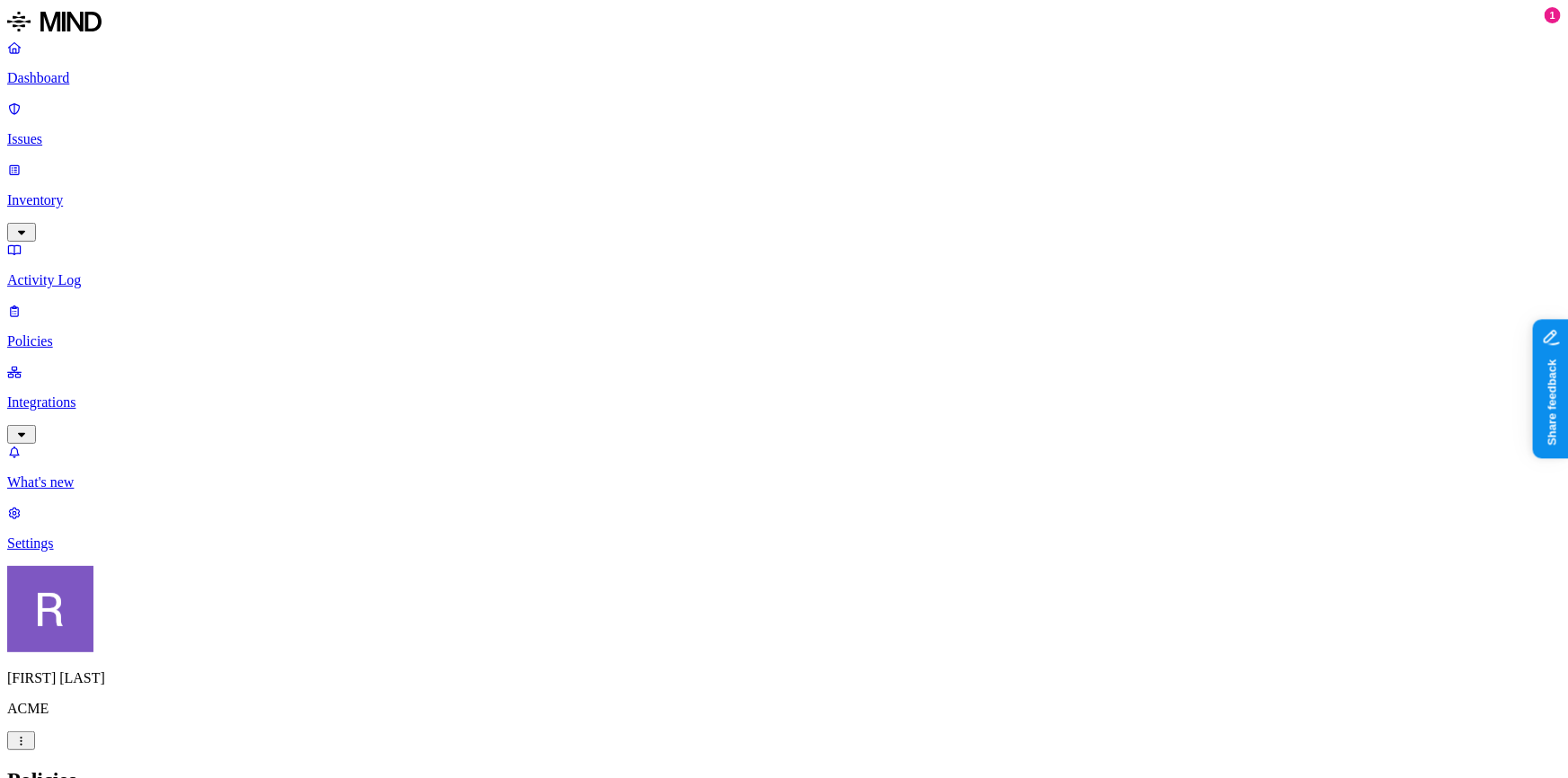 scroll, scrollTop: 0, scrollLeft: 0, axis: both 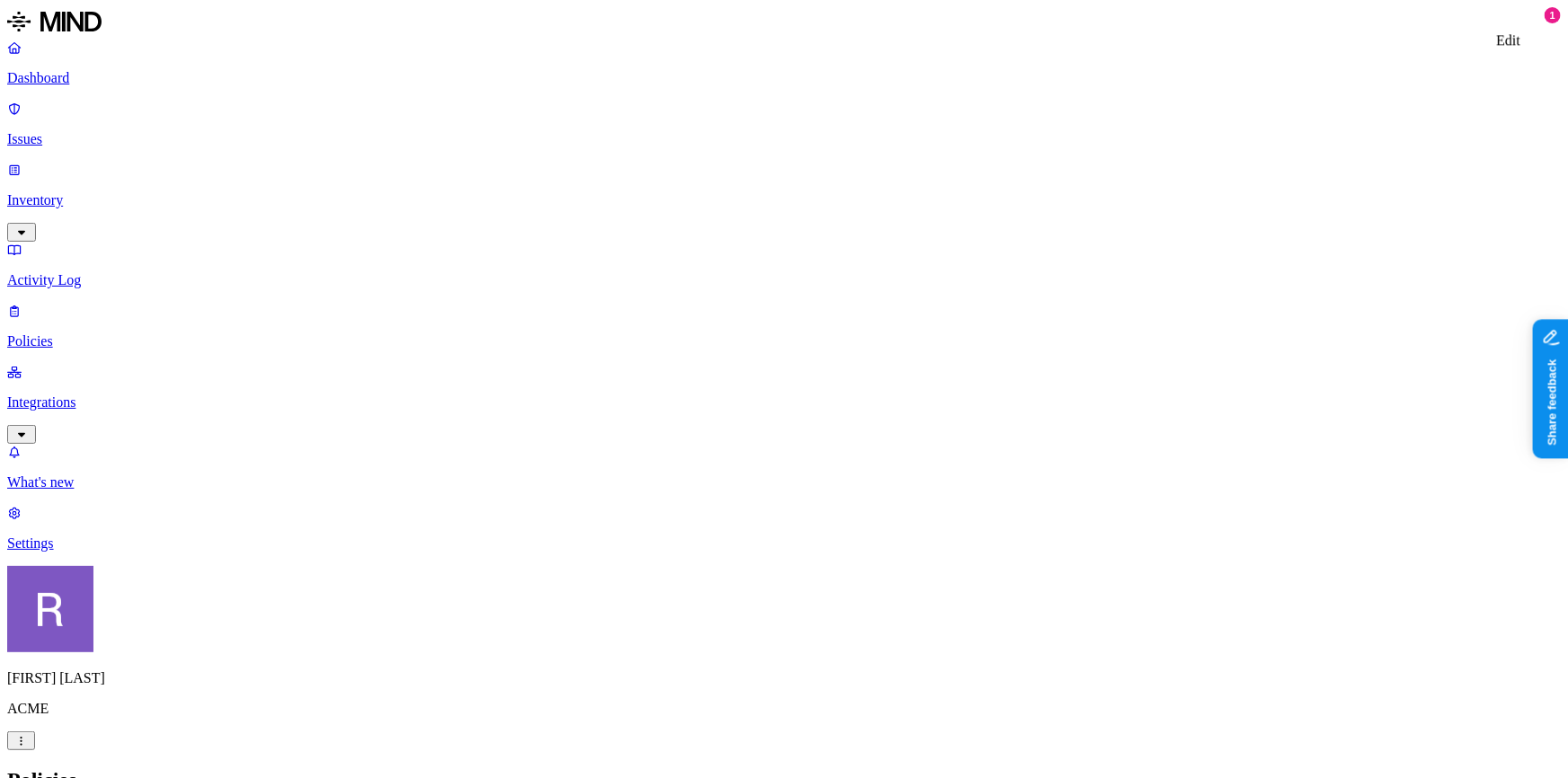 click at bounding box center [57, 2551] 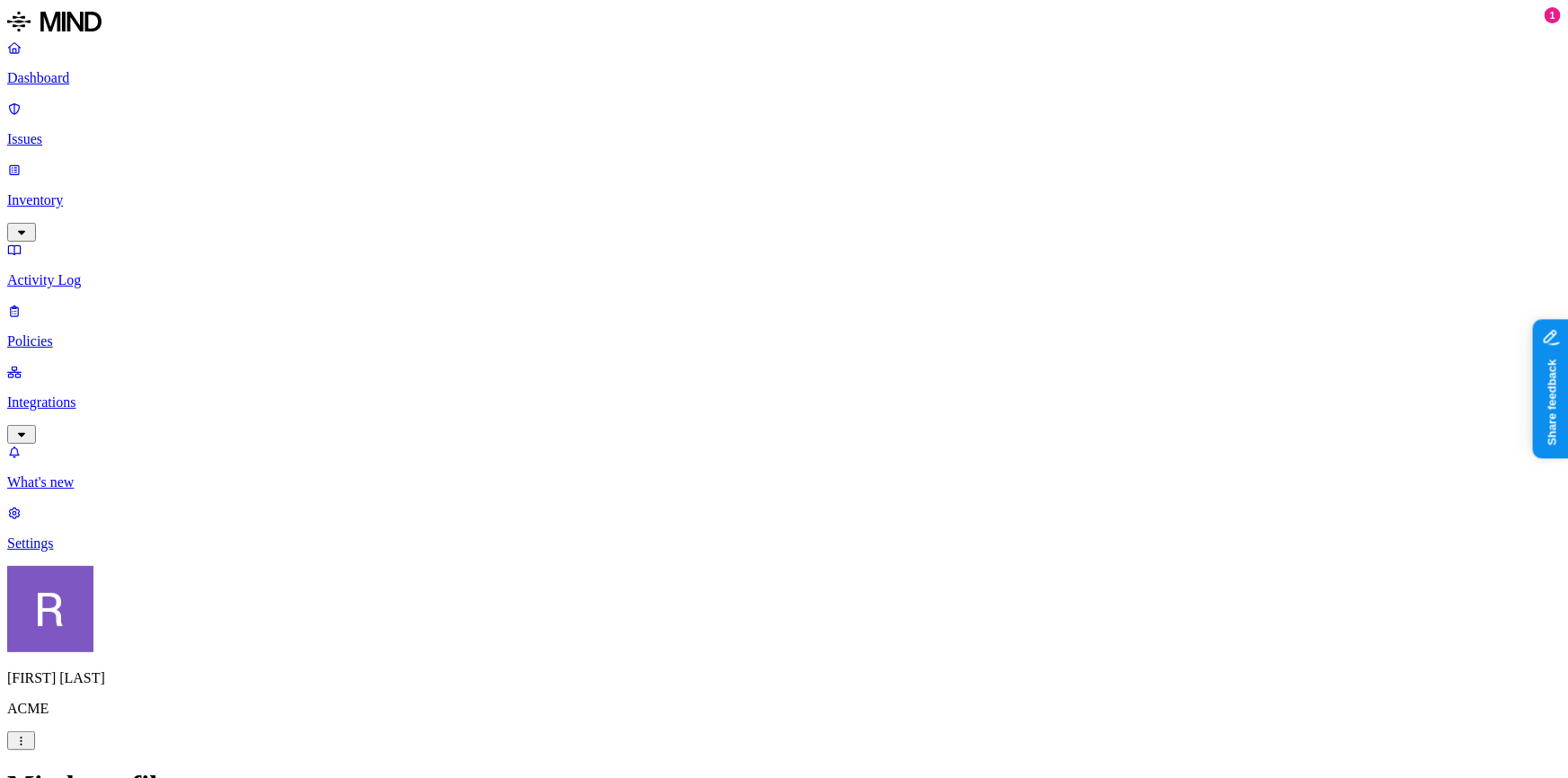 scroll, scrollTop: 0, scrollLeft: 0, axis: both 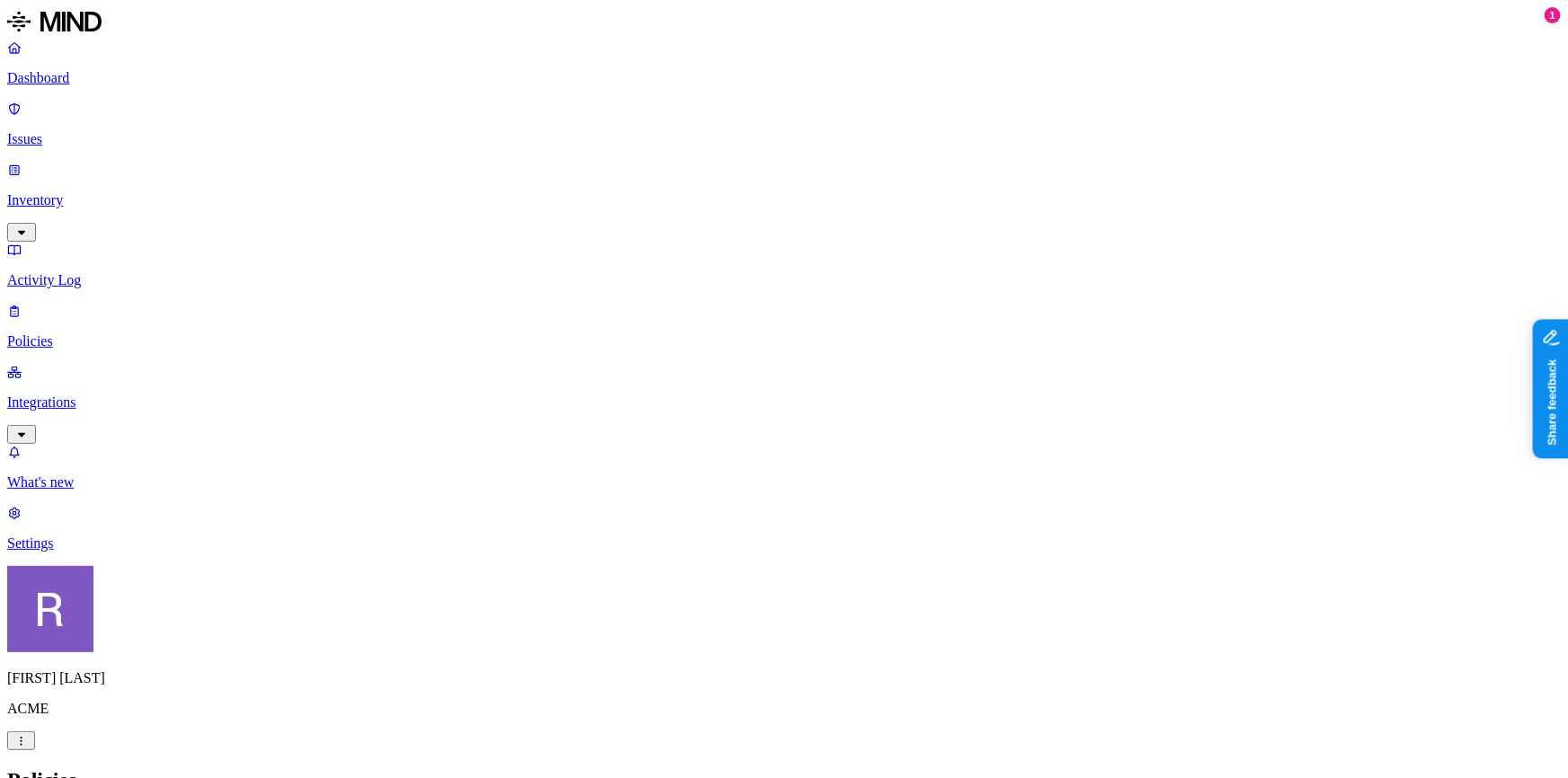 click on "Dashboard" at bounding box center [784, 78] 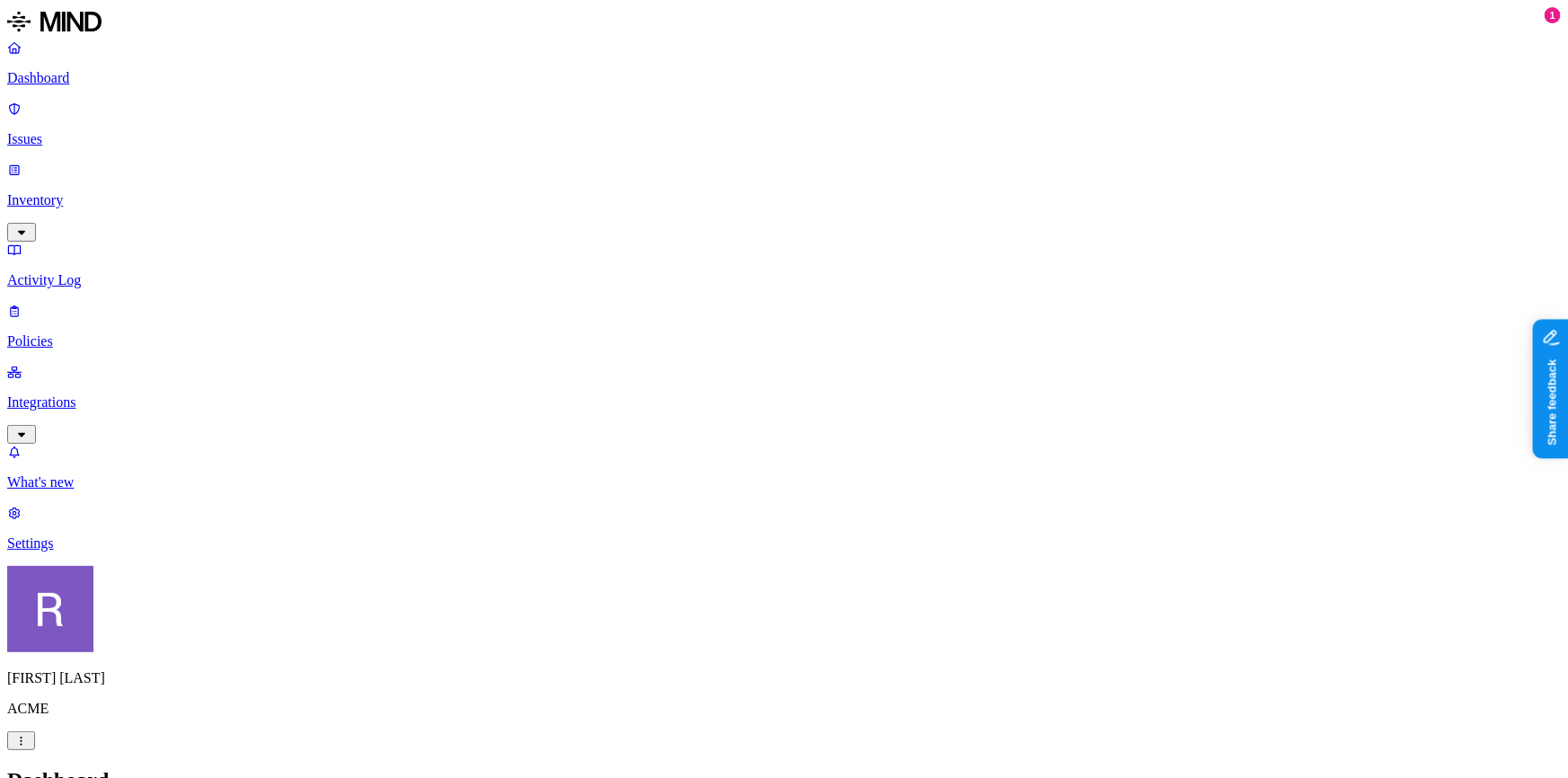 click on "Detection" at bounding box center [107, 1997] 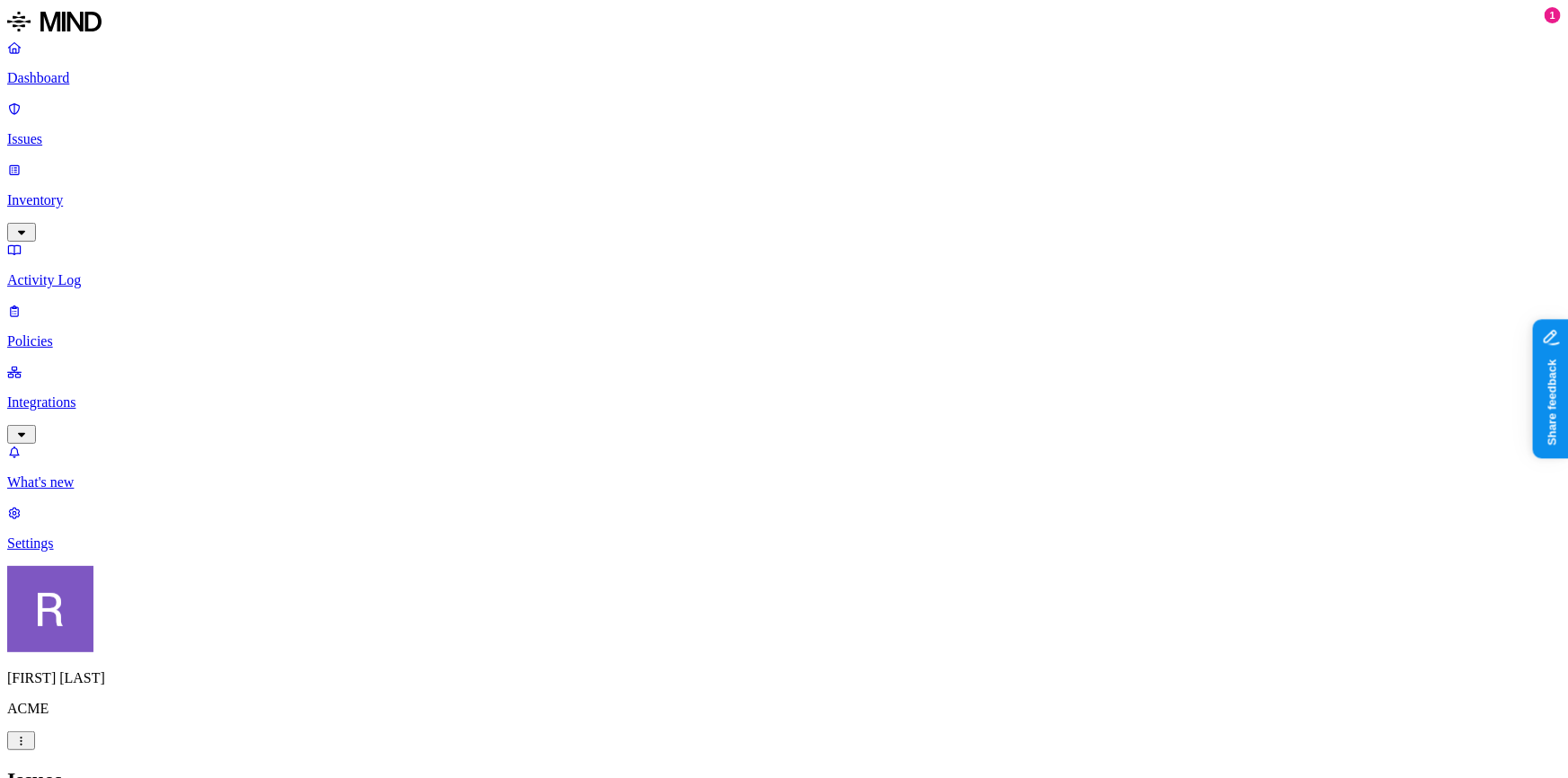 click on "Dashboard" at bounding box center [784, 63] 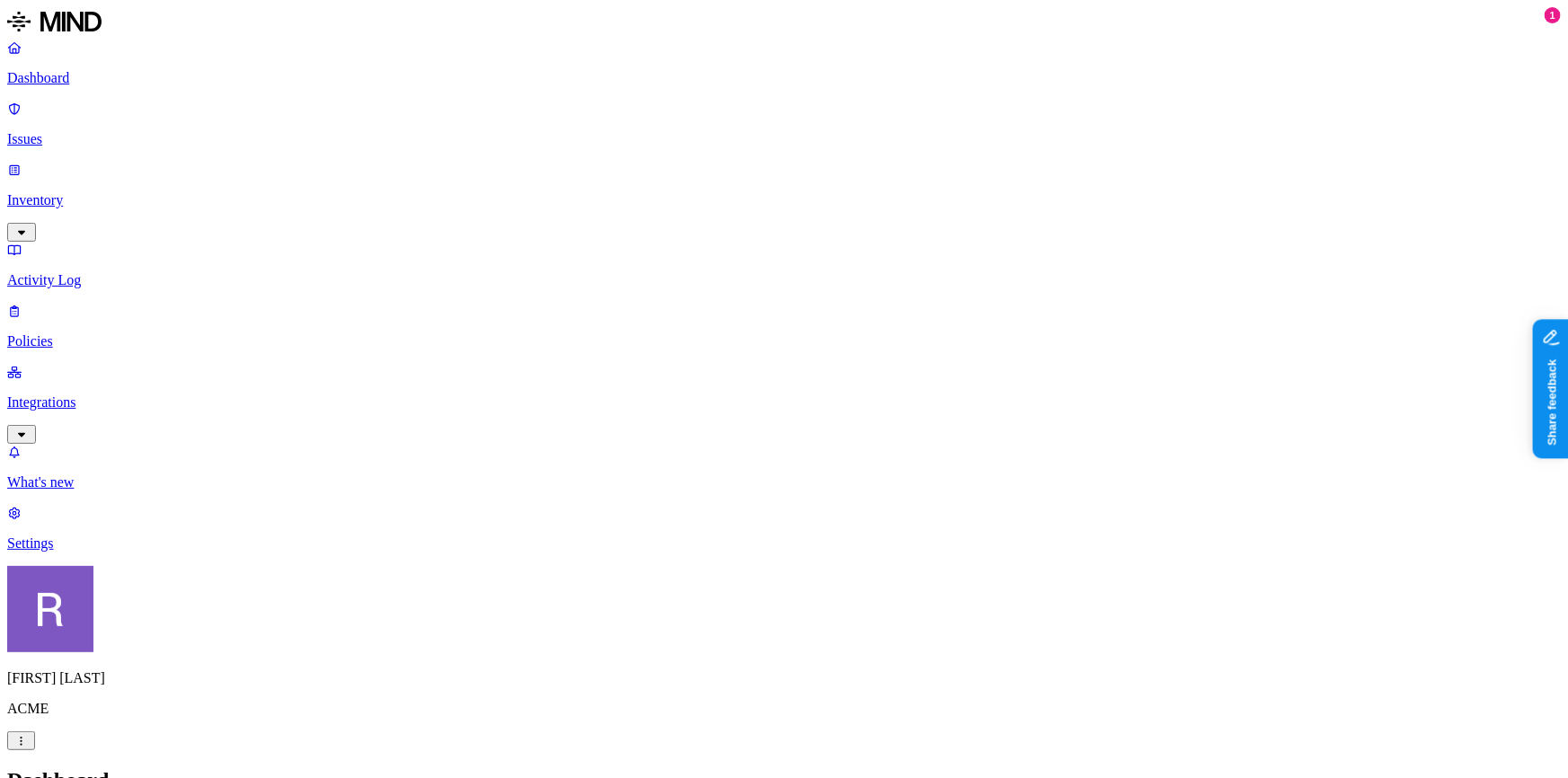 click on "Detection" at bounding box center [107, 1997] 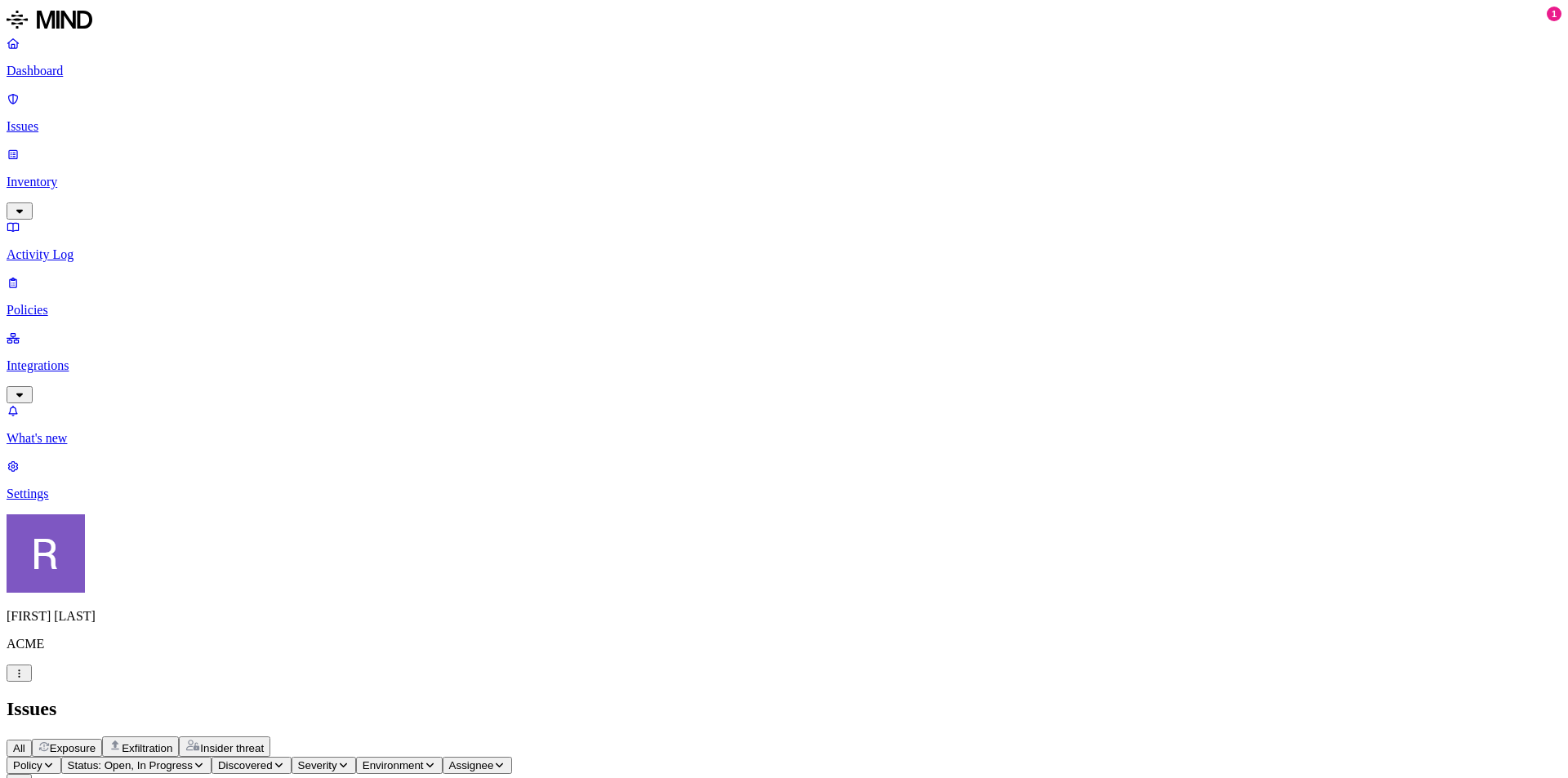 scroll, scrollTop: 0, scrollLeft: 0, axis: both 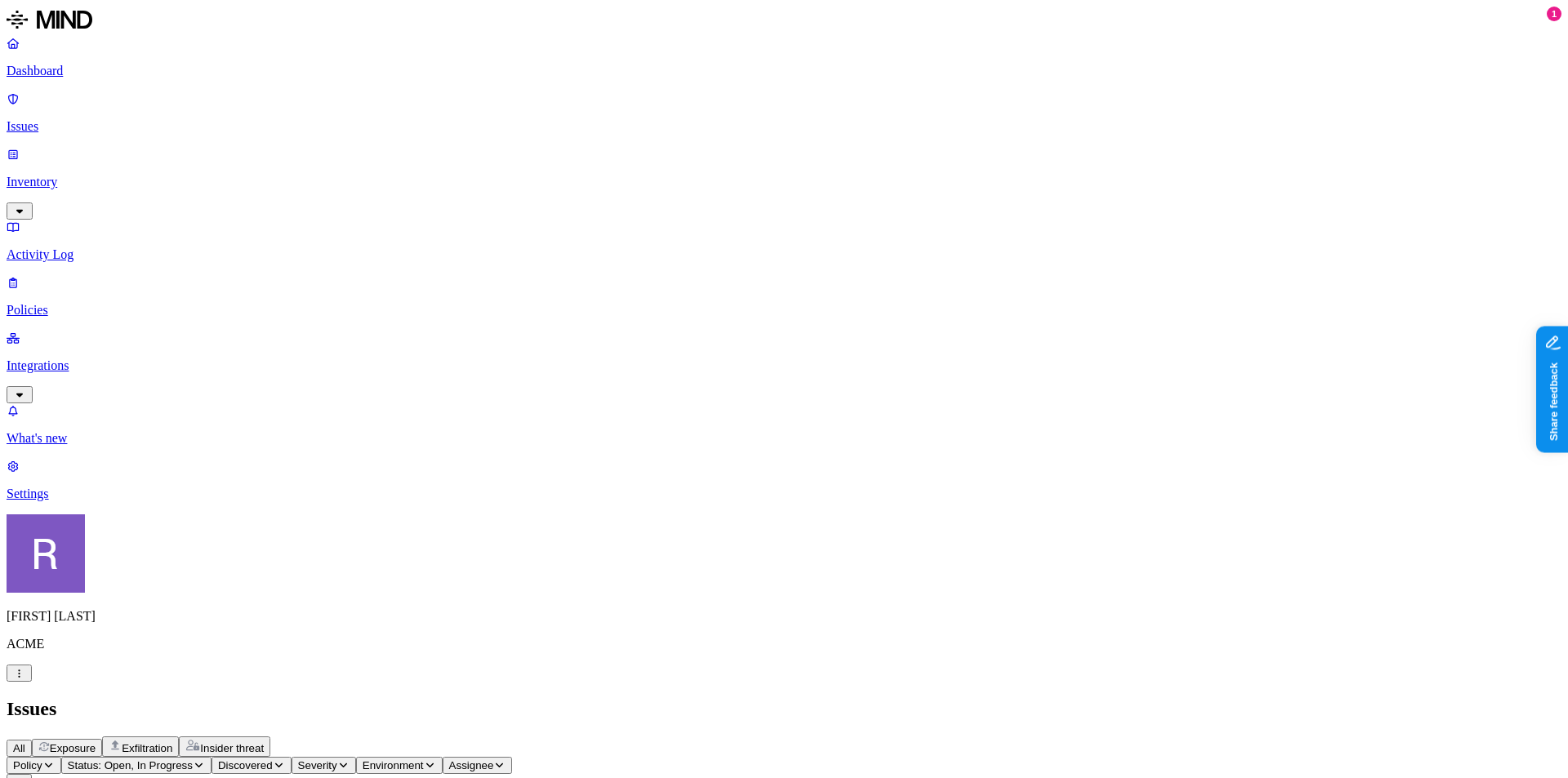 click on "Policy" at bounding box center [33, 765] 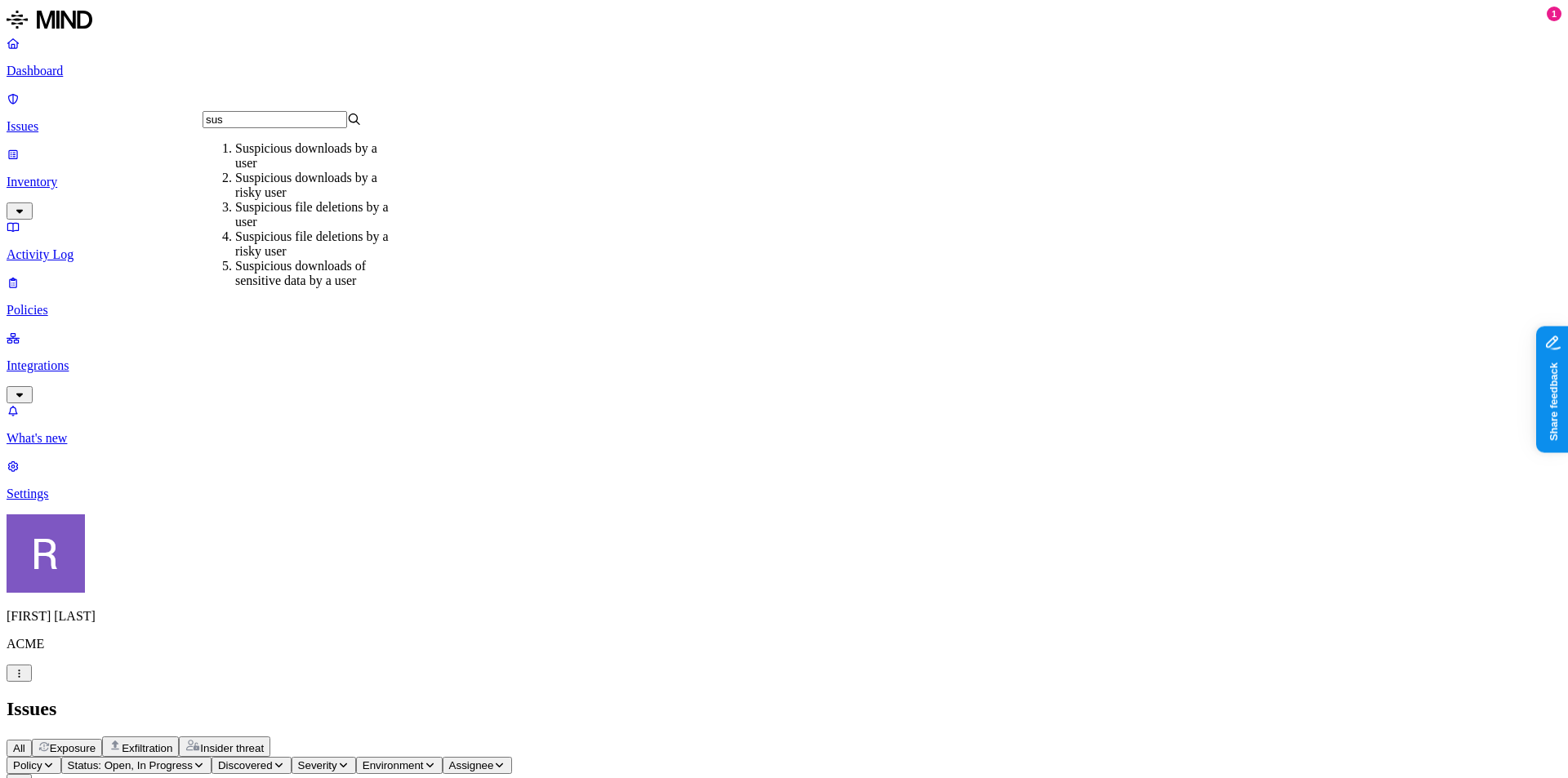 type on "sus" 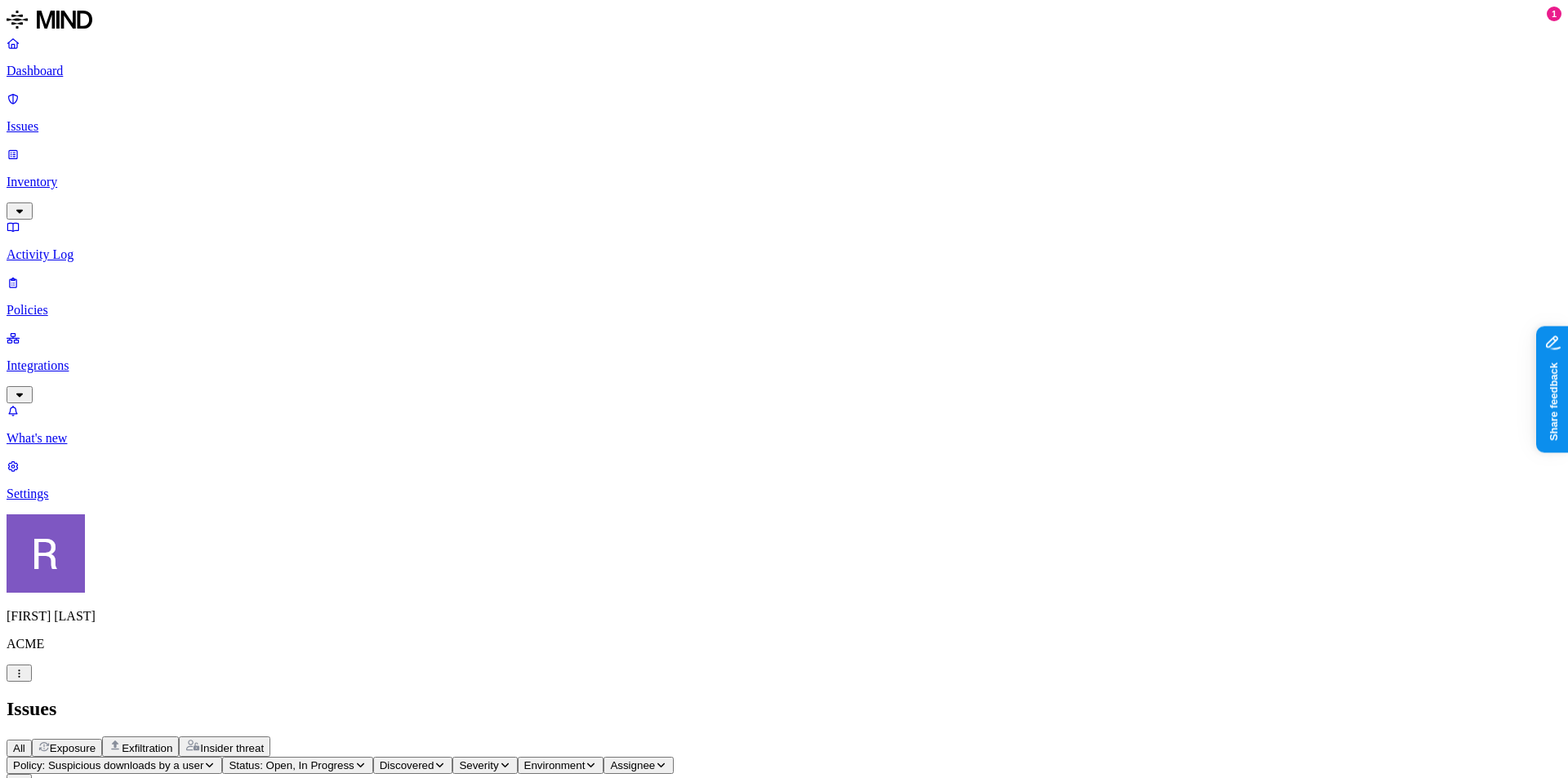click on "Suspicious downloads by a user" at bounding box center [125, 914] 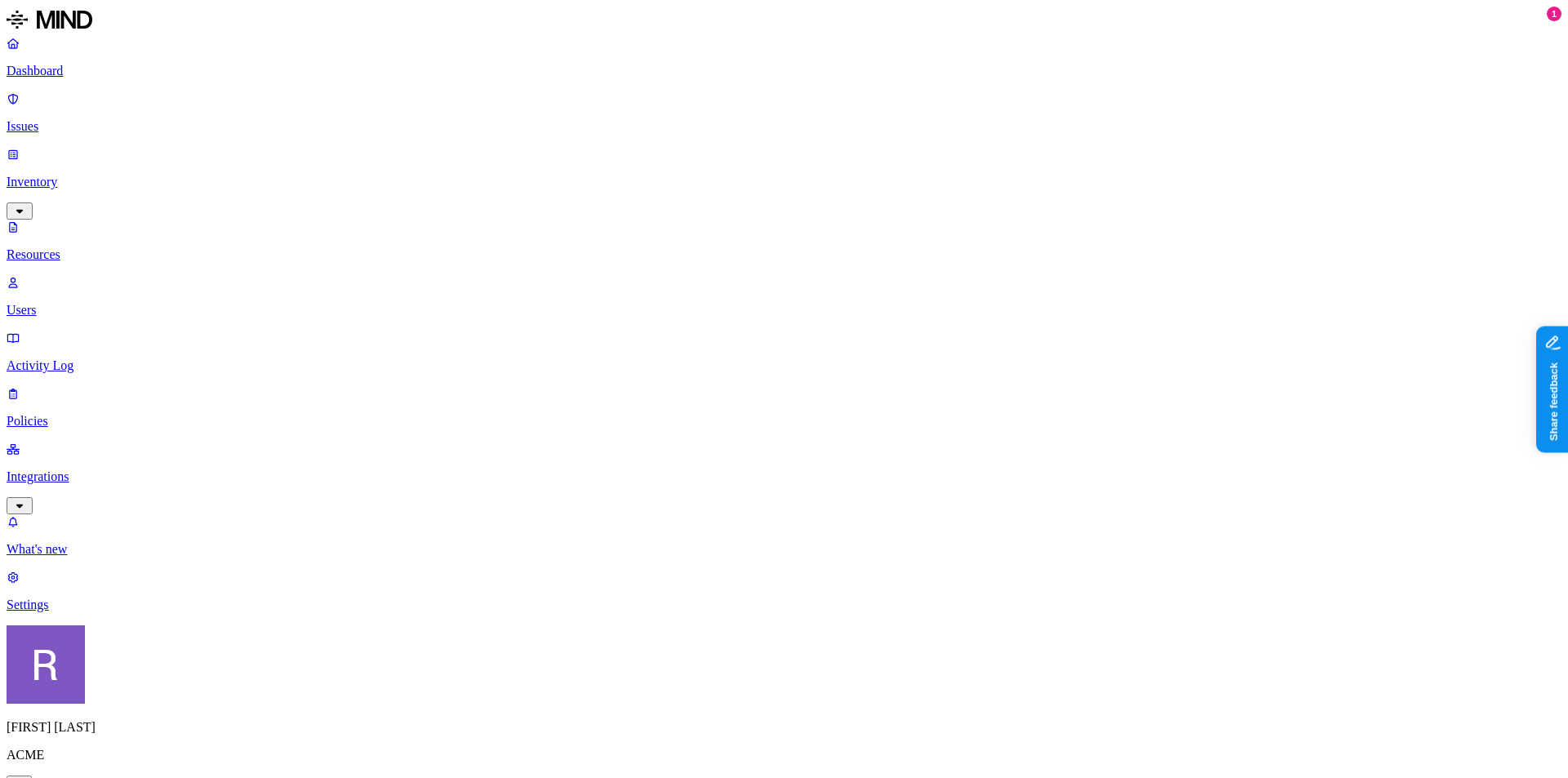click on "Users" at bounding box center (784, 310) 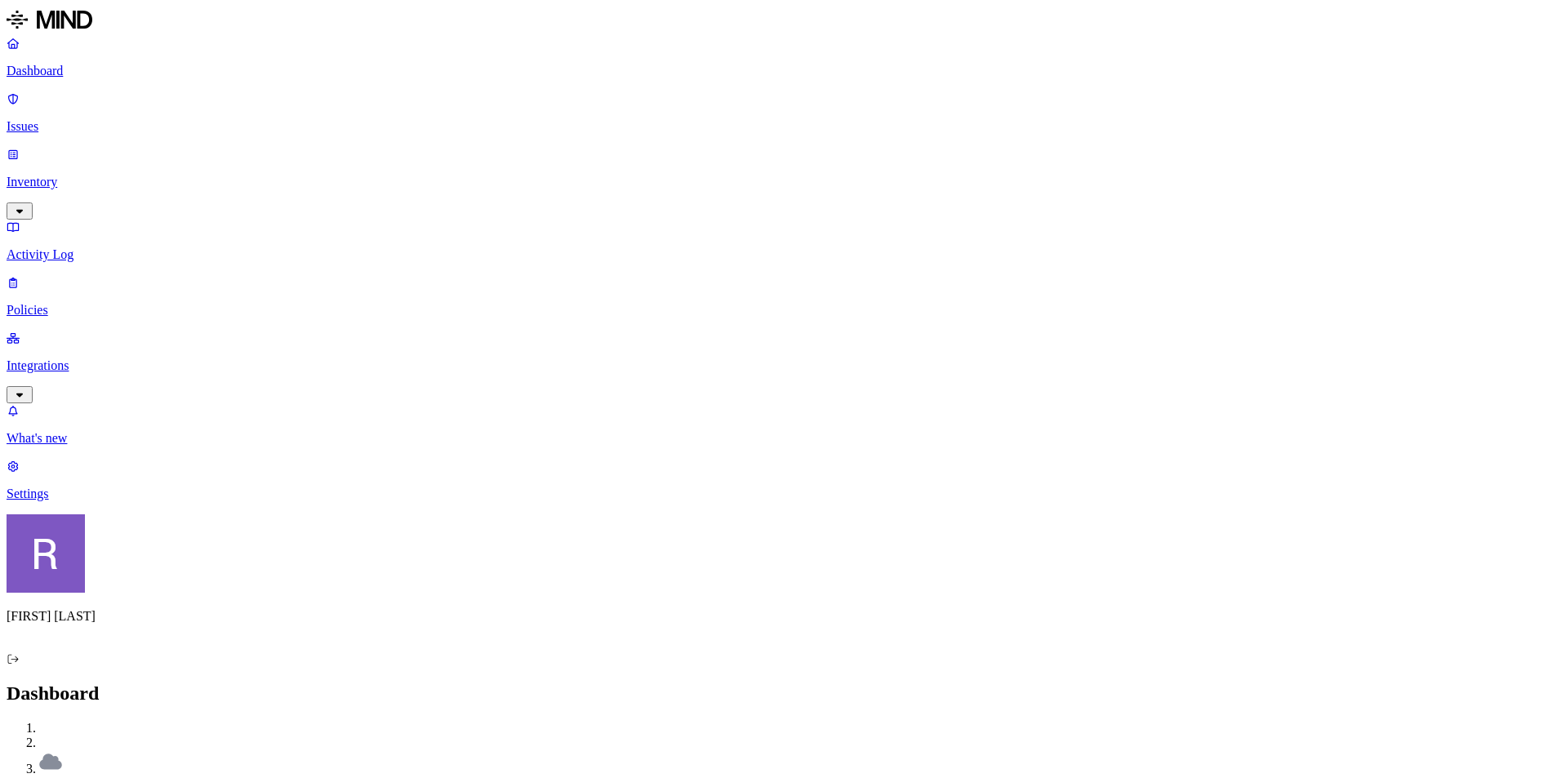 scroll, scrollTop: 0, scrollLeft: 0, axis: both 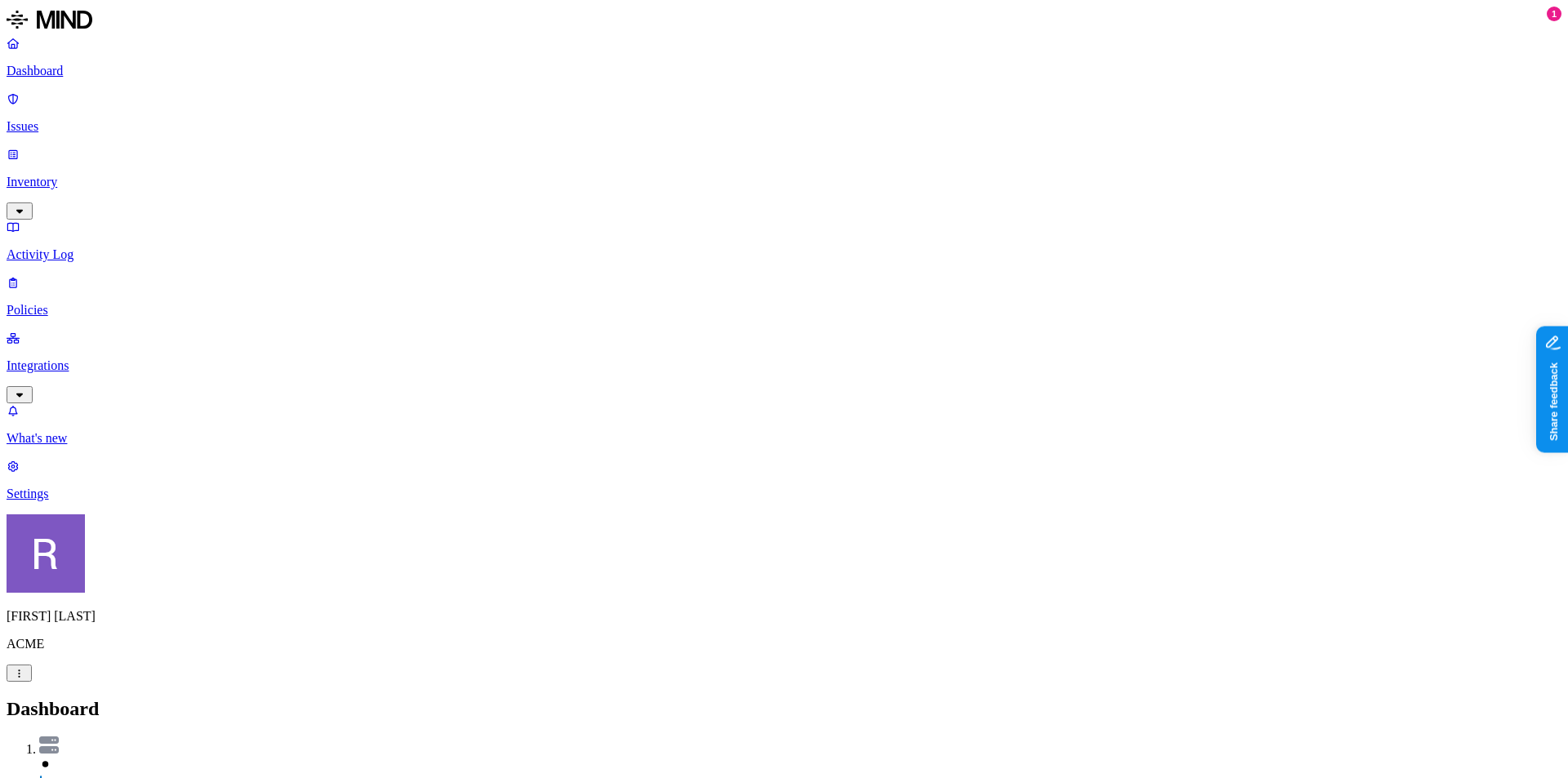 click on "Issues" at bounding box center [784, 127] 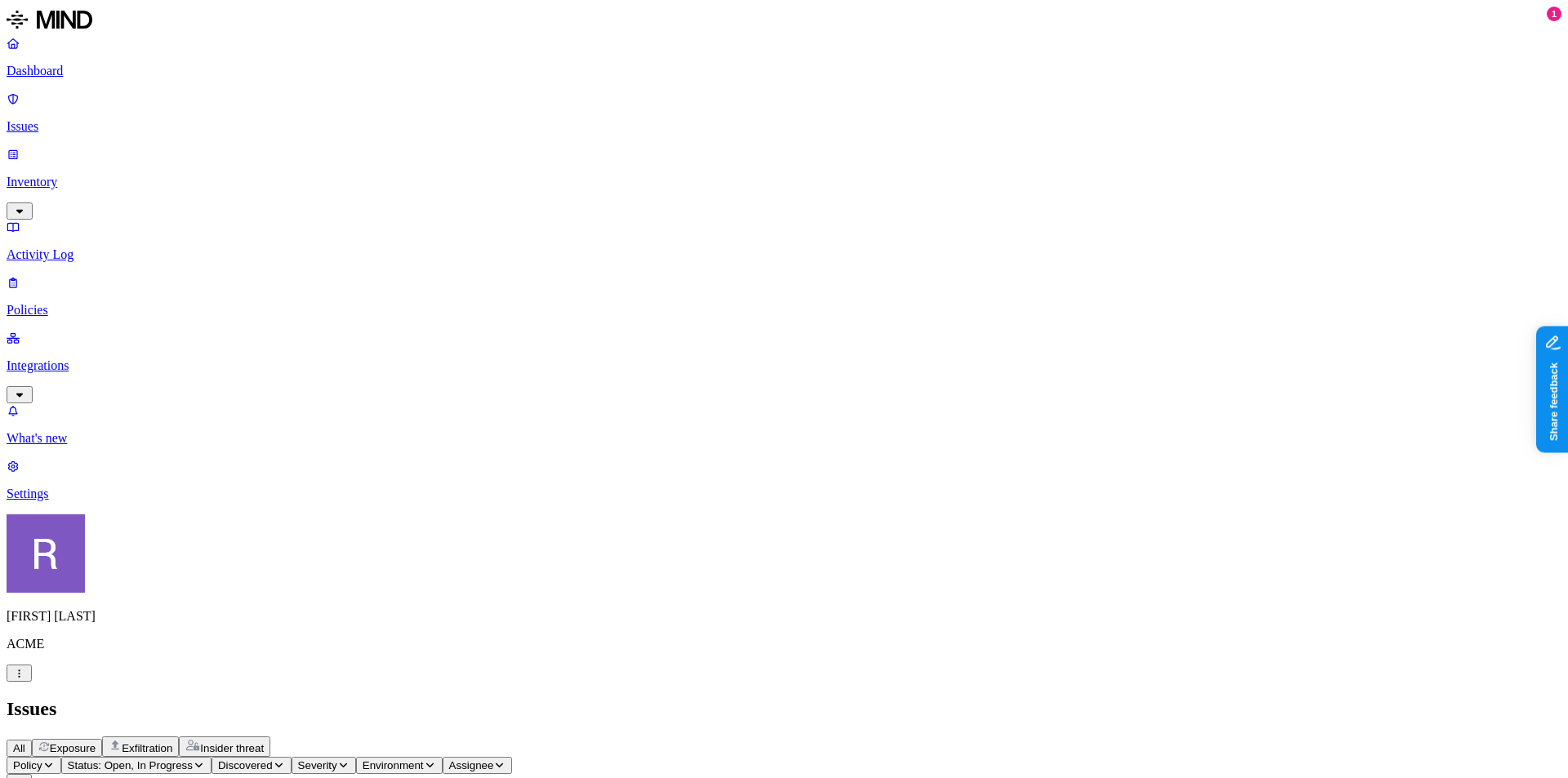 click on "Status: Open, In Progress" at bounding box center [130, 765] 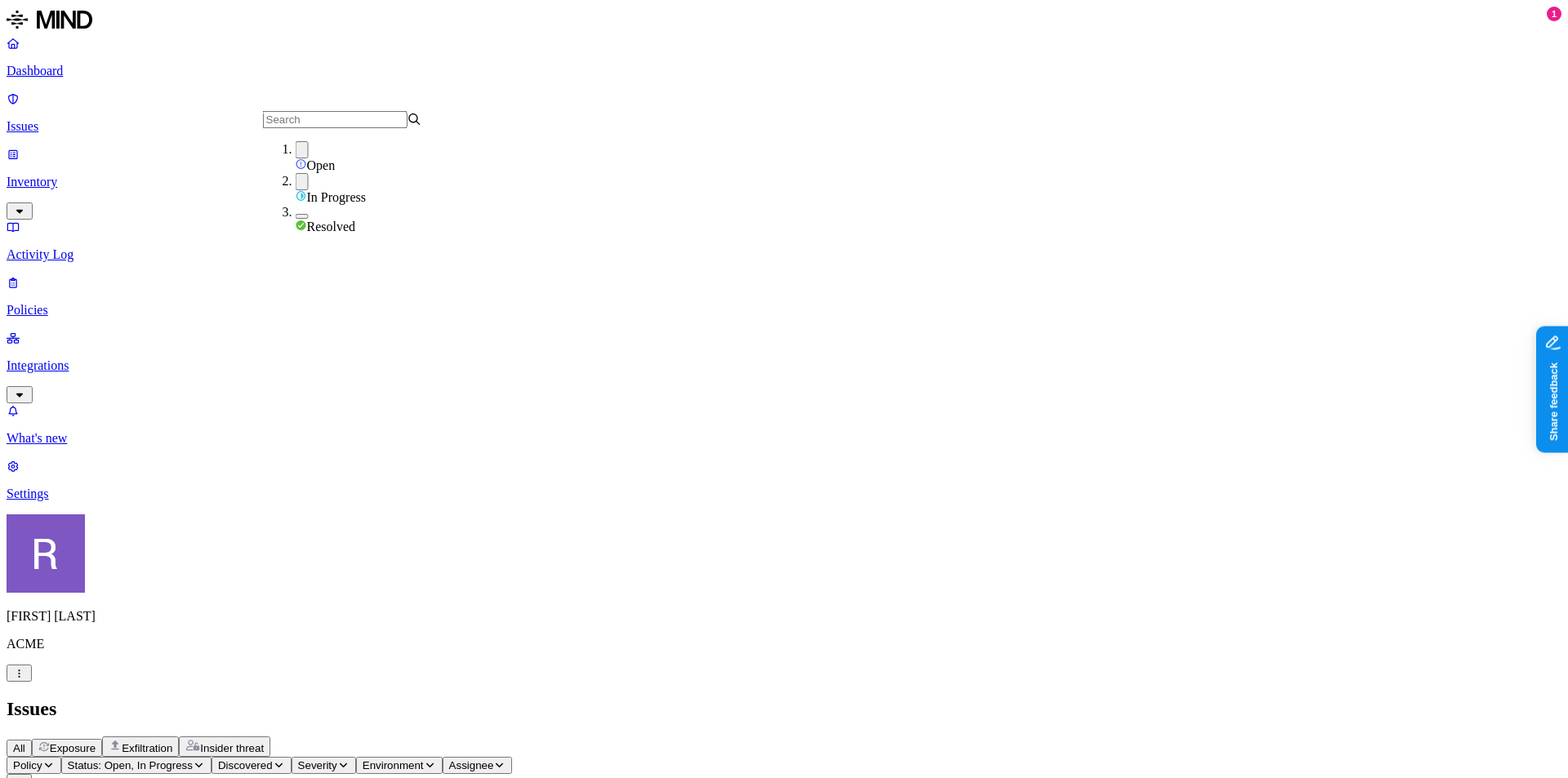 click on "Resolved" at bounding box center [332, 226] 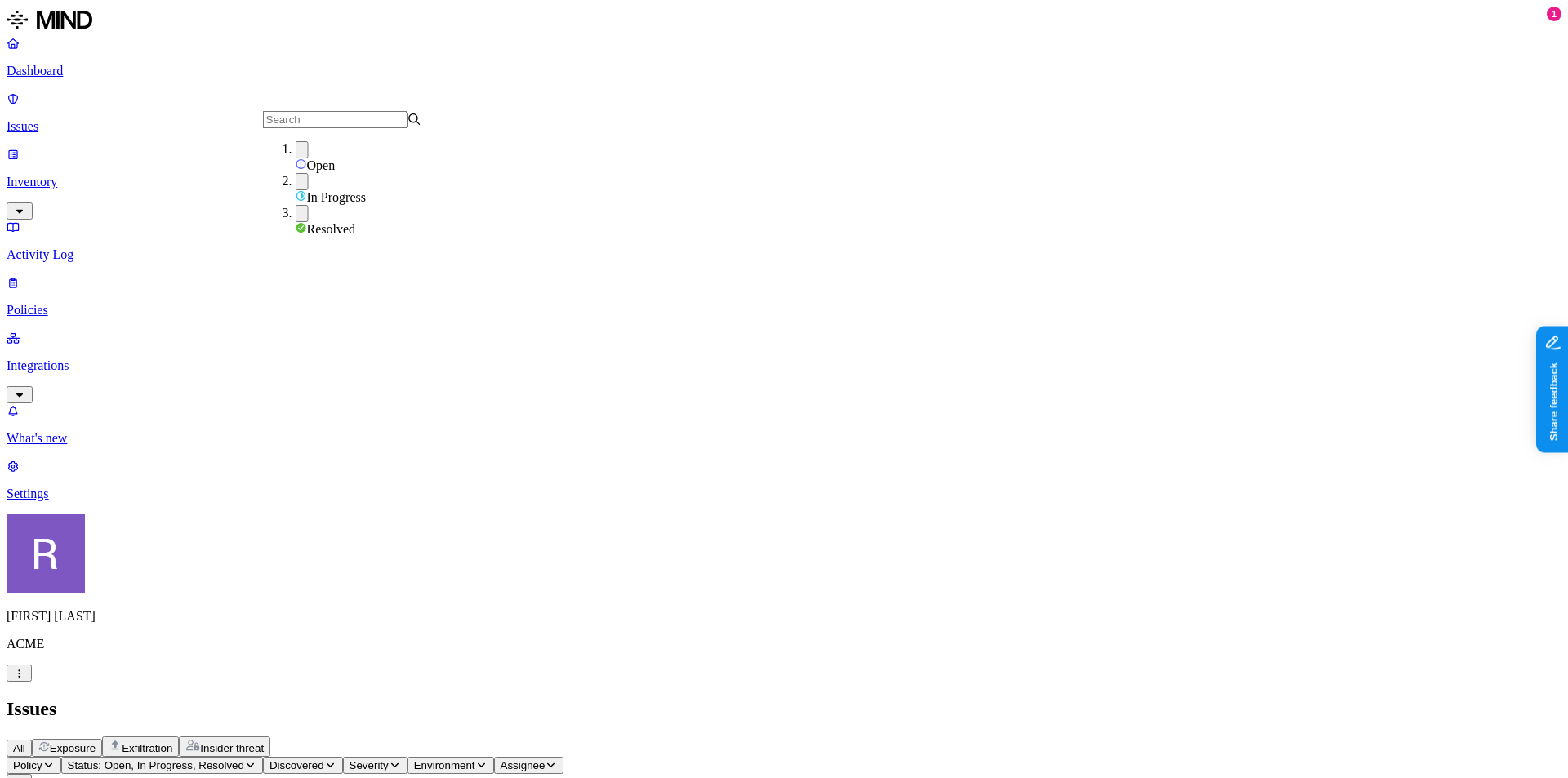 click on "All Exposure Exfiltration Insider threat" at bounding box center (784, 746) 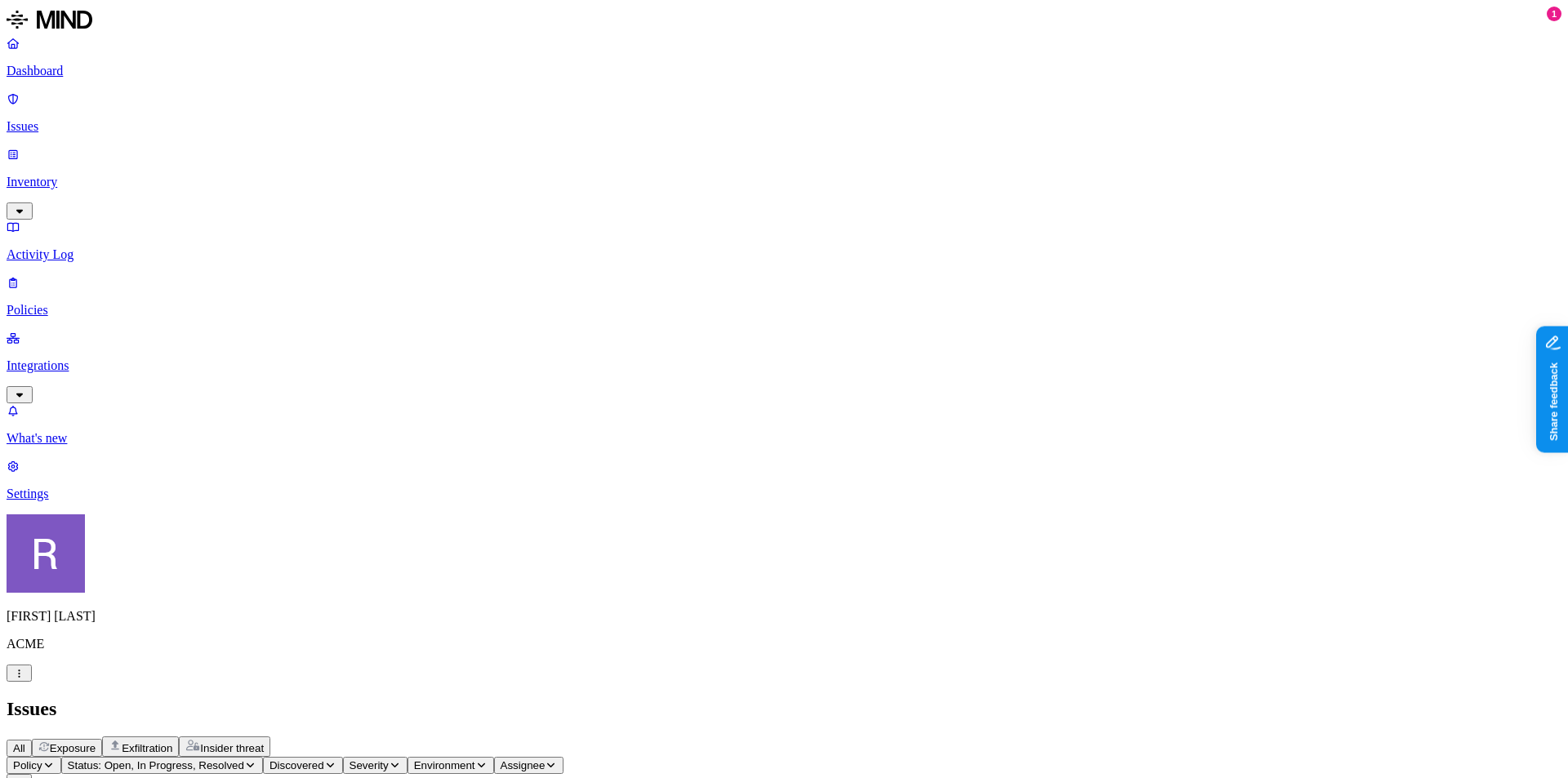 click on "Dashboard" at bounding box center (784, 71) 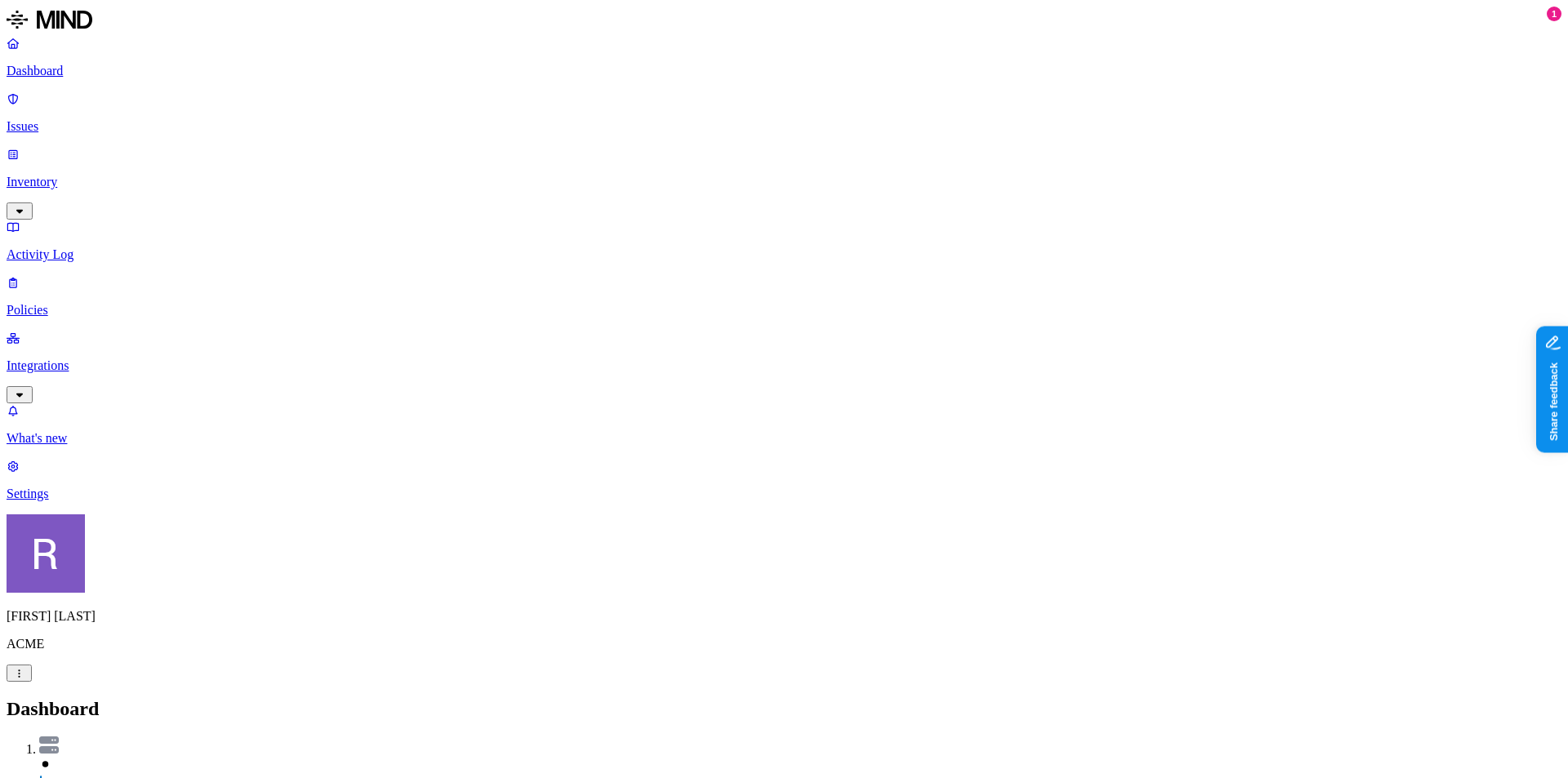 click on "Detection" at bounding box center (97, 2247) 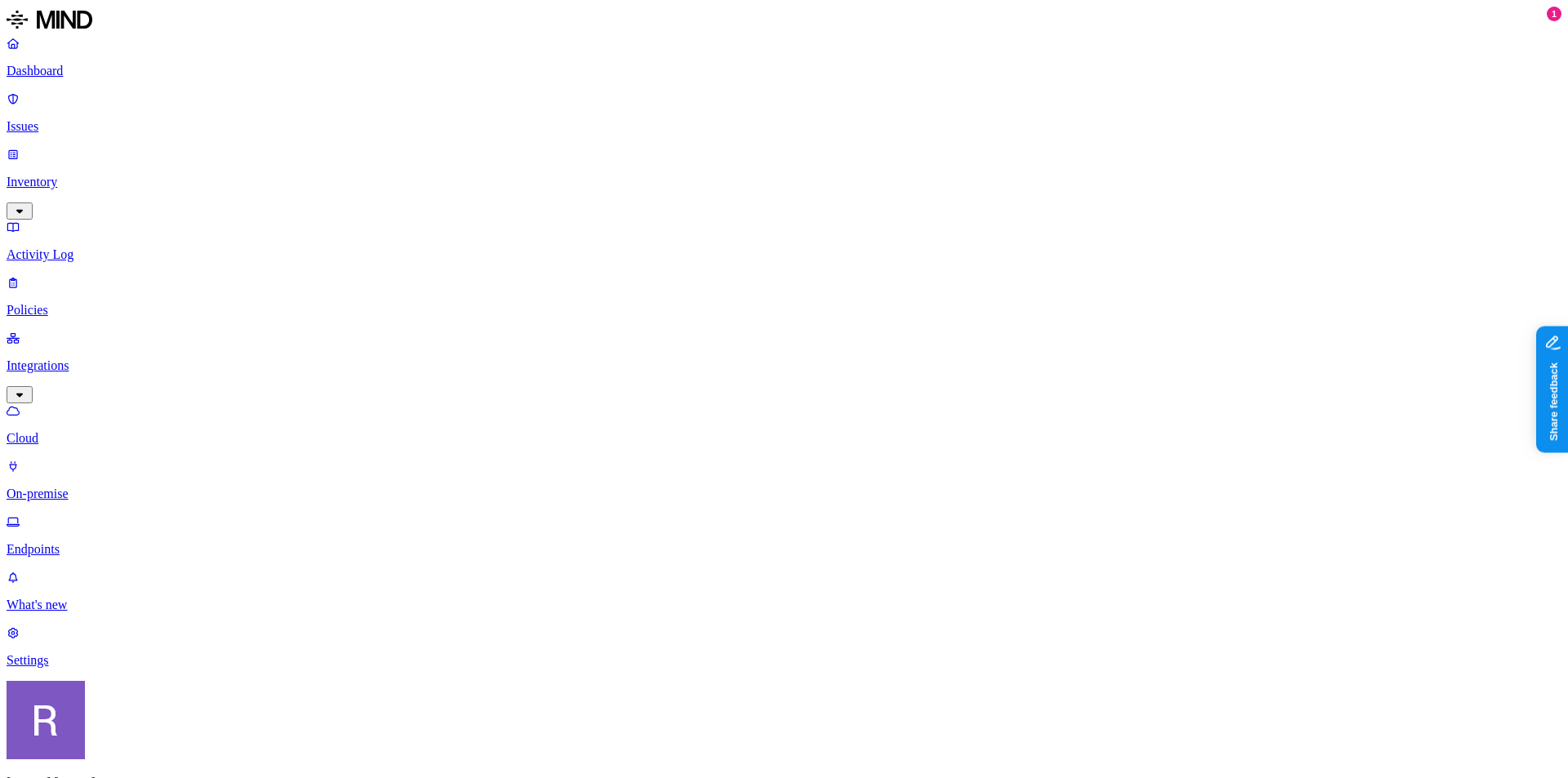 click on "Add Integration" at bounding box center [56, 911] 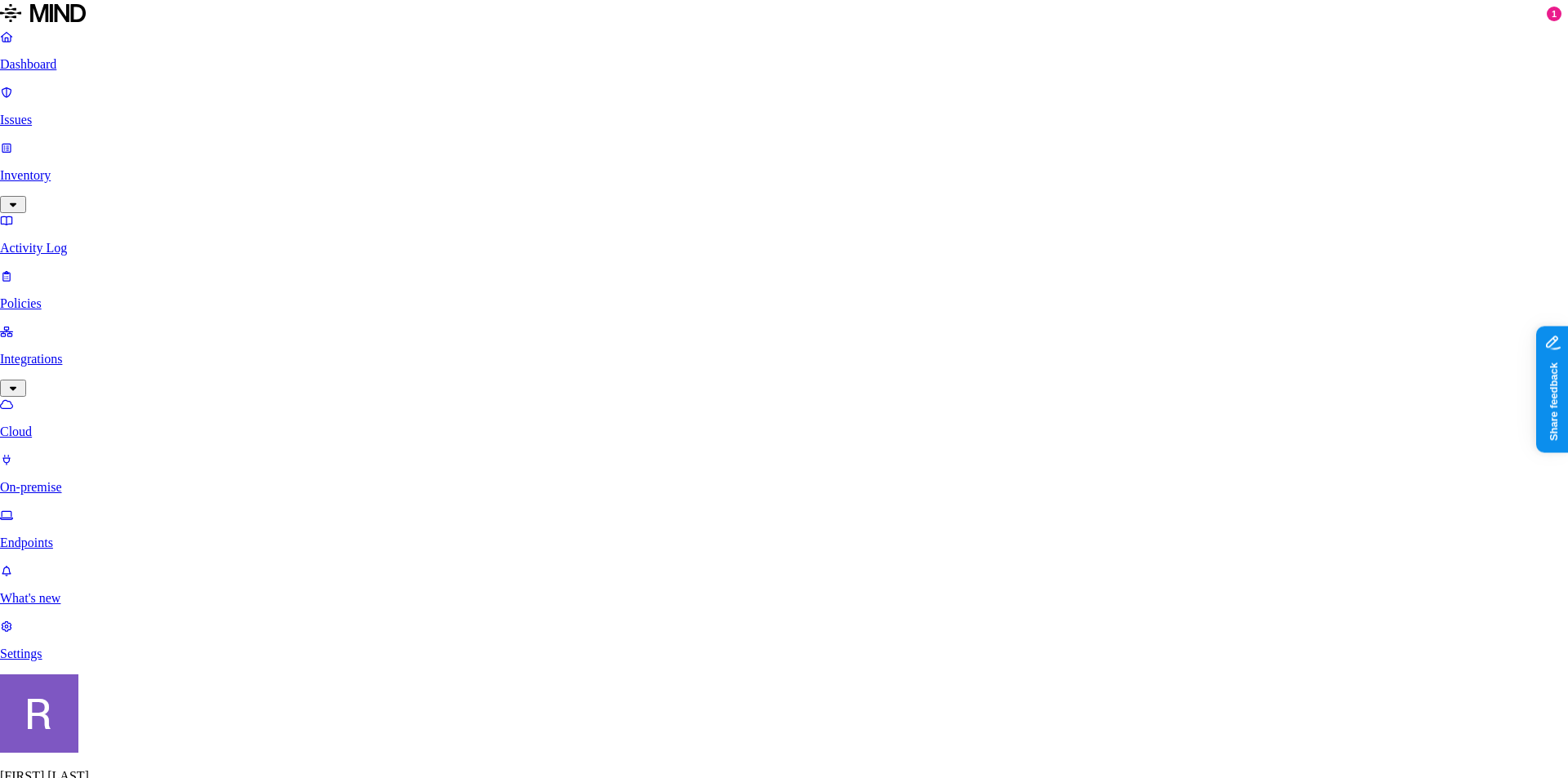 scroll, scrollTop: 0, scrollLeft: 0, axis: both 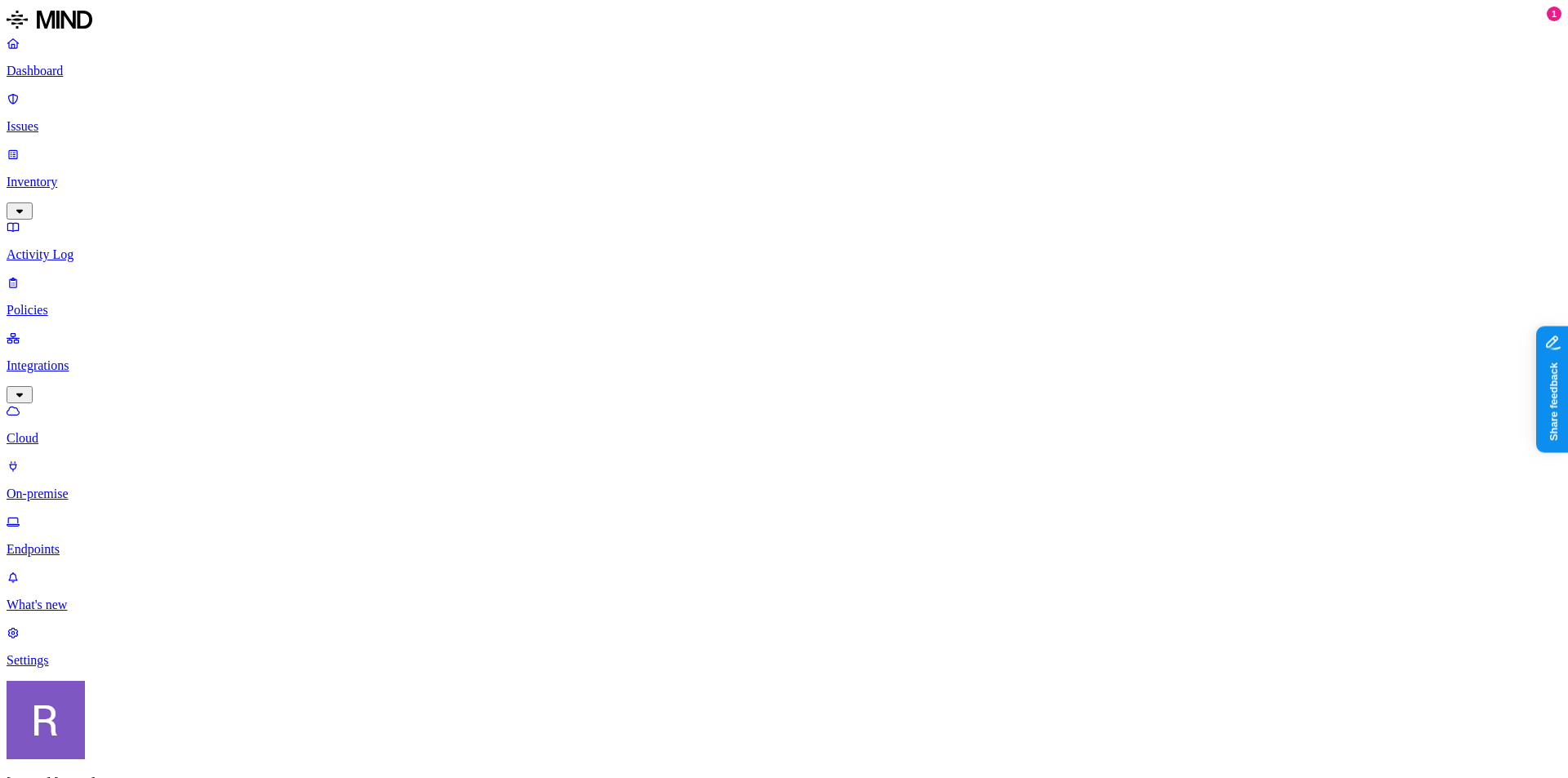 click on "Dashboard" at bounding box center [784, 71] 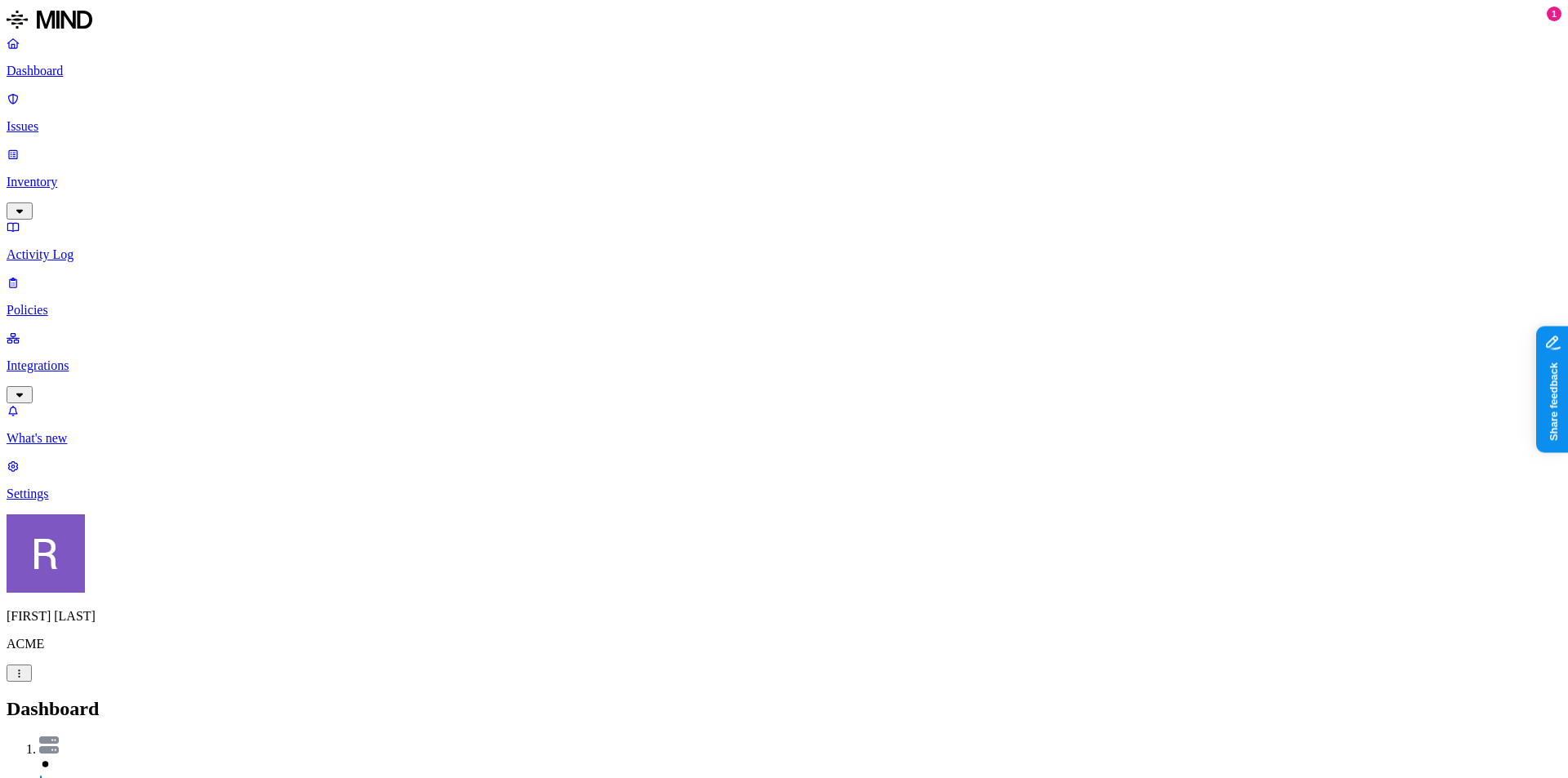 click on "Detection" at bounding box center [97, 2247] 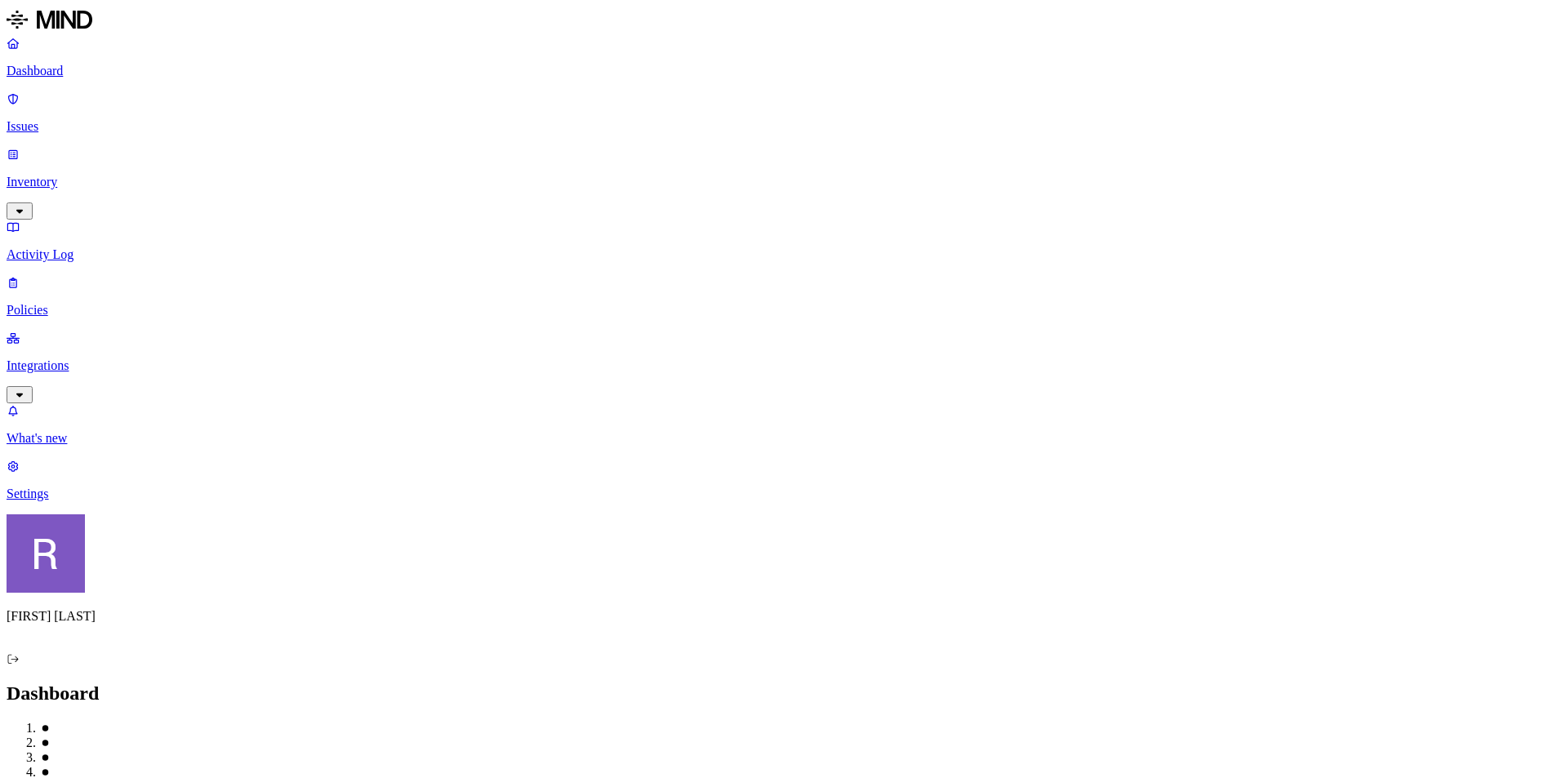 scroll, scrollTop: 0, scrollLeft: 0, axis: both 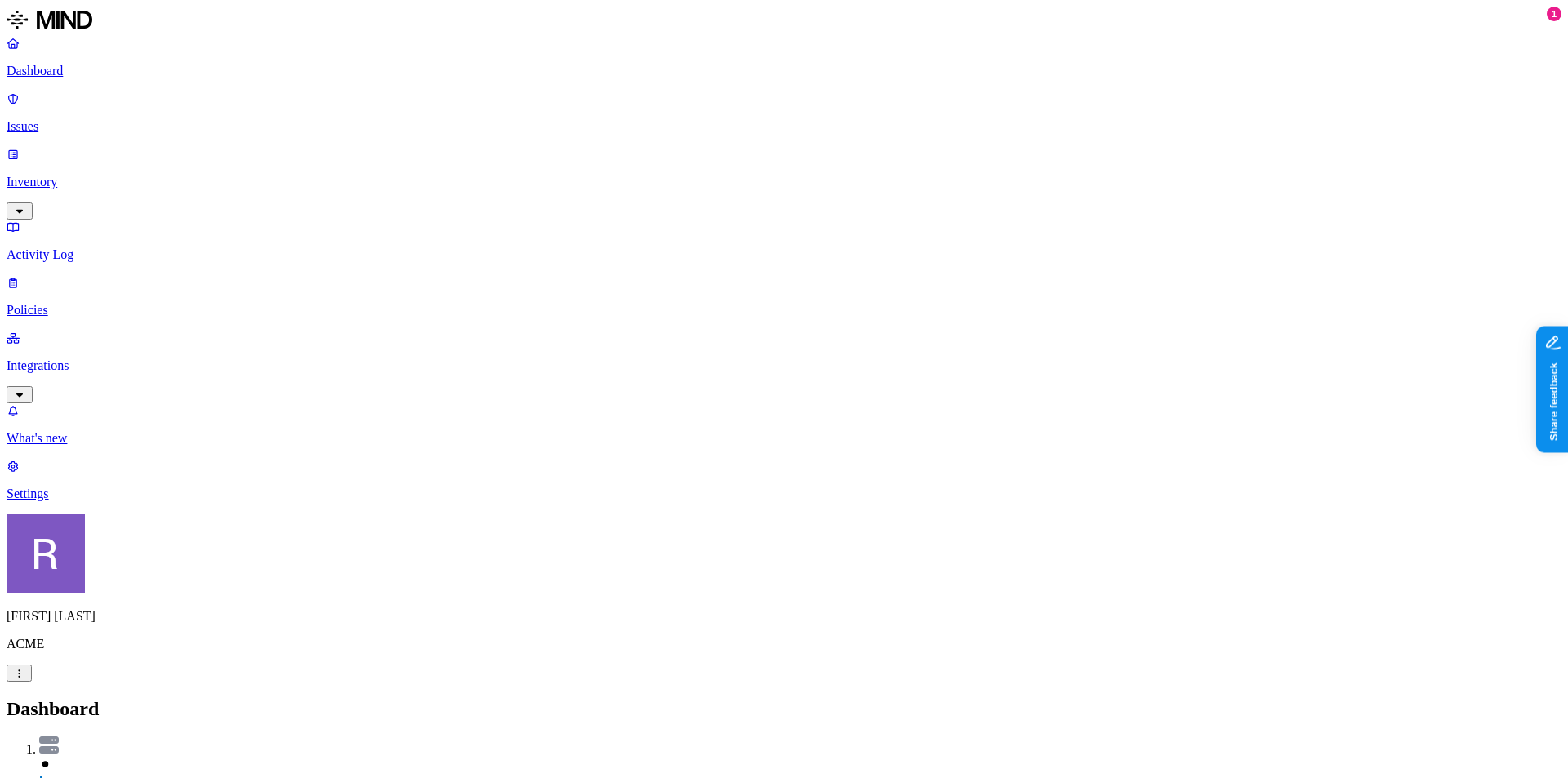 click on "Integrations" at bounding box center (784, 366) 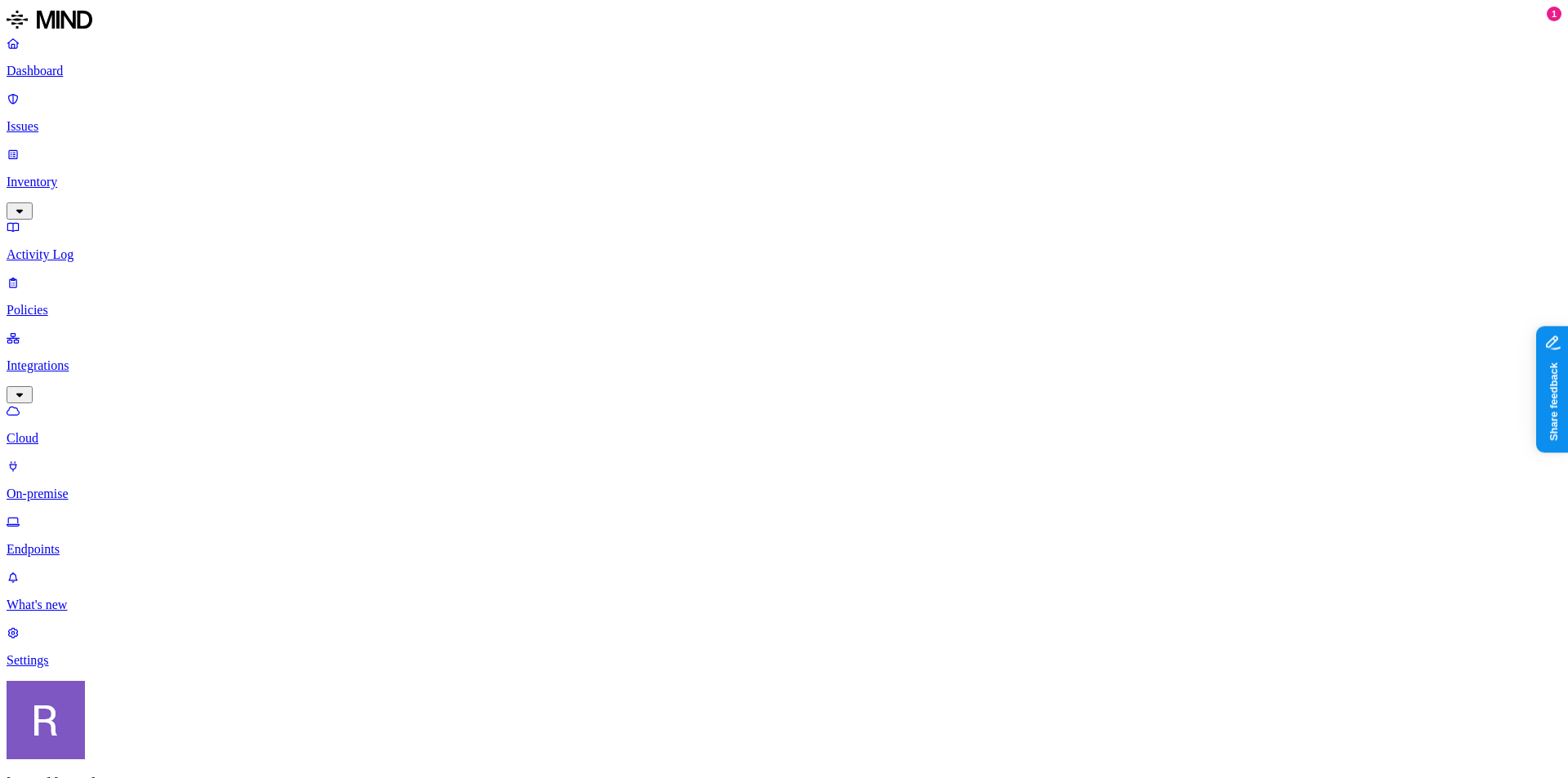 click on "Add Integration" at bounding box center [56, 911] 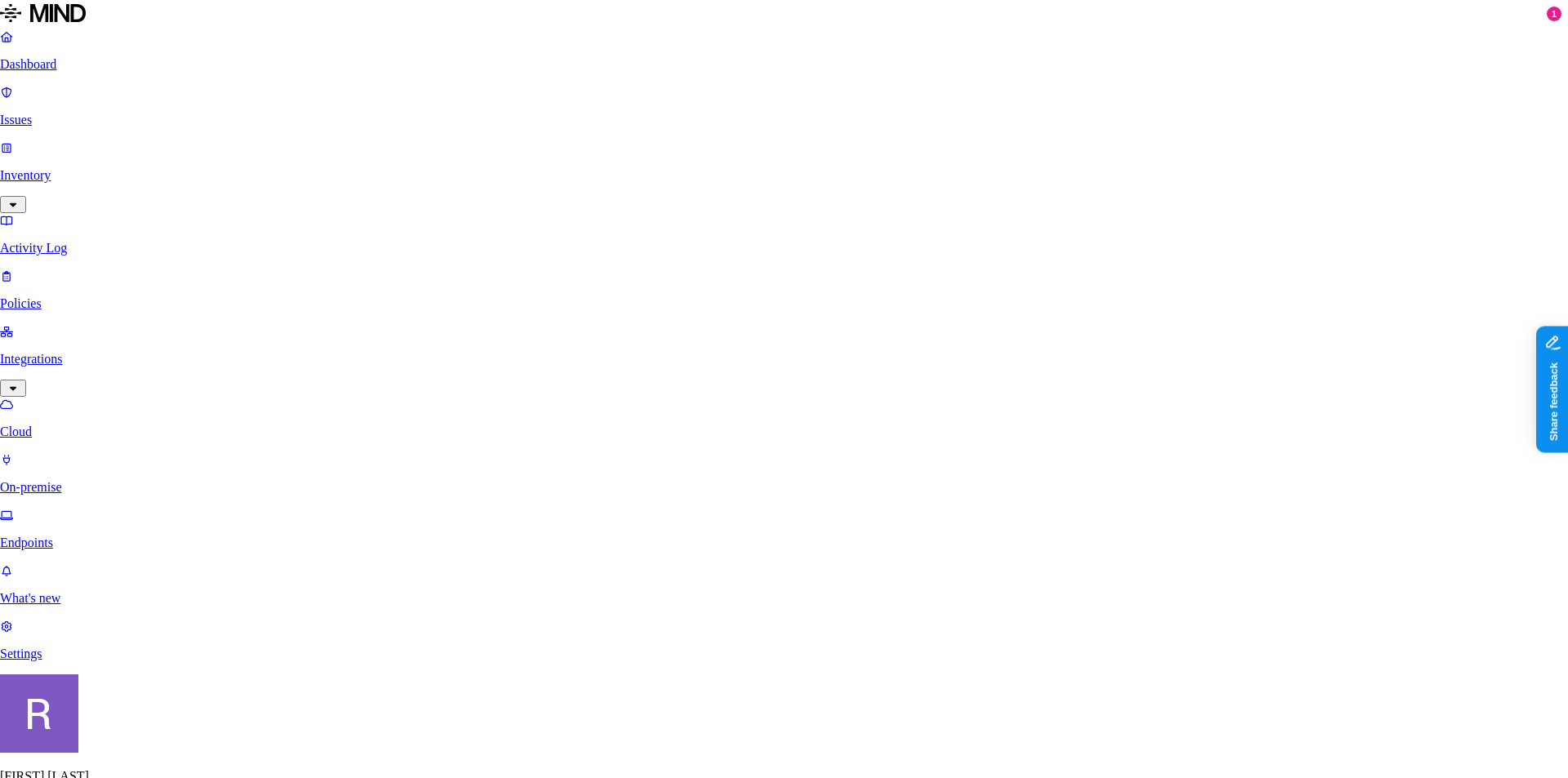 click on "Cloud applications" at bounding box center (109, 4248) 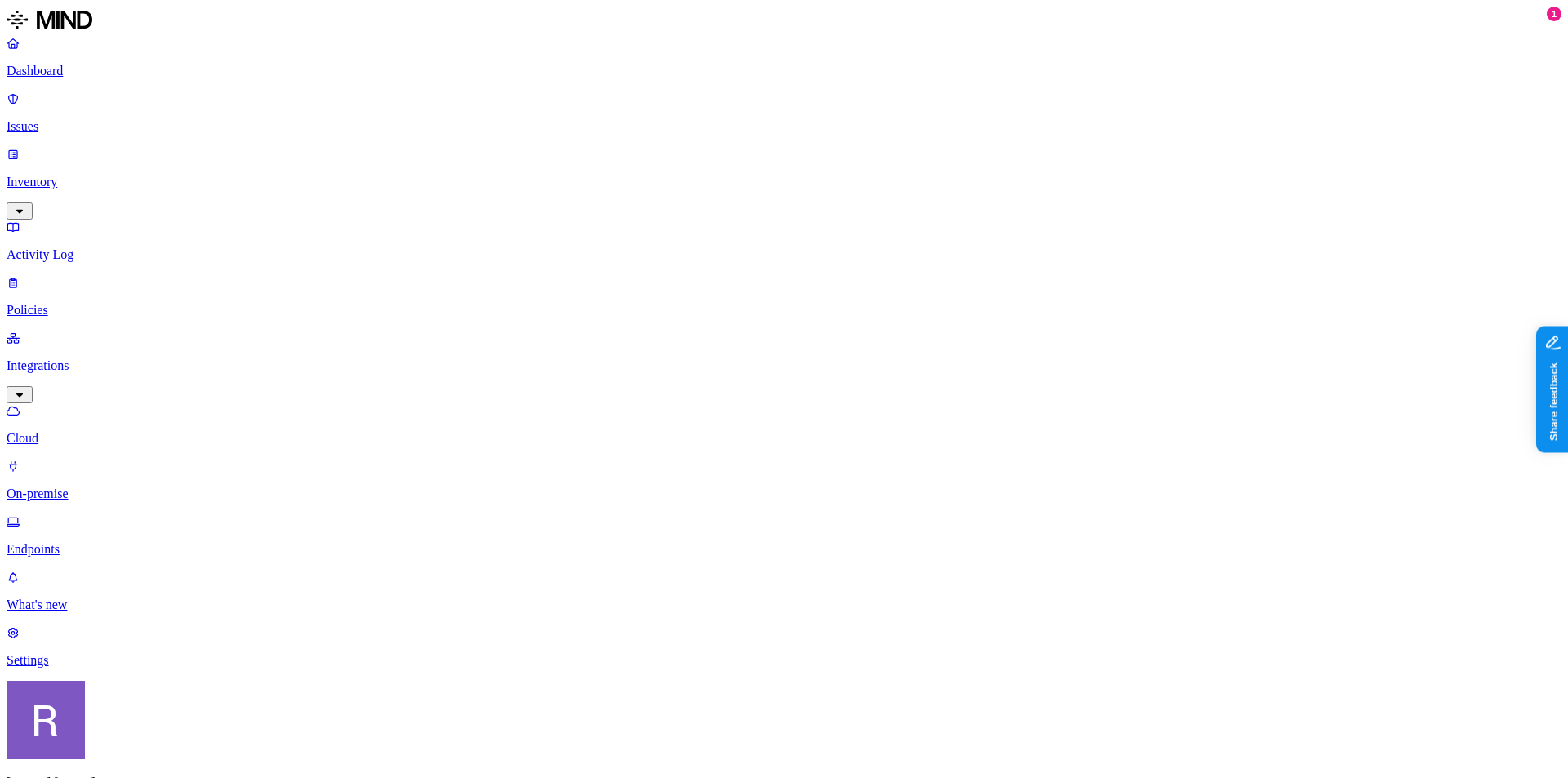 click on "Issues" at bounding box center [784, 127] 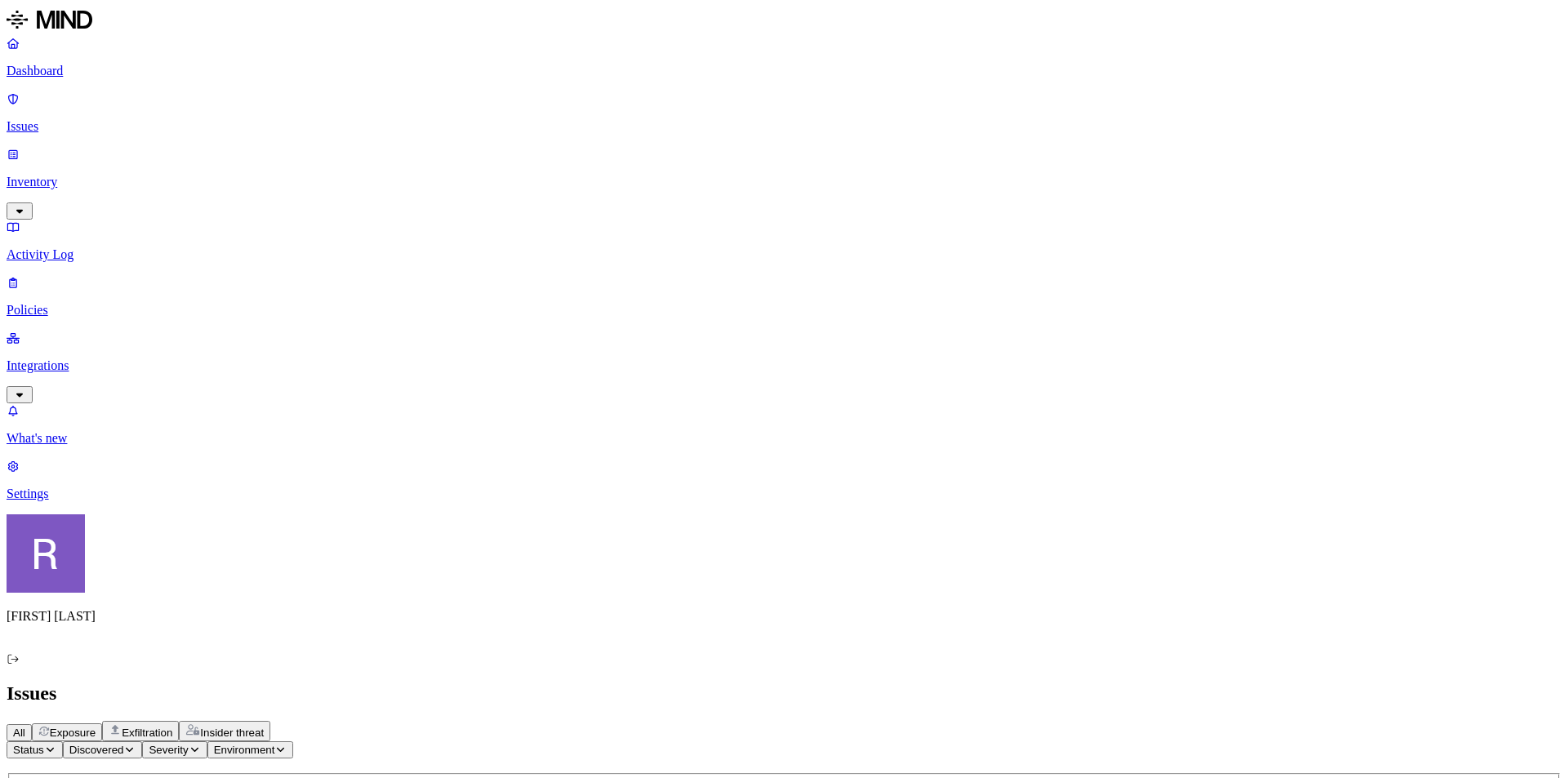 scroll, scrollTop: 0, scrollLeft: 0, axis: both 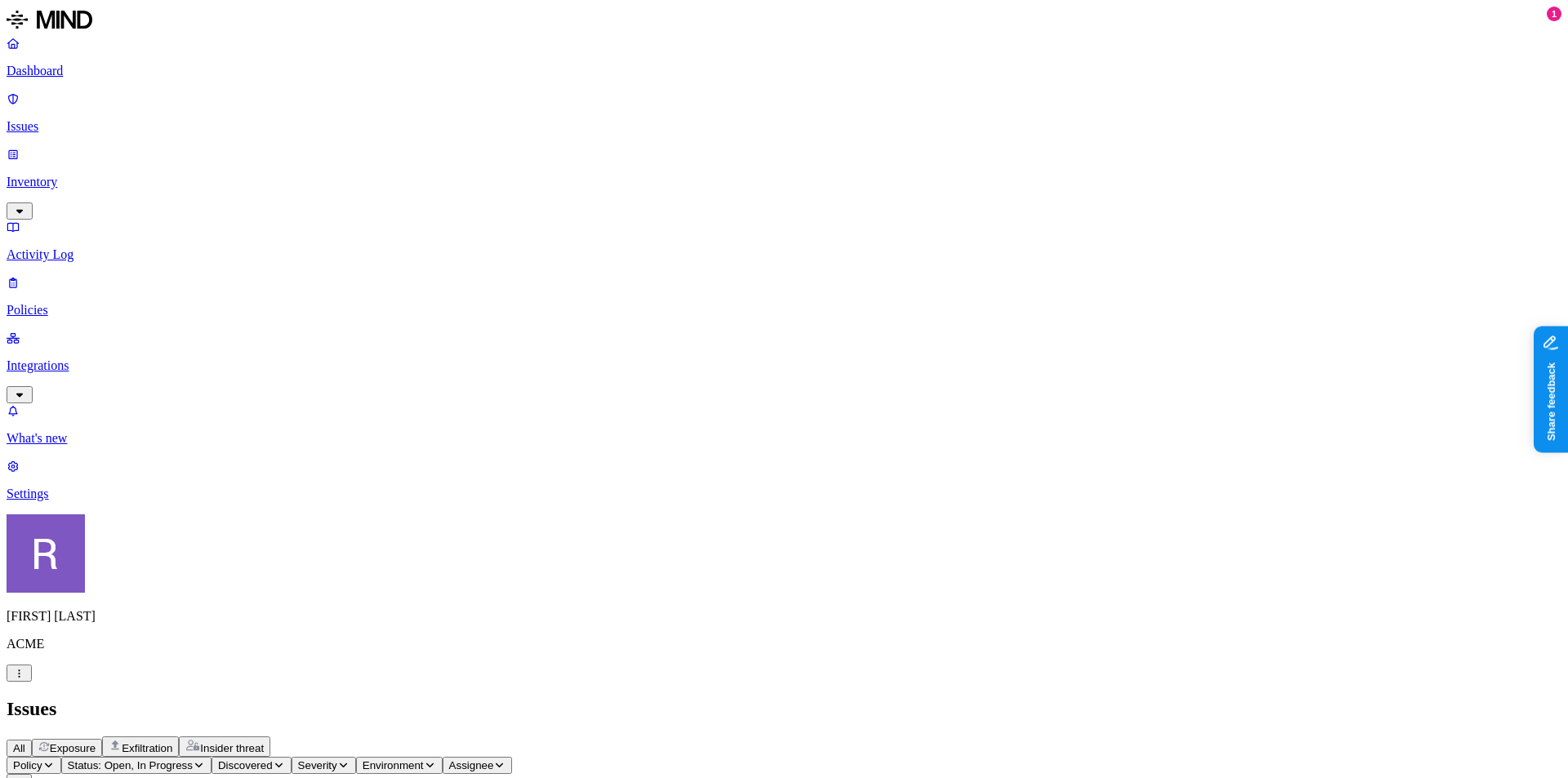 click on "Dashboard" at bounding box center [784, 71] 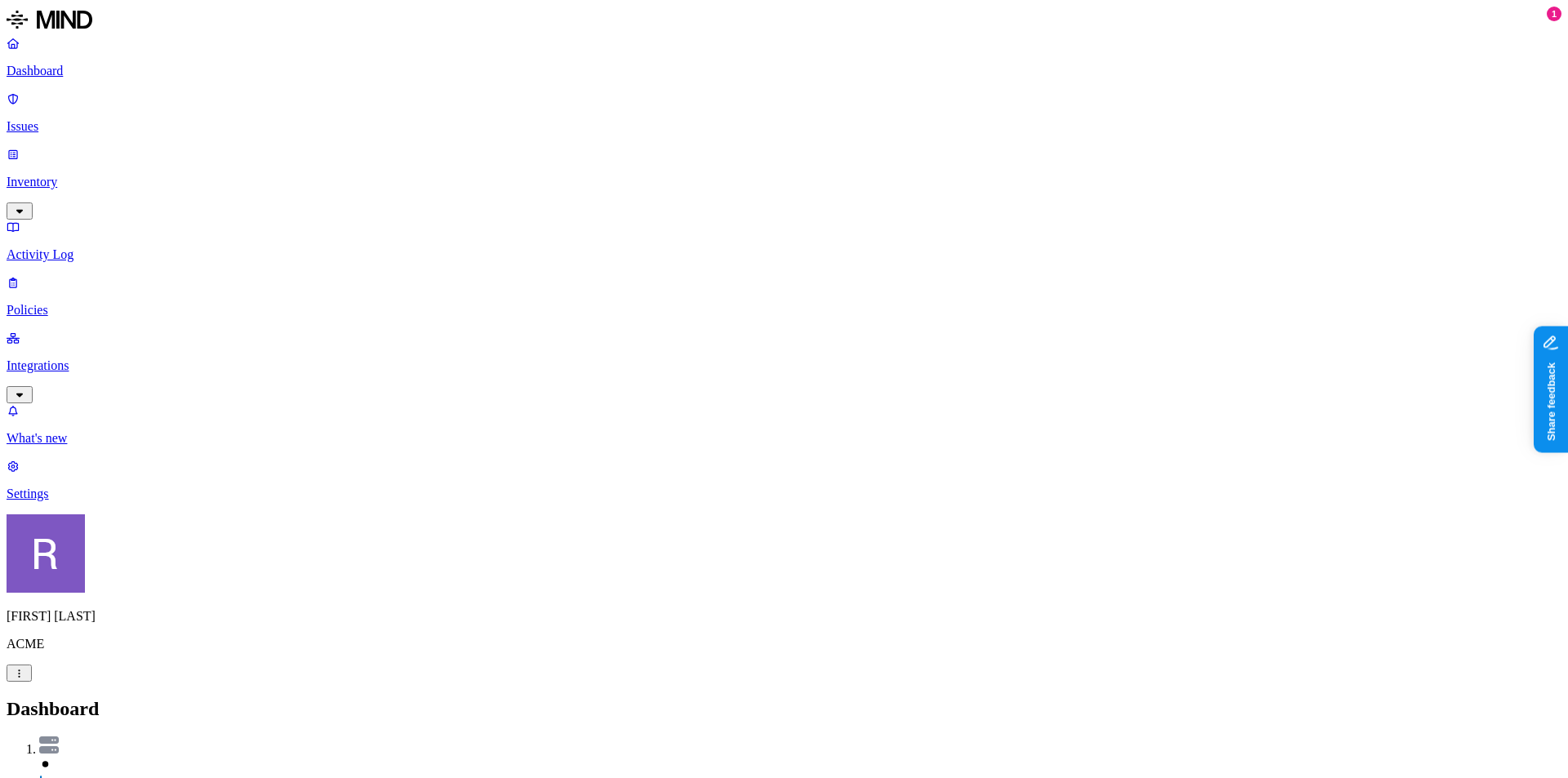 click on "Prevention" at bounding box center (159, 2247) 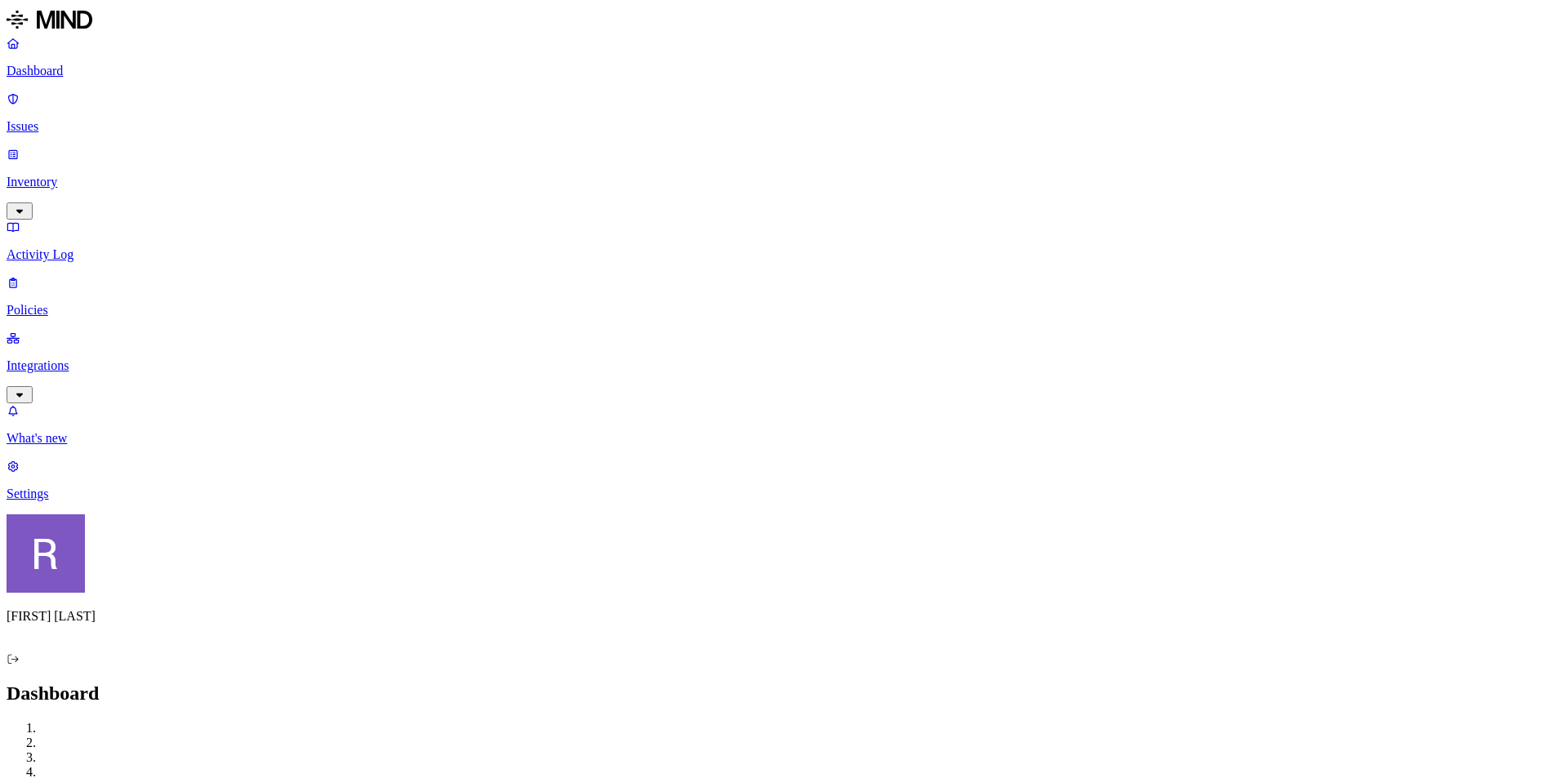 scroll, scrollTop: 0, scrollLeft: 0, axis: both 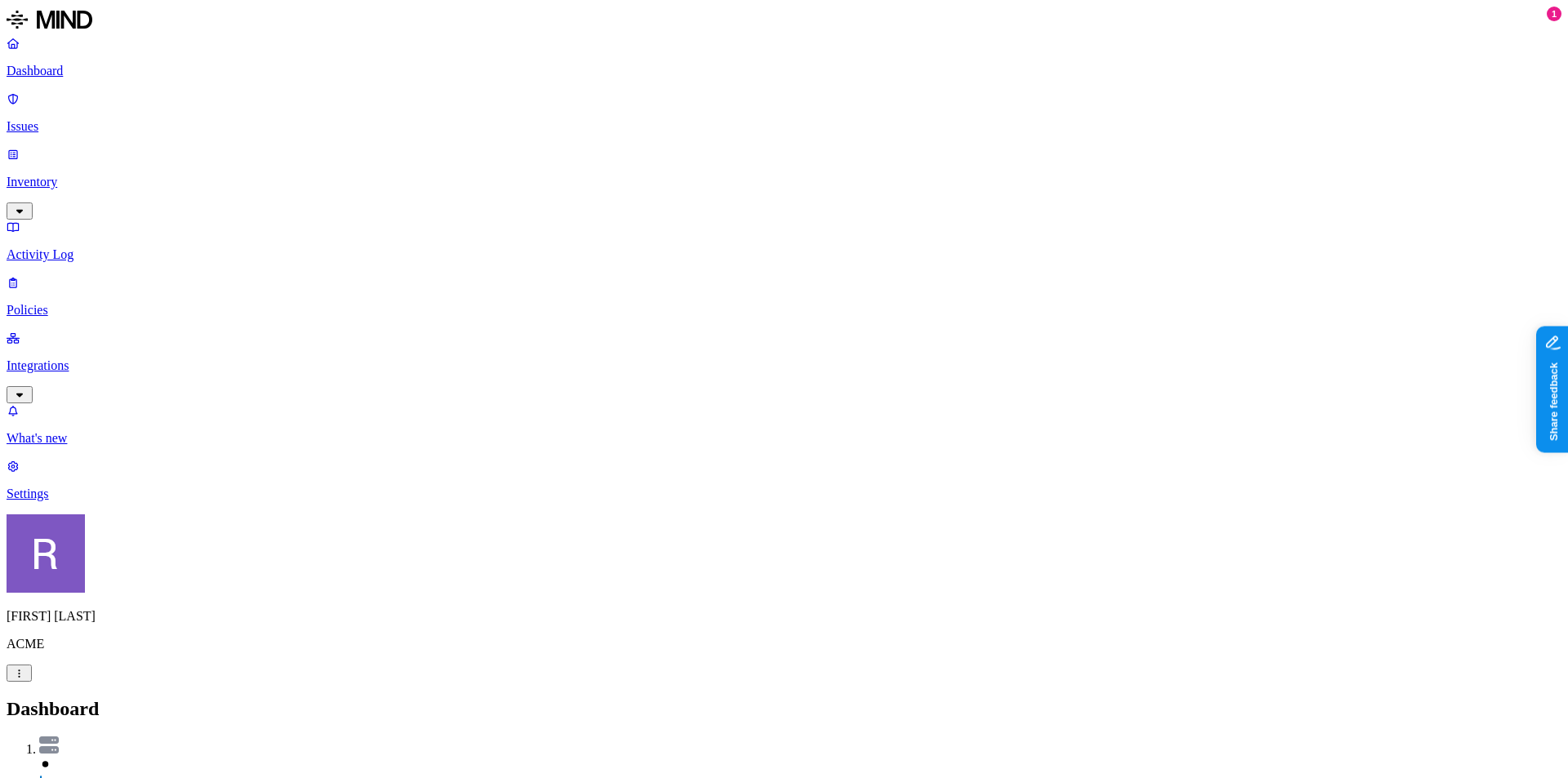 click on "Policies" at bounding box center [784, 296] 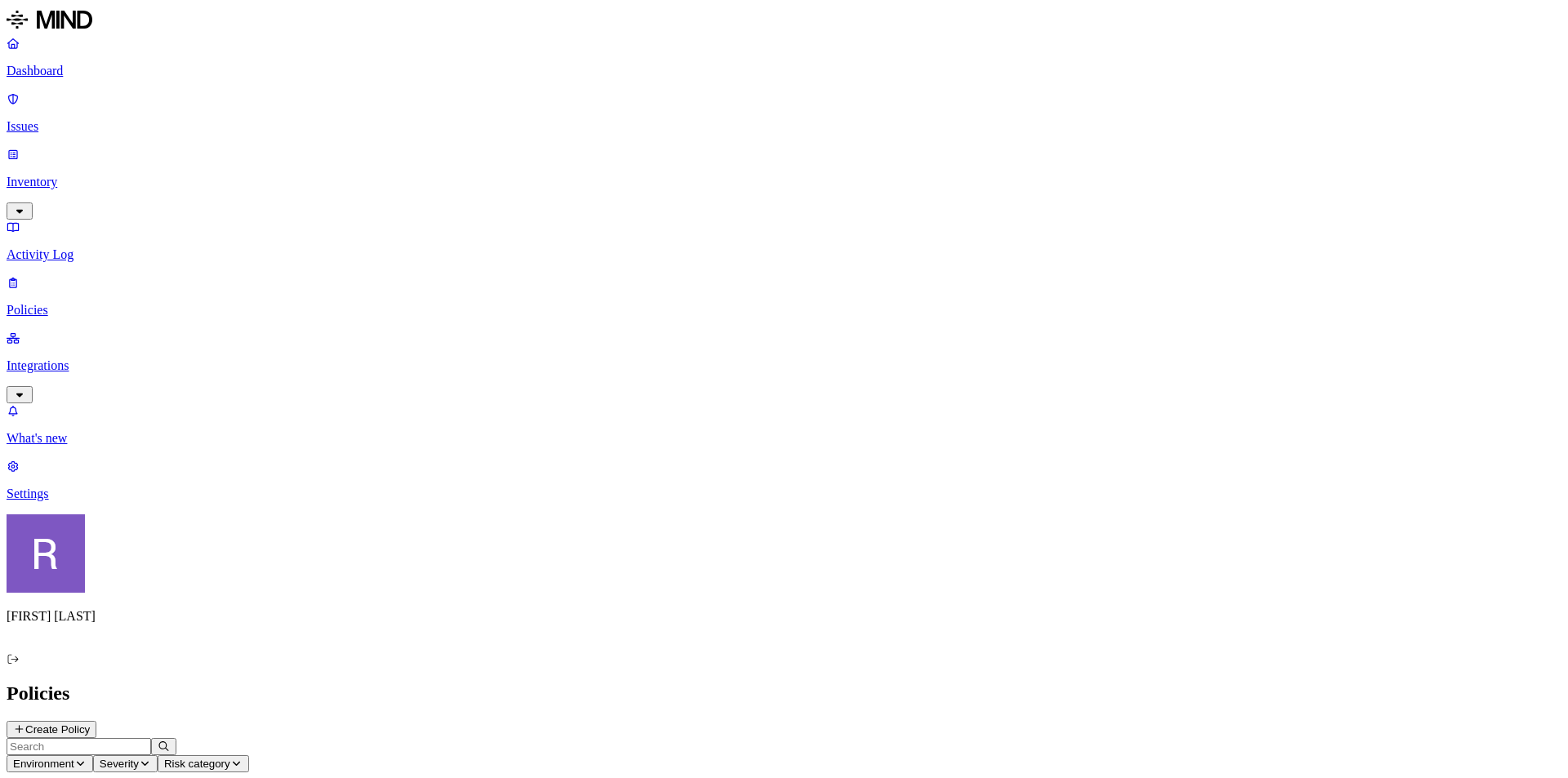 scroll, scrollTop: 0, scrollLeft: 0, axis: both 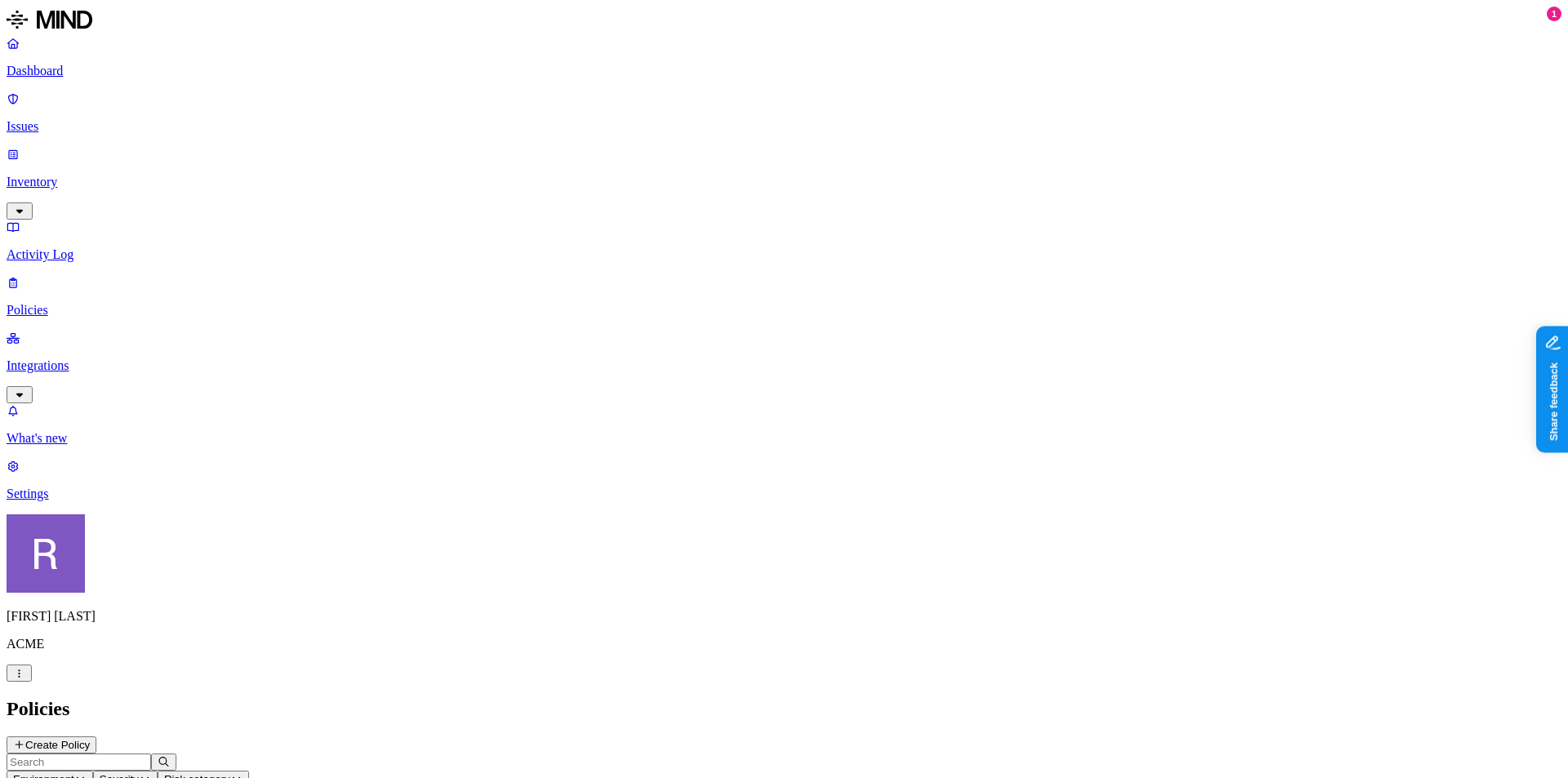 click on "Integrations" at bounding box center (784, 366) 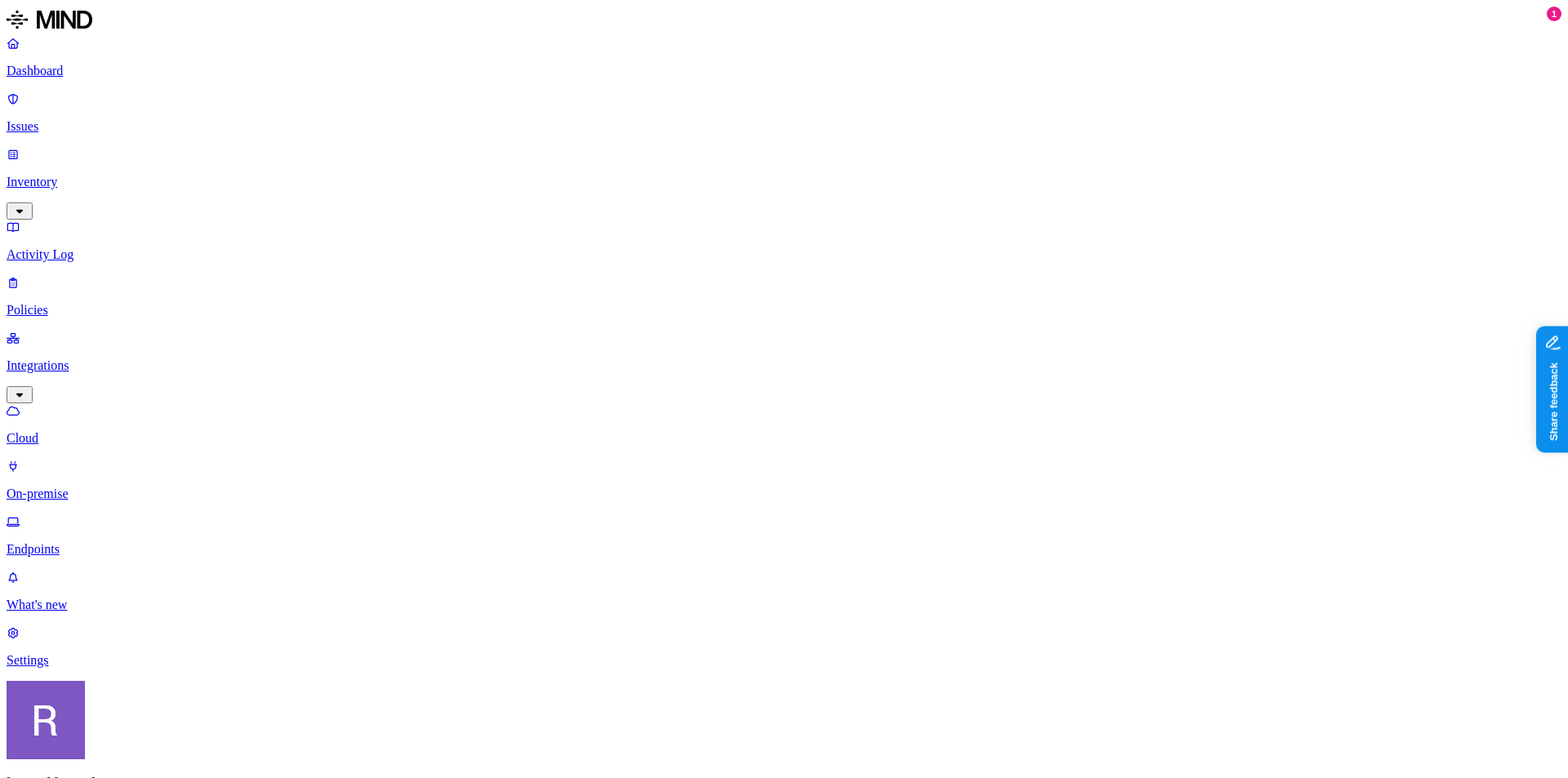 click on "Add Integration" at bounding box center [56, 911] 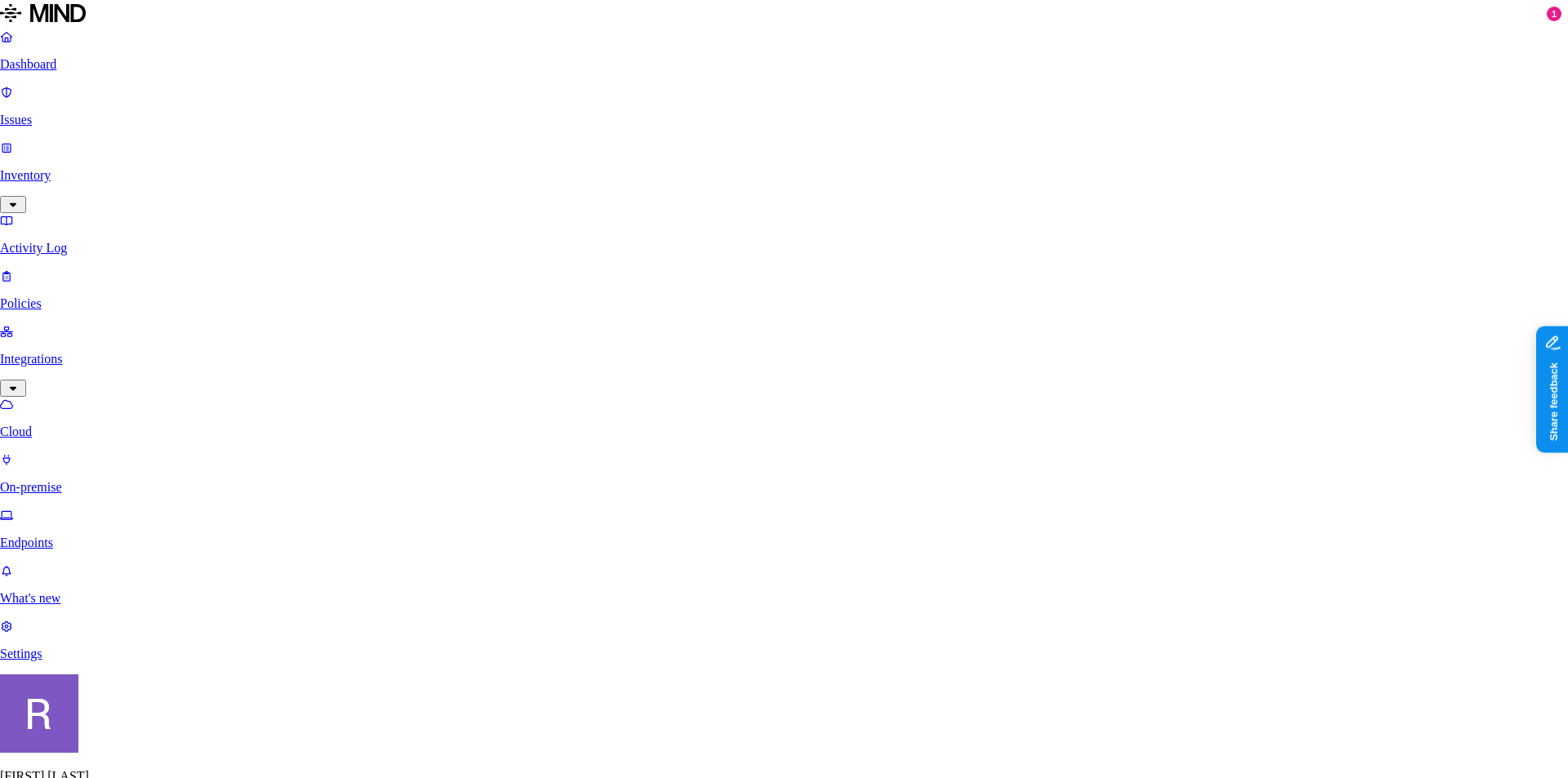 click 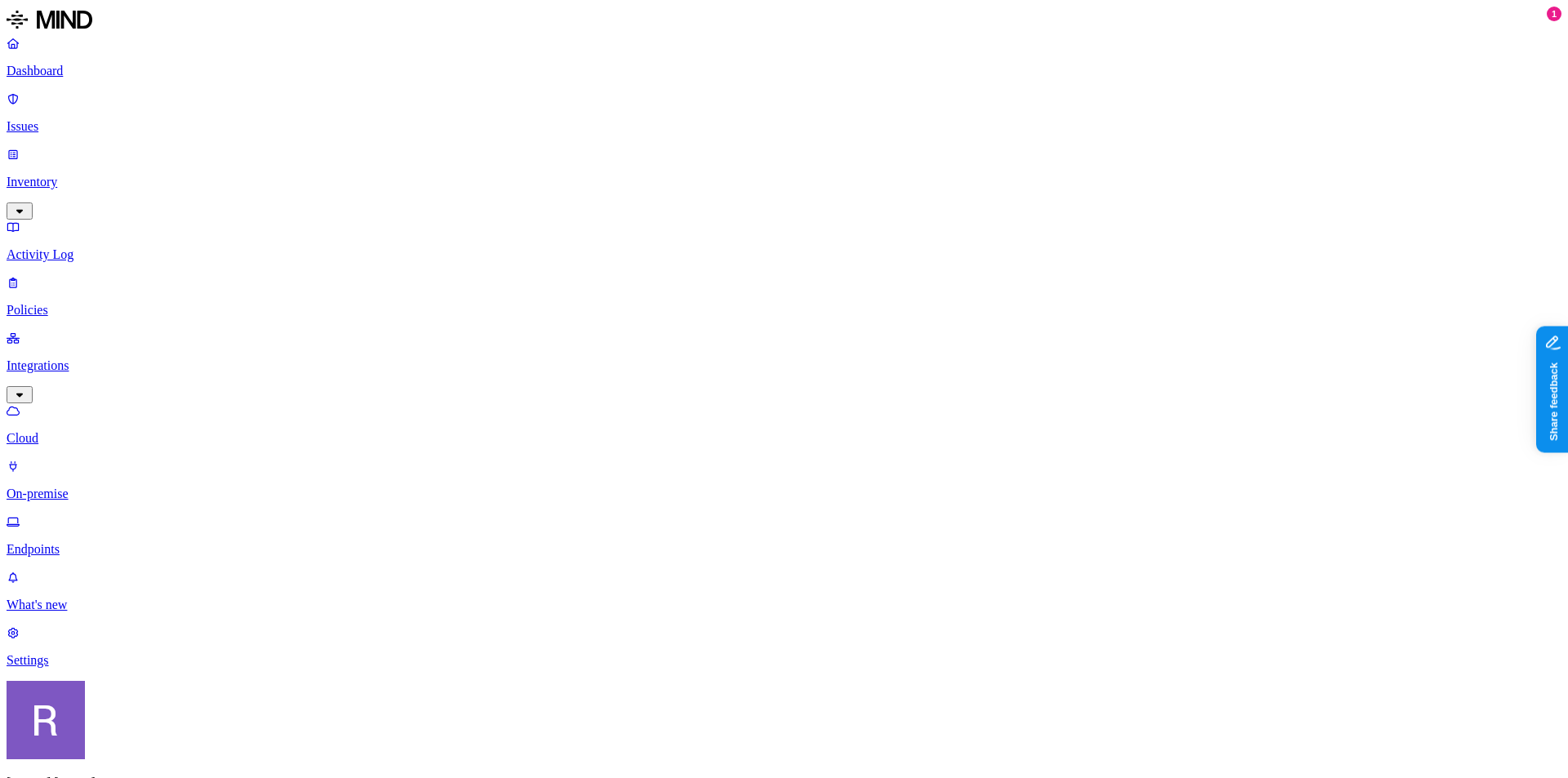 click 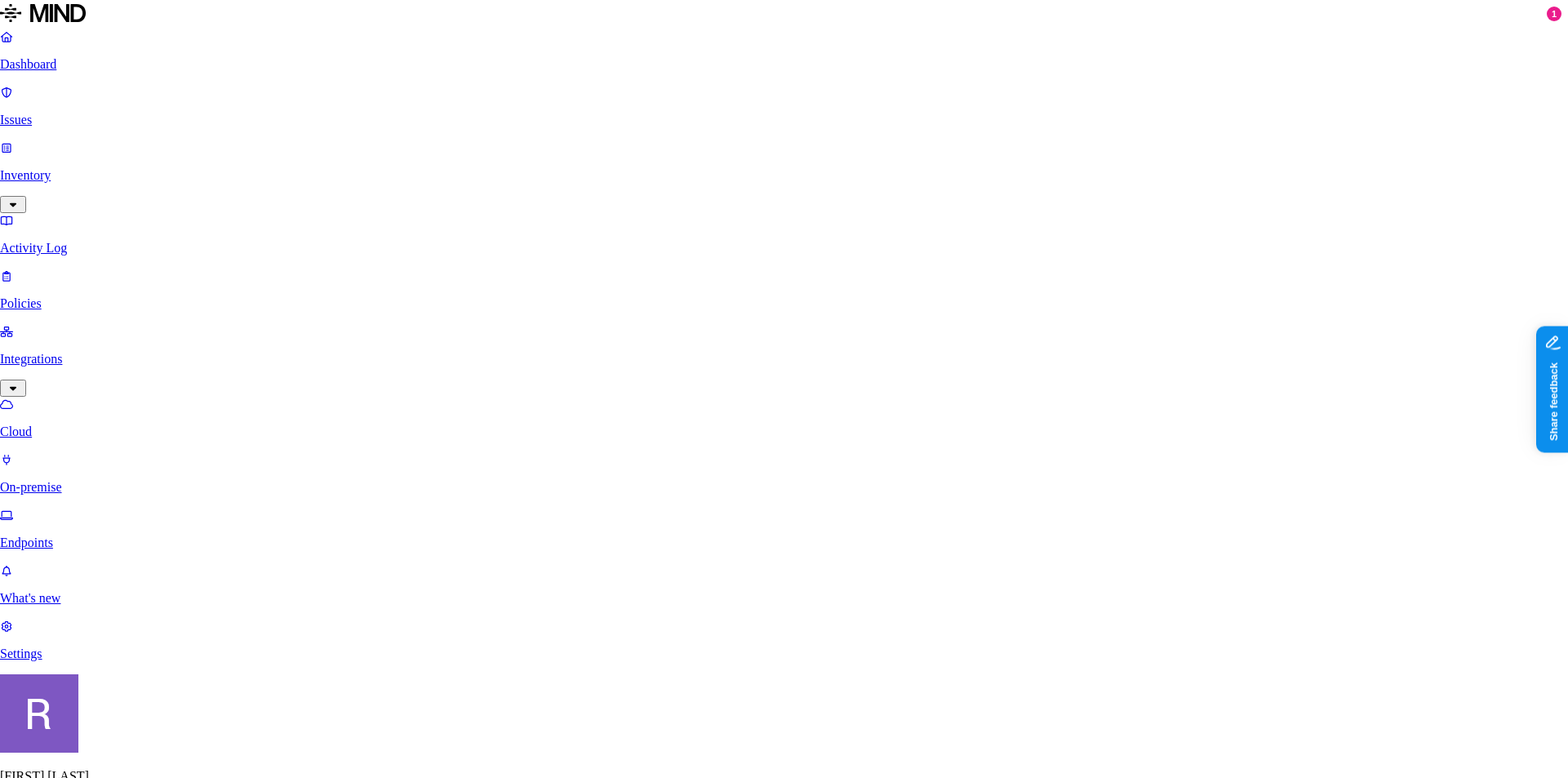 scroll, scrollTop: 226, scrollLeft: 0, axis: vertical 